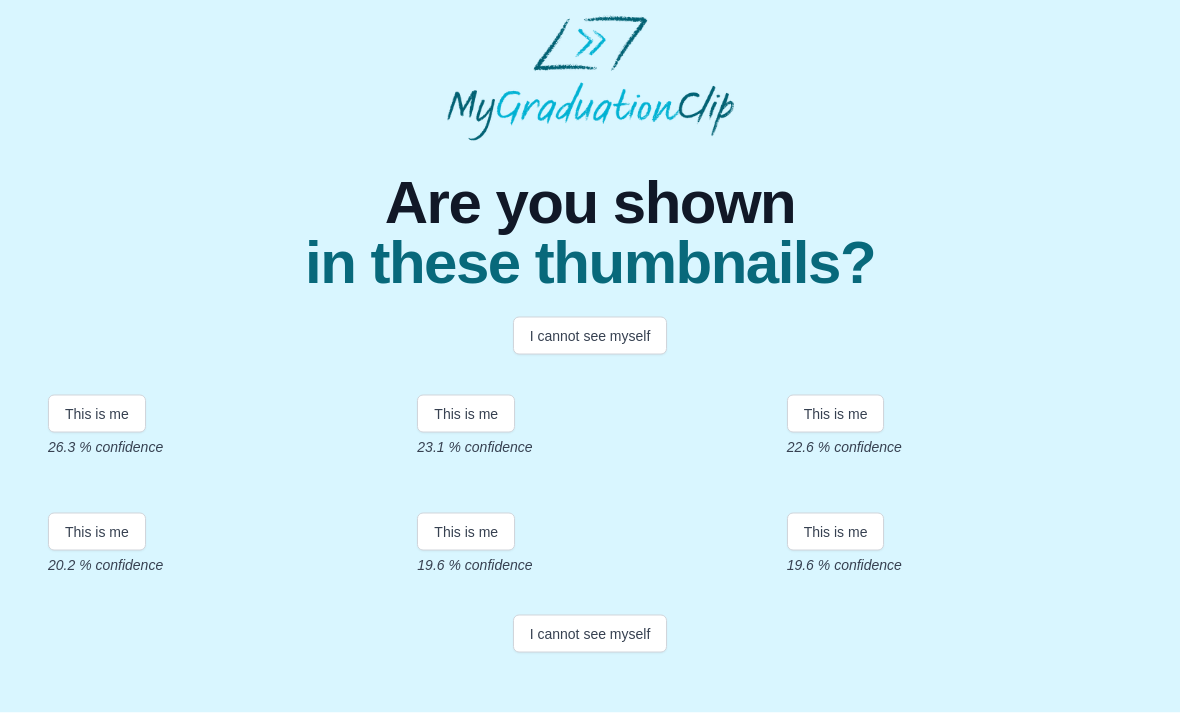 scroll, scrollTop: 288, scrollLeft: 0, axis: vertical 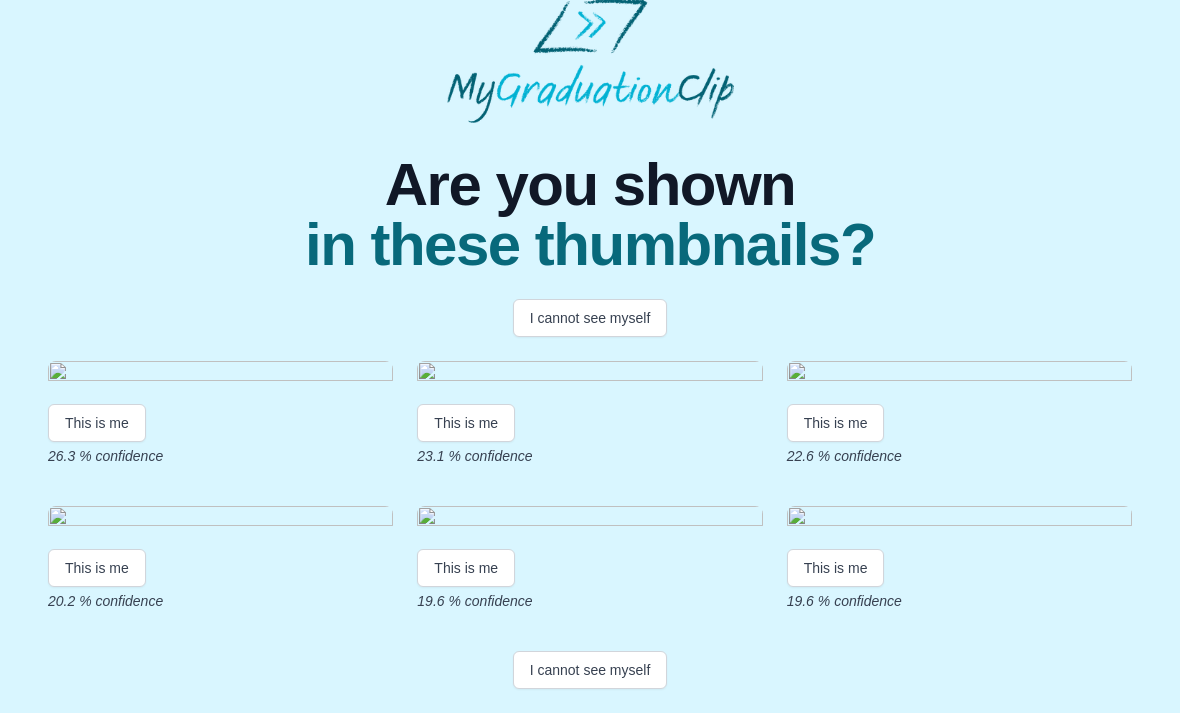 click on "I cannot see myself" at bounding box center (590, 318) 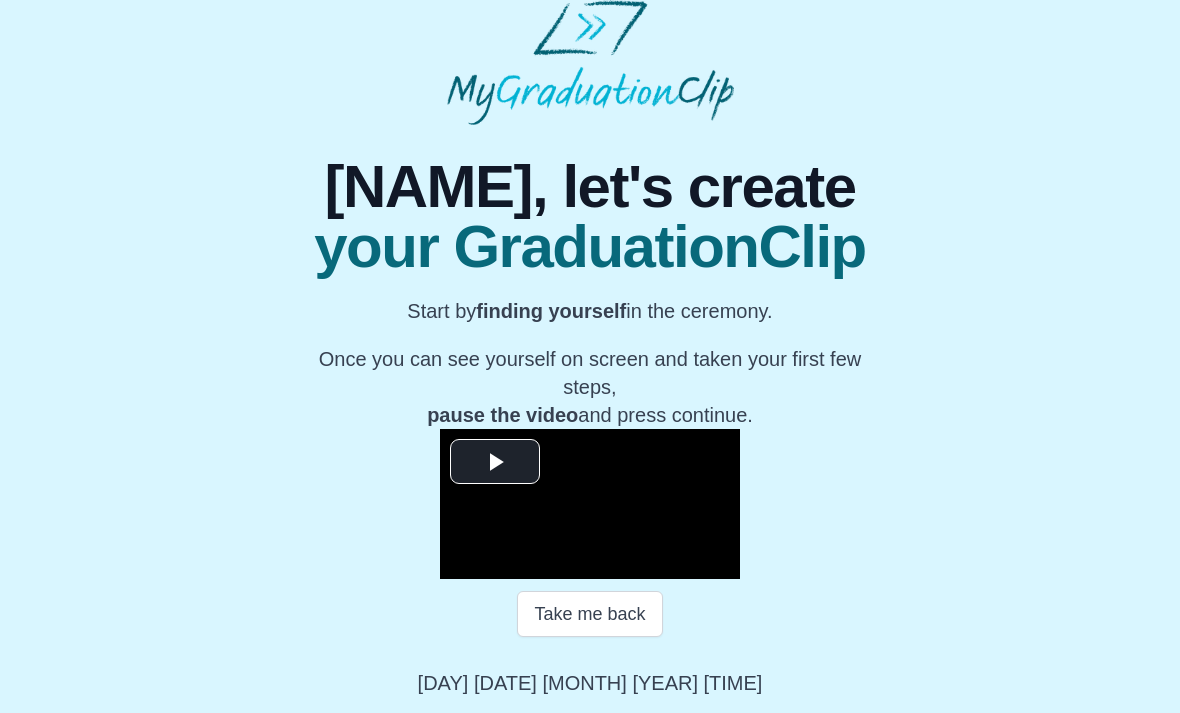 scroll, scrollTop: 134, scrollLeft: 0, axis: vertical 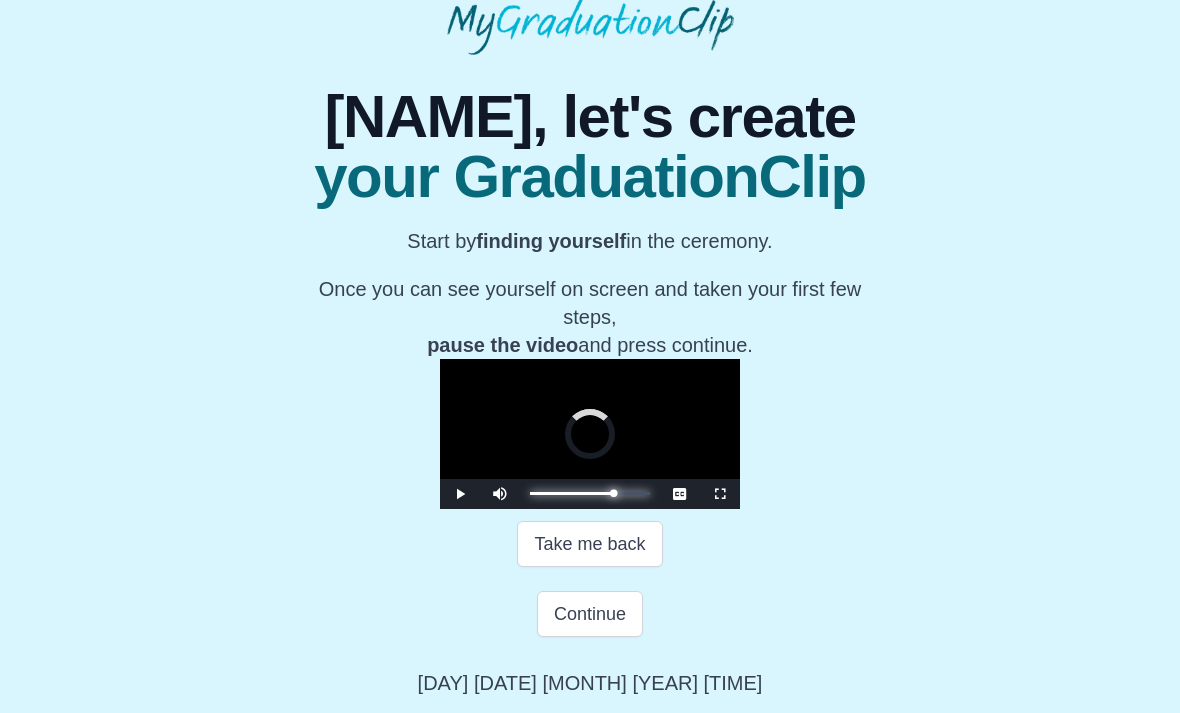 click on "1:02:55 Progress : 0%" at bounding box center (571, 493) 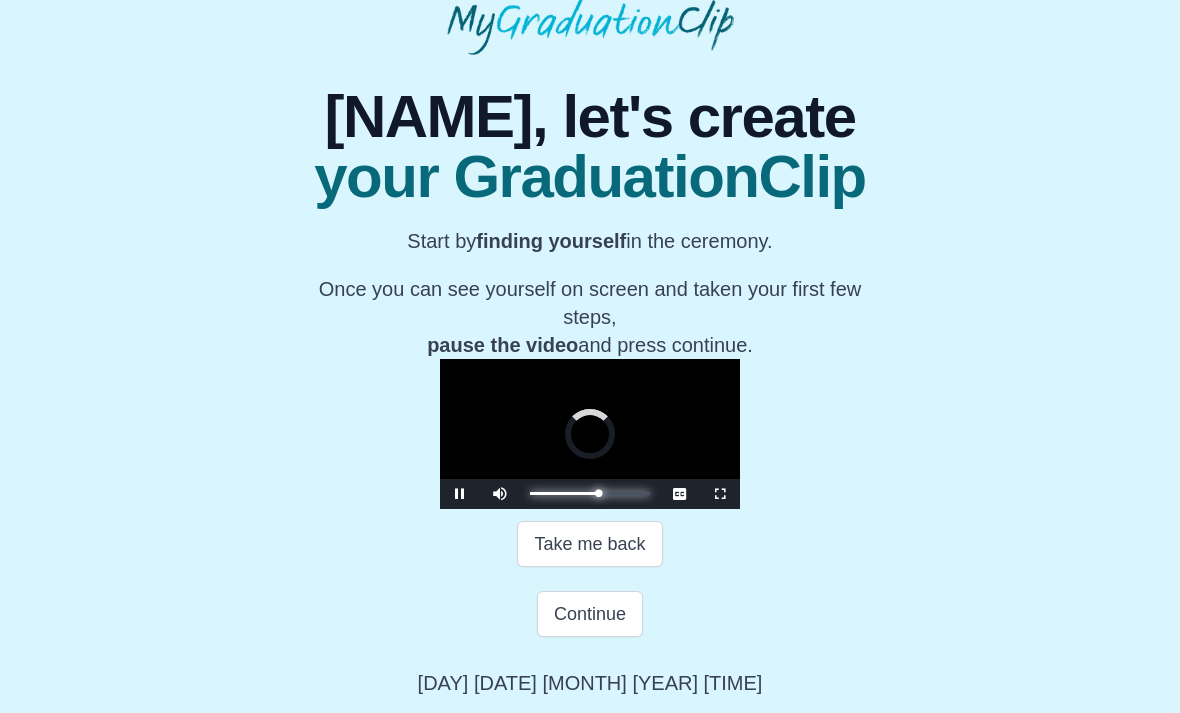 click on "0:49:31 Progress : 0%" at bounding box center [564, 493] 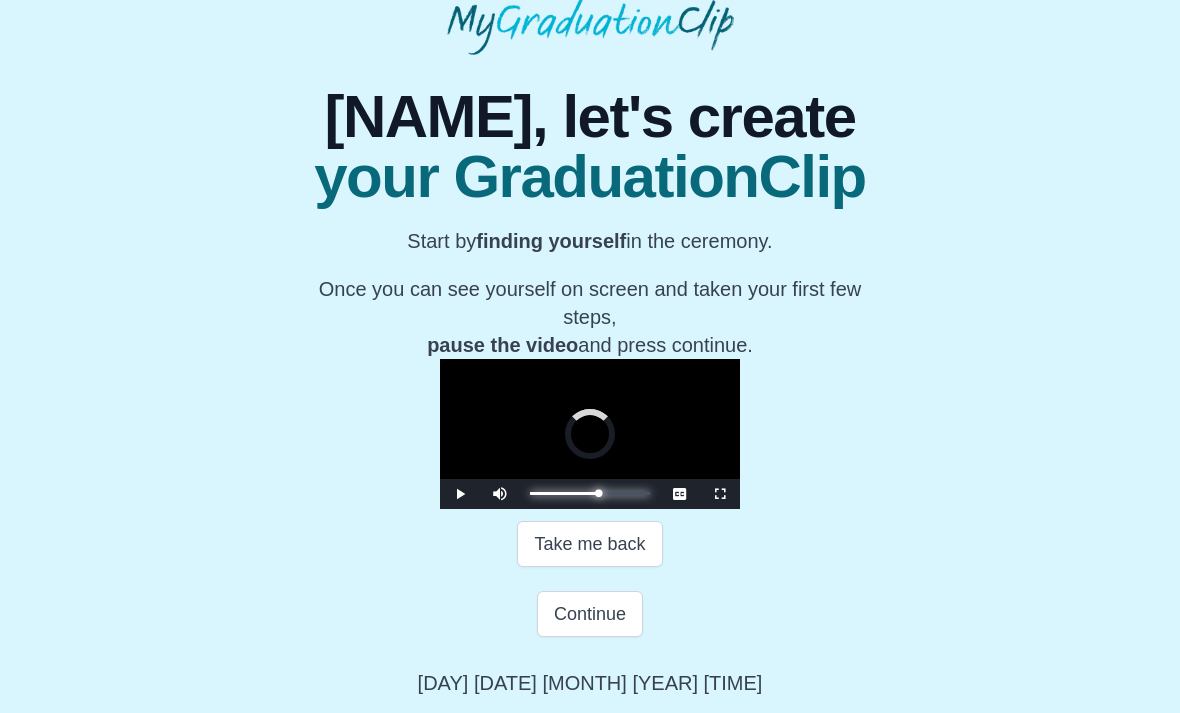 click on "0:50:22 Progress : 0%" at bounding box center [564, 493] 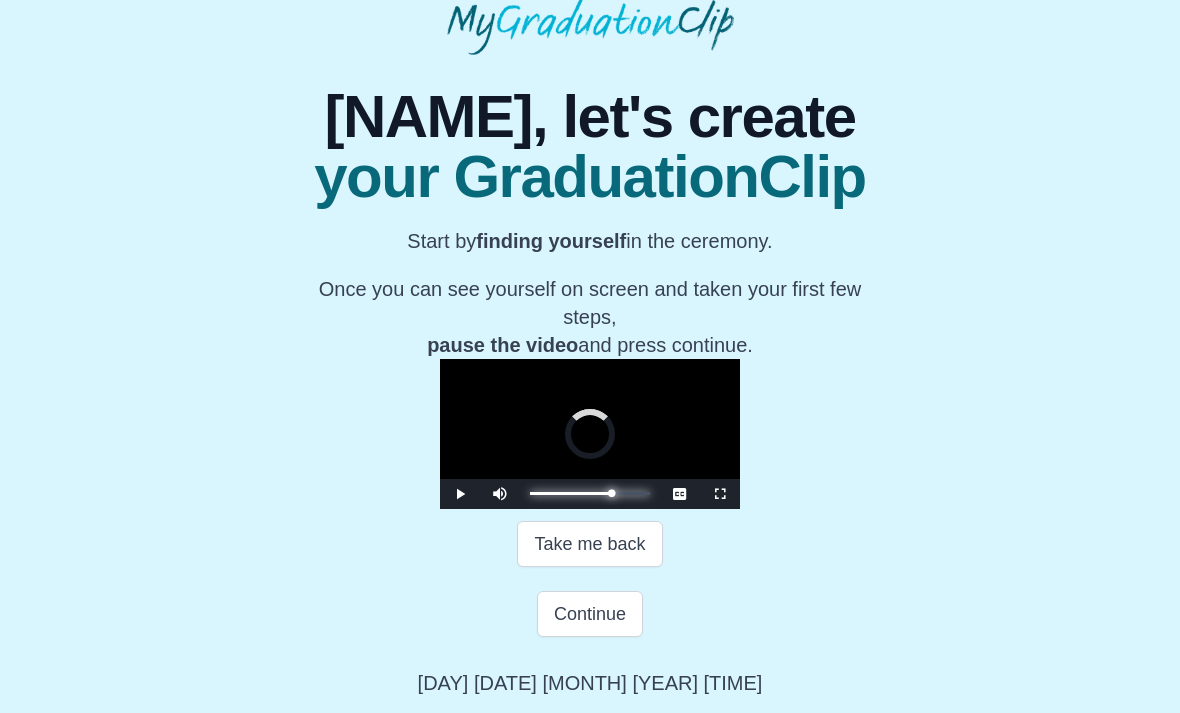 click on "0:59:18 Progress : 0%" at bounding box center (571, 493) 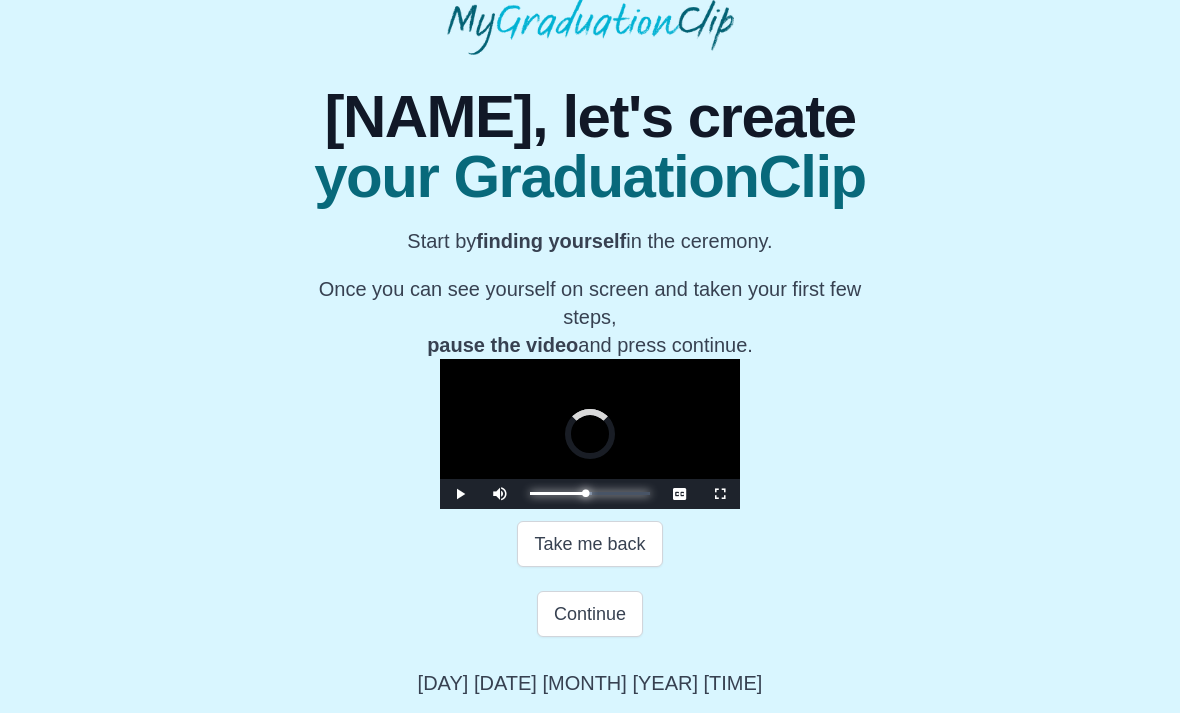 click on "0:40:10 Progress : 0%" at bounding box center (557, 493) 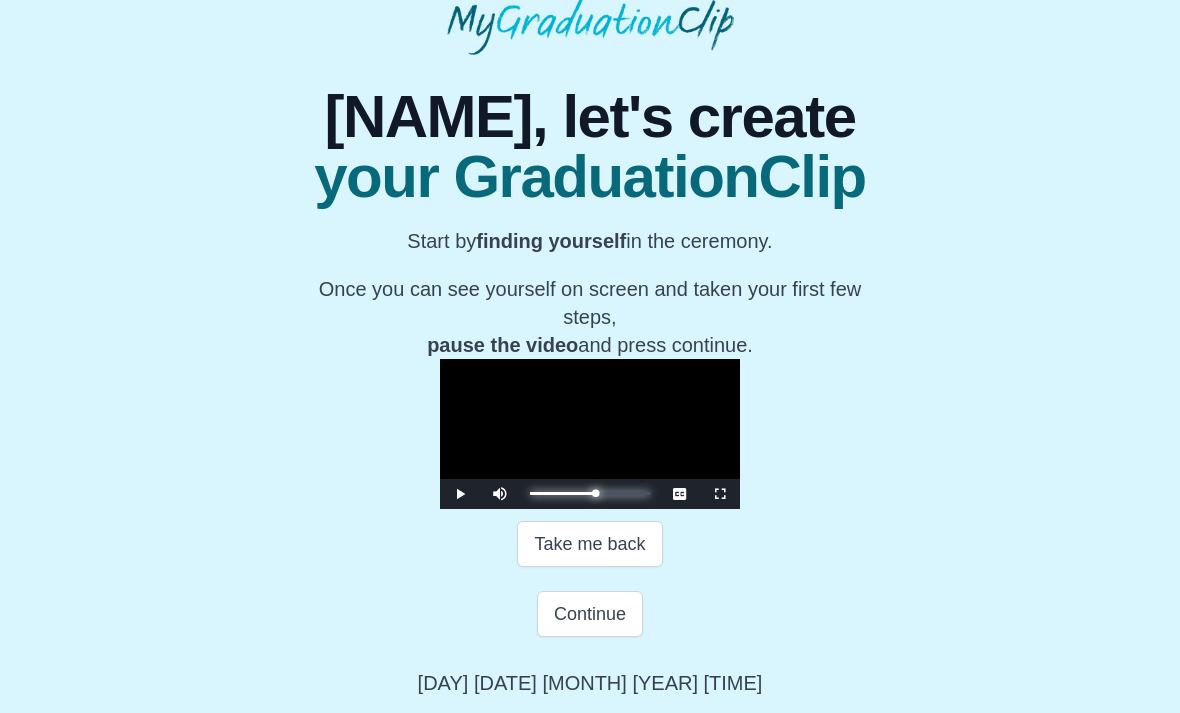 click on "0:47:36 Progress : 0%" at bounding box center [563, 493] 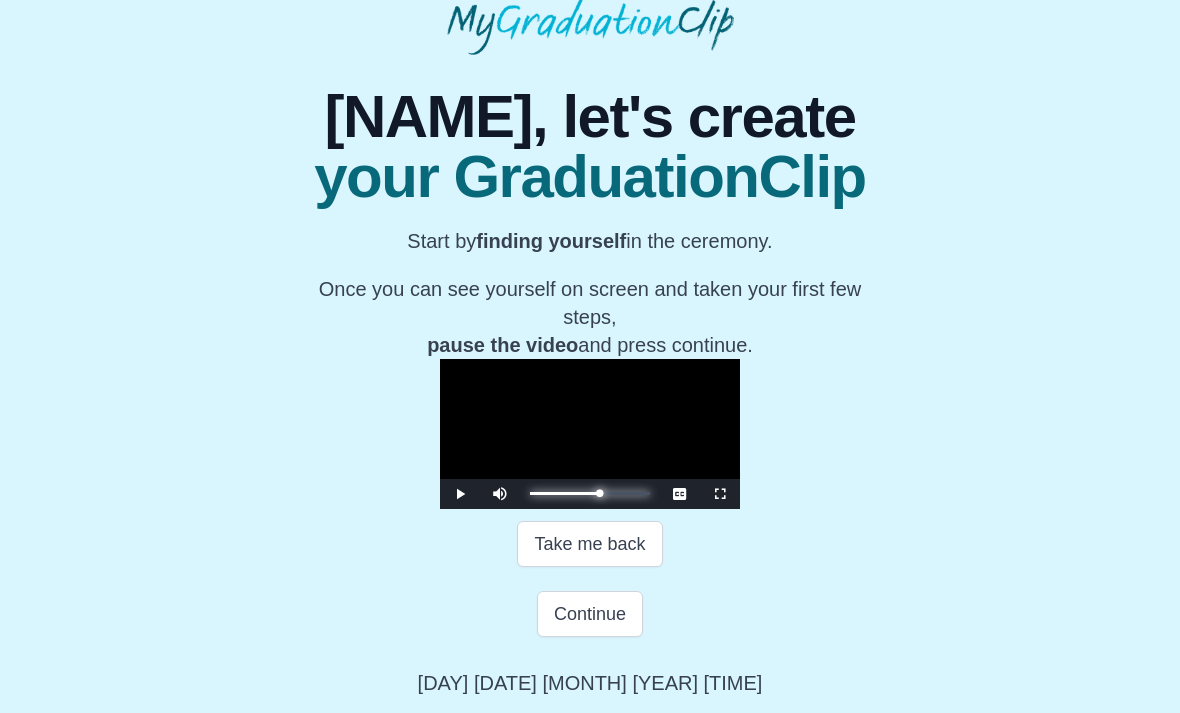 click on "0:50:48 Progress : 0%" at bounding box center (565, 493) 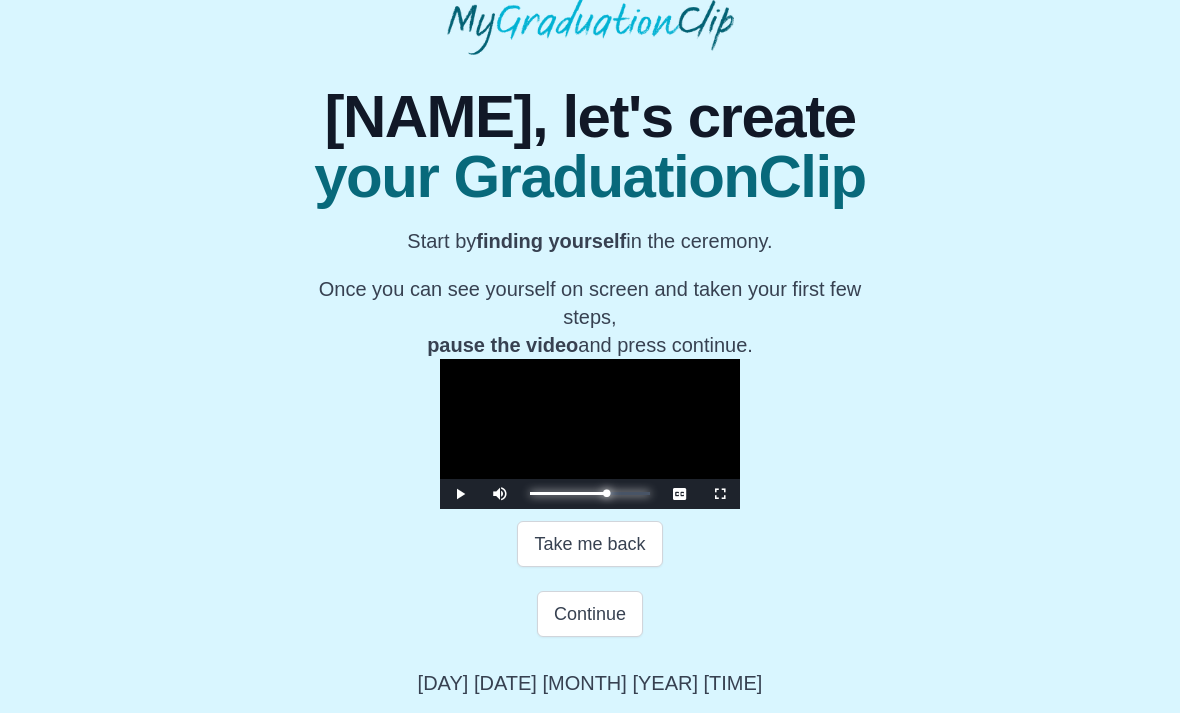 click on "0:55:54 Progress : 0%" at bounding box center [568, 493] 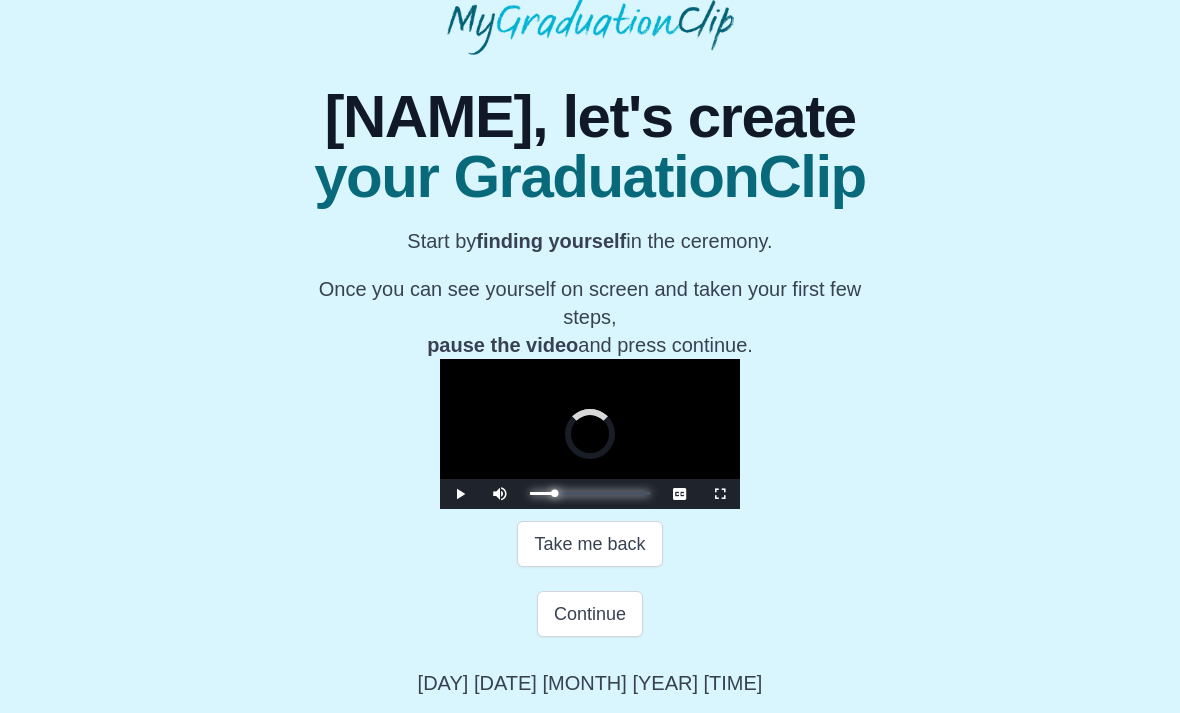 click on "0:18:16 Progress : 0%" at bounding box center [542, 493] 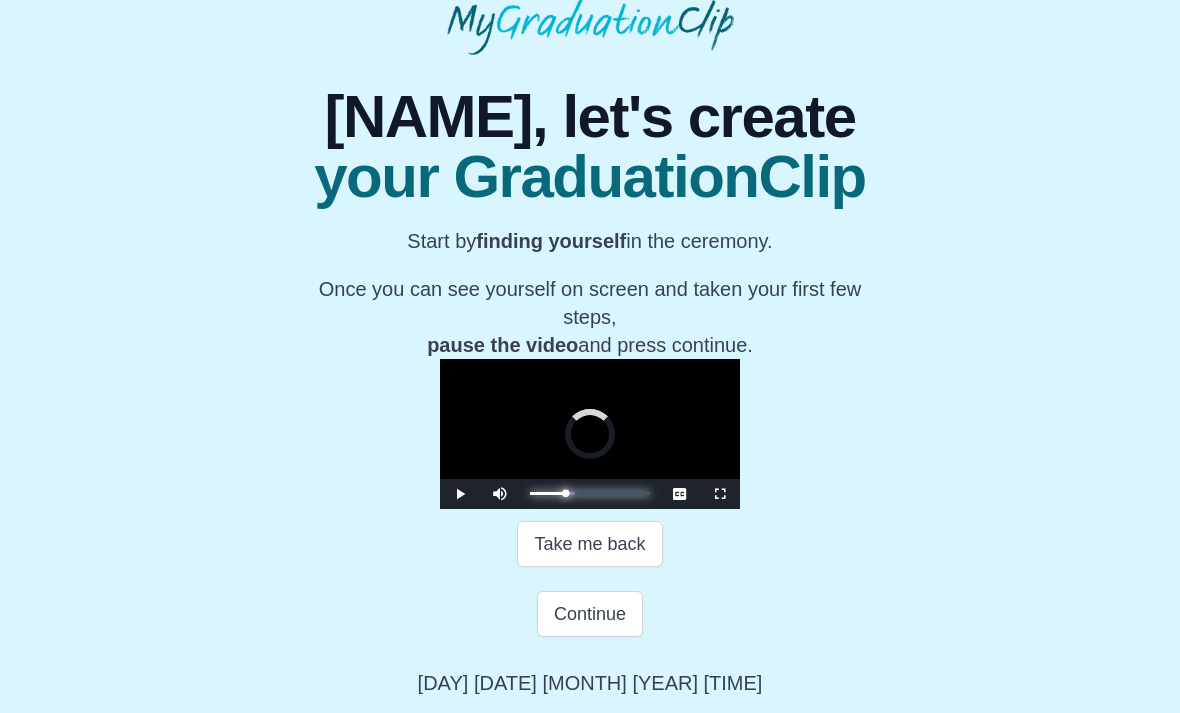 click on "0:25:43 Progress : 0%" at bounding box center [547, 493] 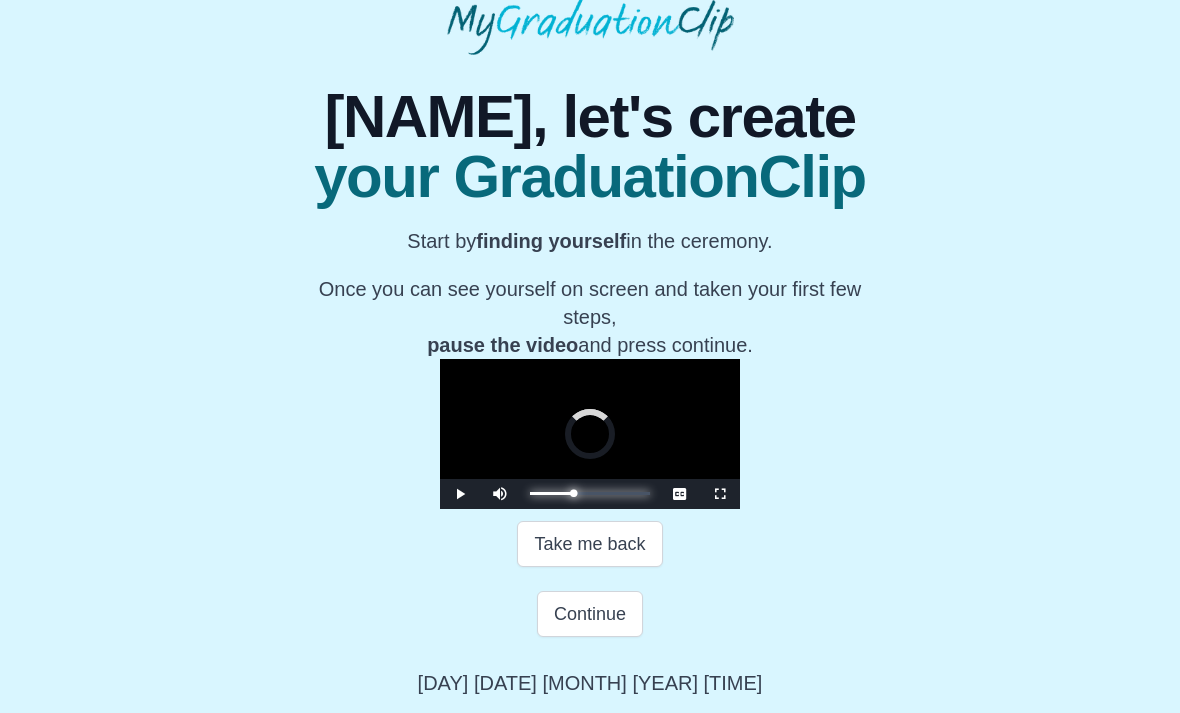 click on "0:31:40 Progress : 0%" at bounding box center (552, 493) 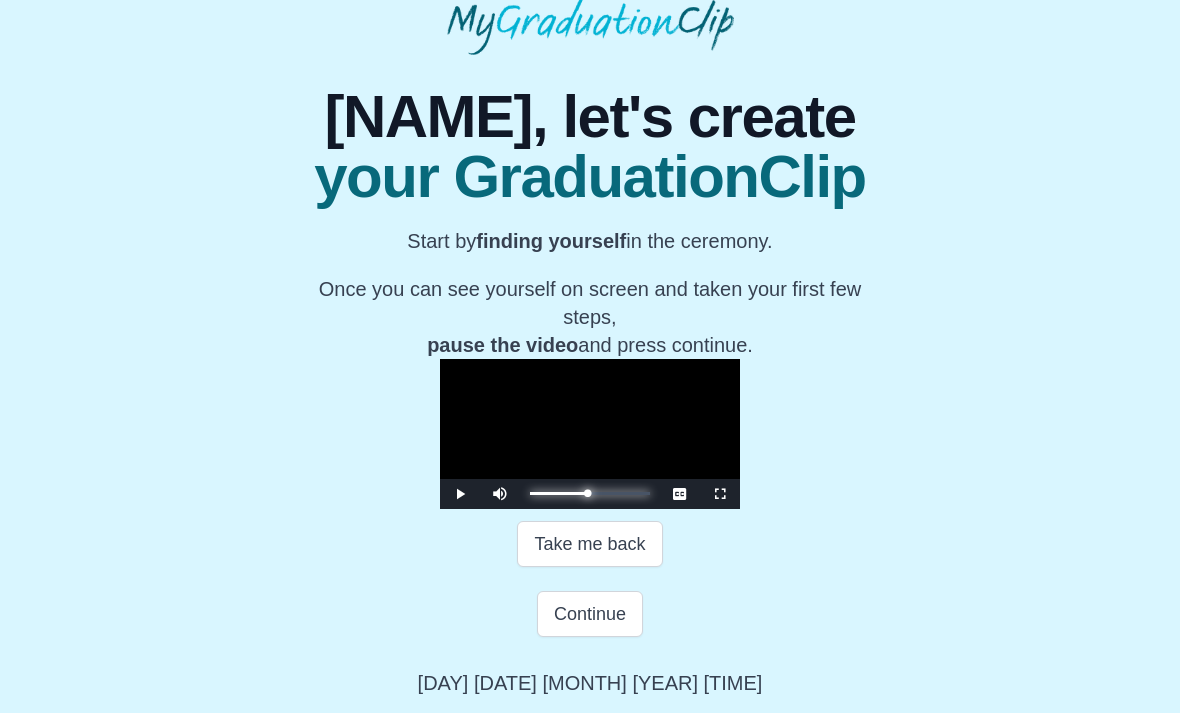 click on "0:41:26 Progress : 0%" at bounding box center (558, 493) 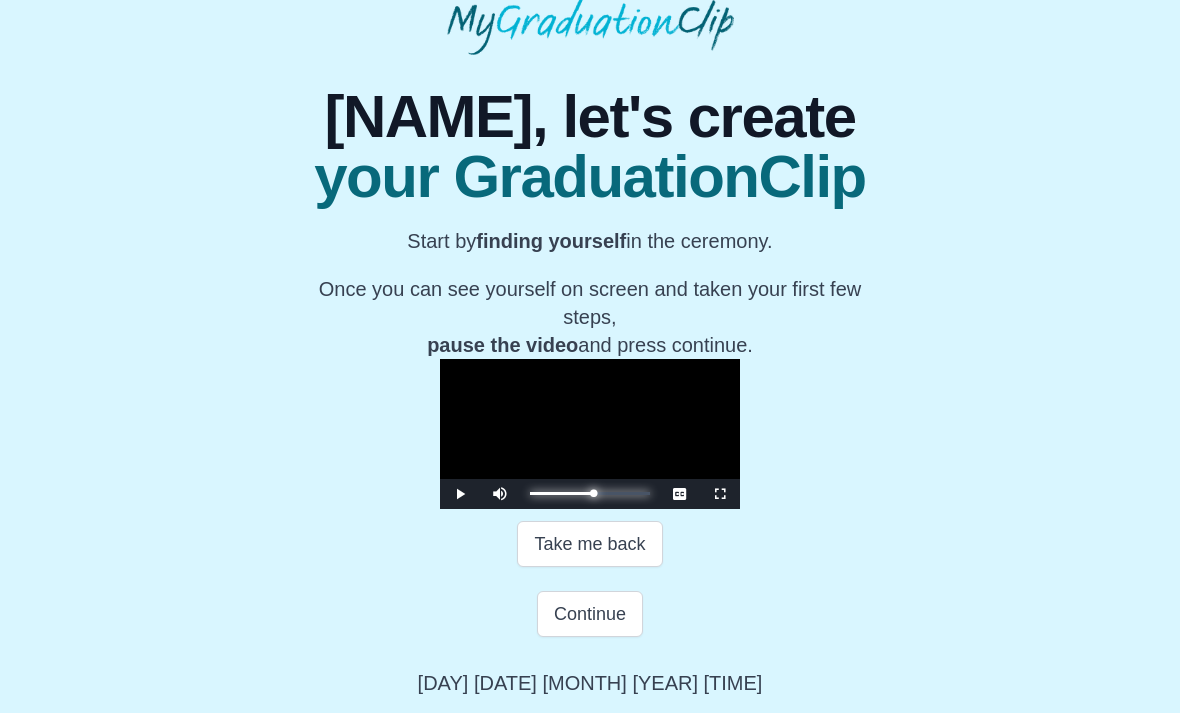 click on "0:45:54 Progress : 0%" at bounding box center (561, 493) 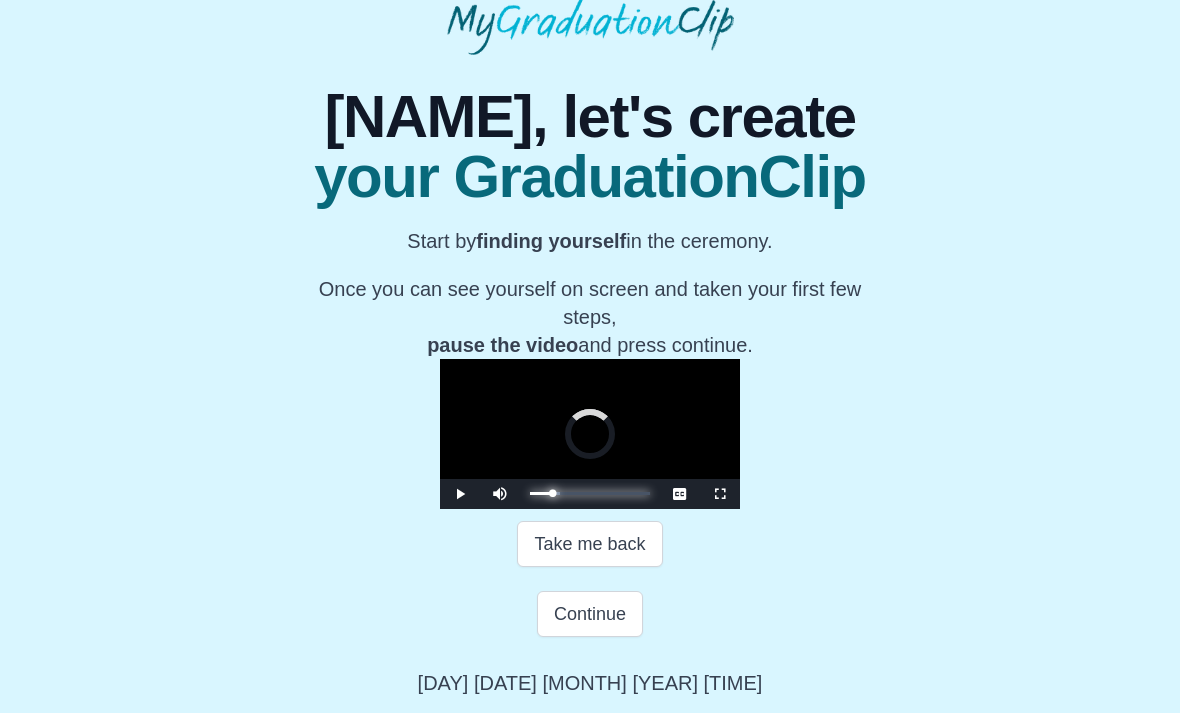 click at bounding box center [556, 493] 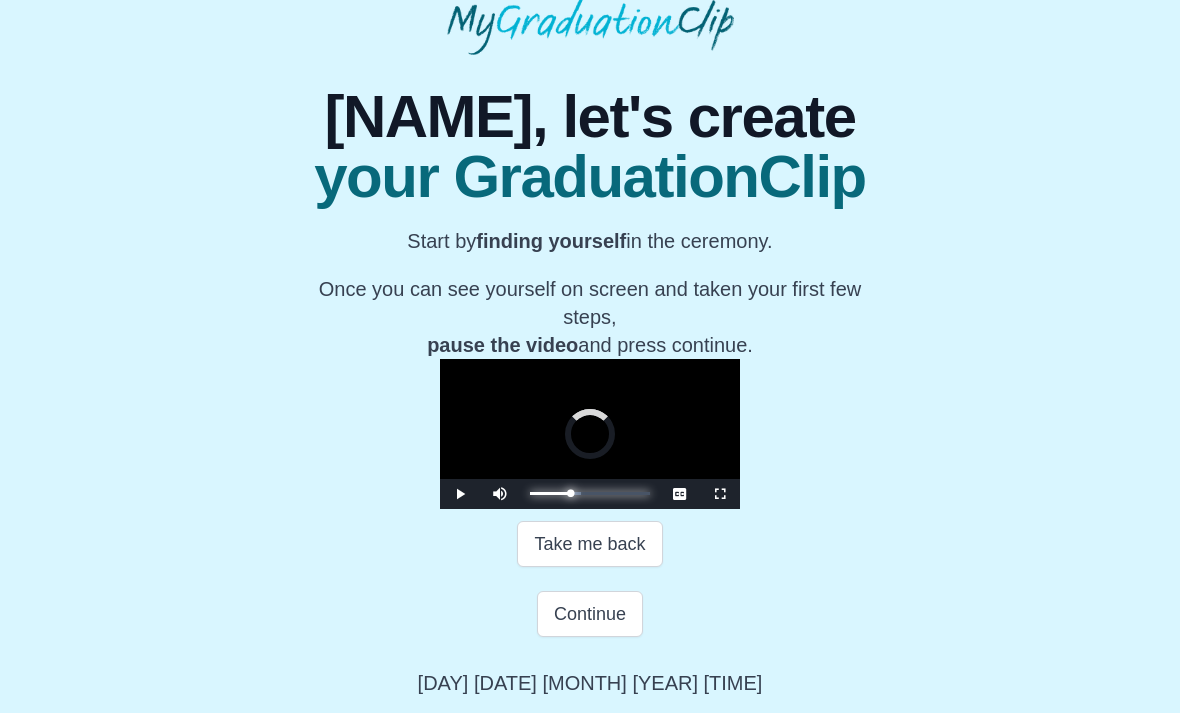 click at bounding box center (575, 493) 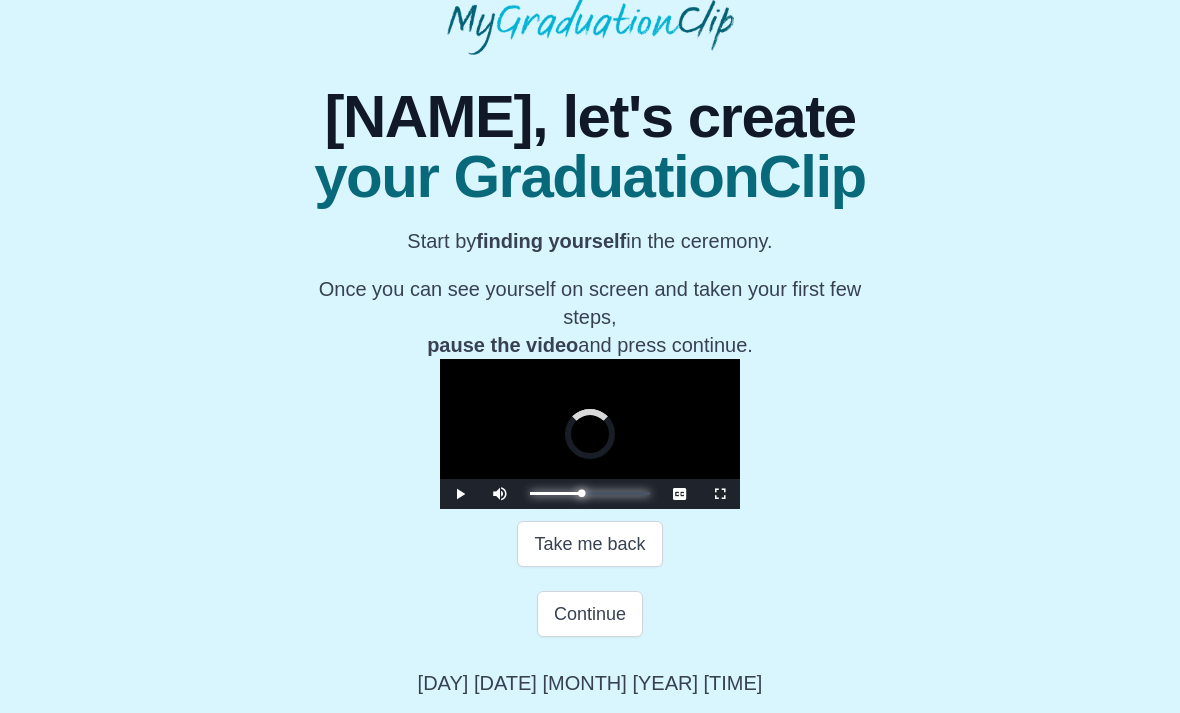click on "0:29:32 Progress : 0%" at bounding box center (555, 493) 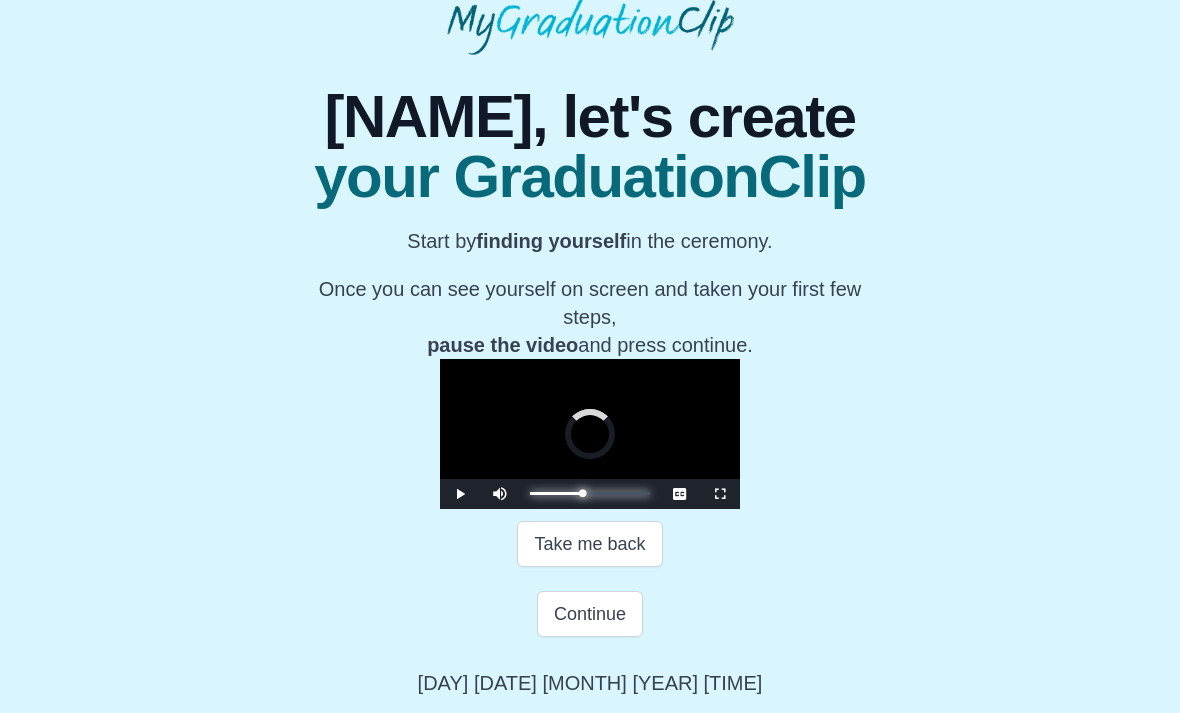 click on "0:38:28 Progress : 0%" at bounding box center (556, 493) 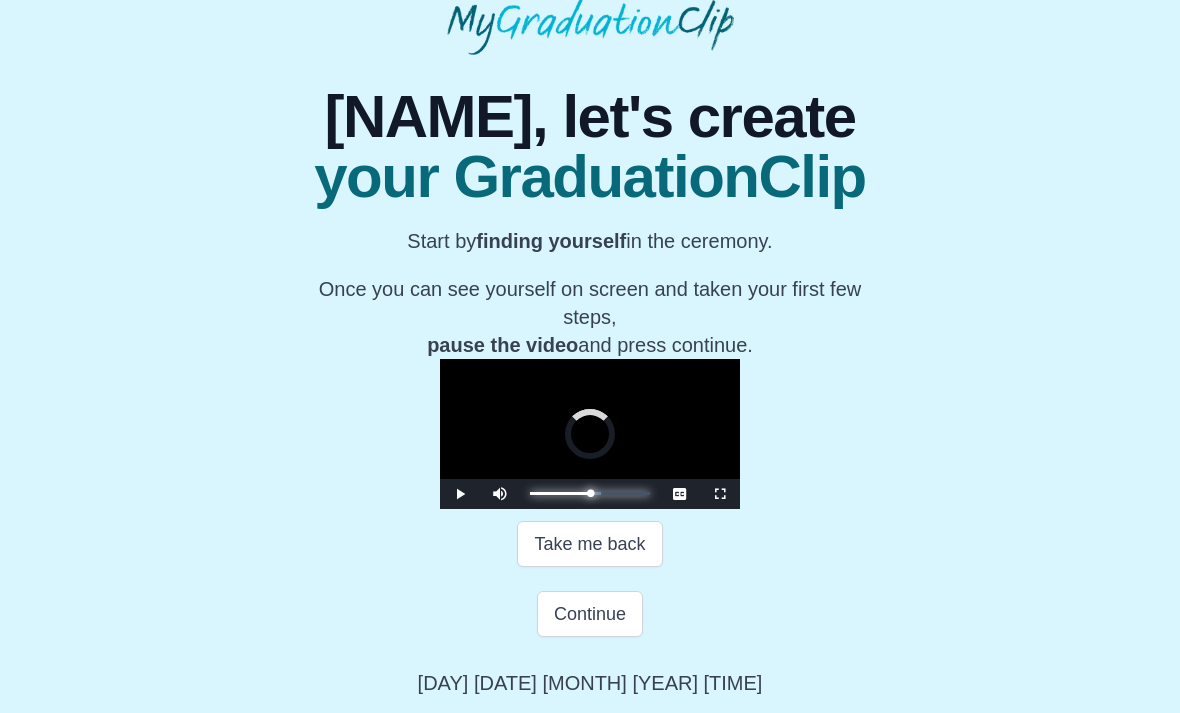 click on "0:43:47 Progress : 0%" at bounding box center (560, 493) 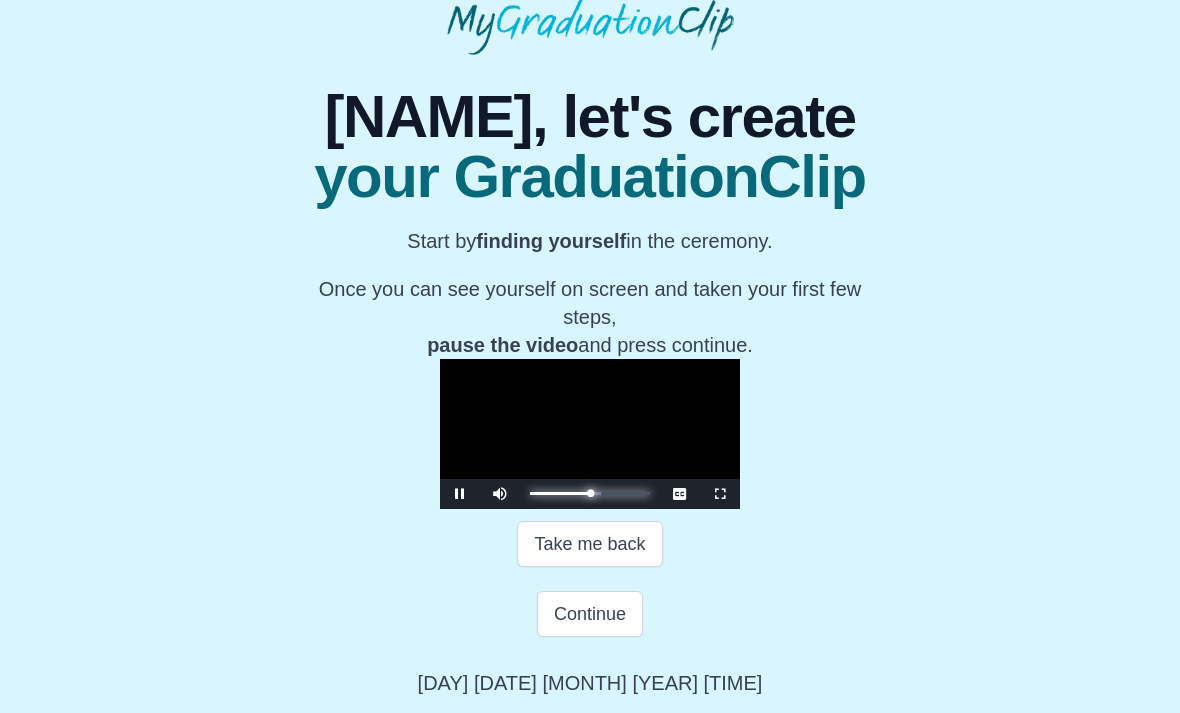 click at bounding box center [593, 493] 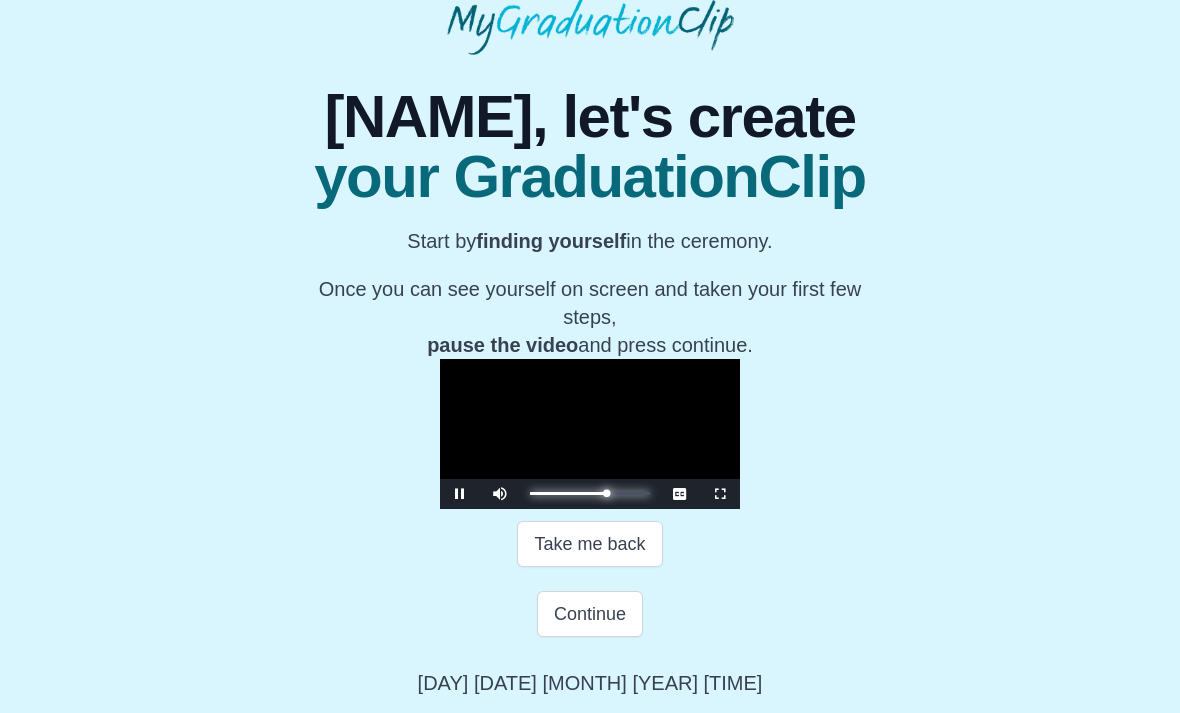 click on "0:55:15 Progress : 0%" at bounding box center [568, 493] 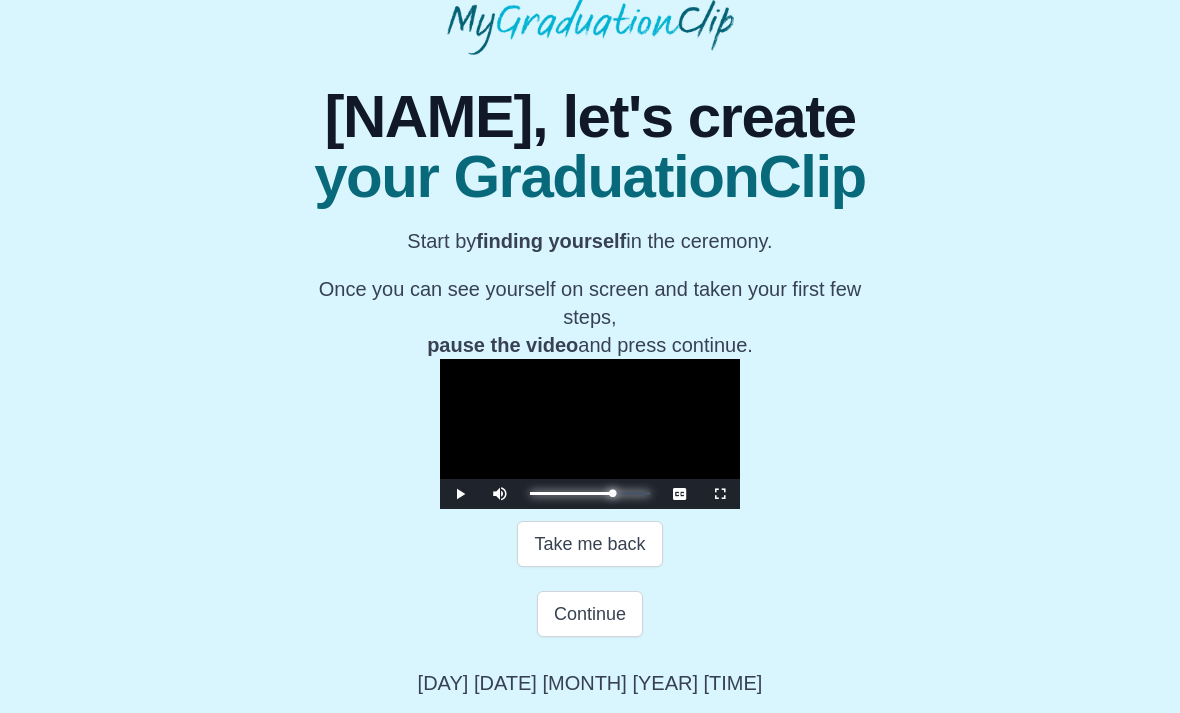 click on "0:59:56 Progress : 0%" at bounding box center (571, 493) 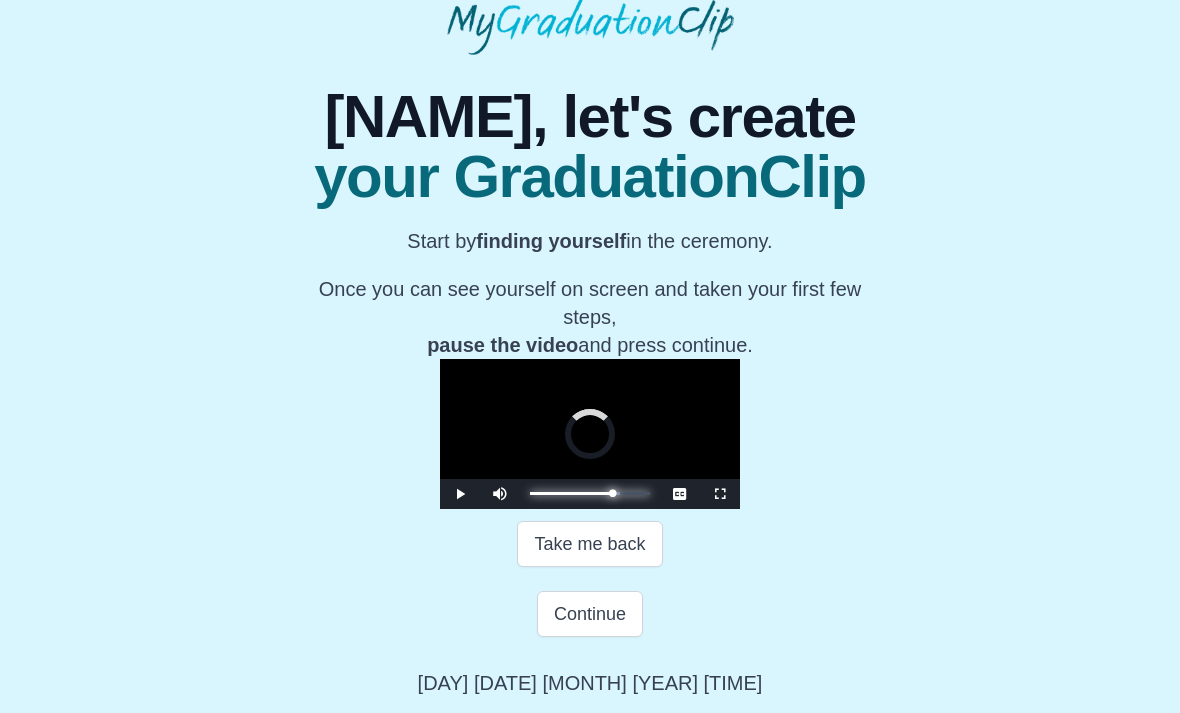 click at bounding box center (615, 493) 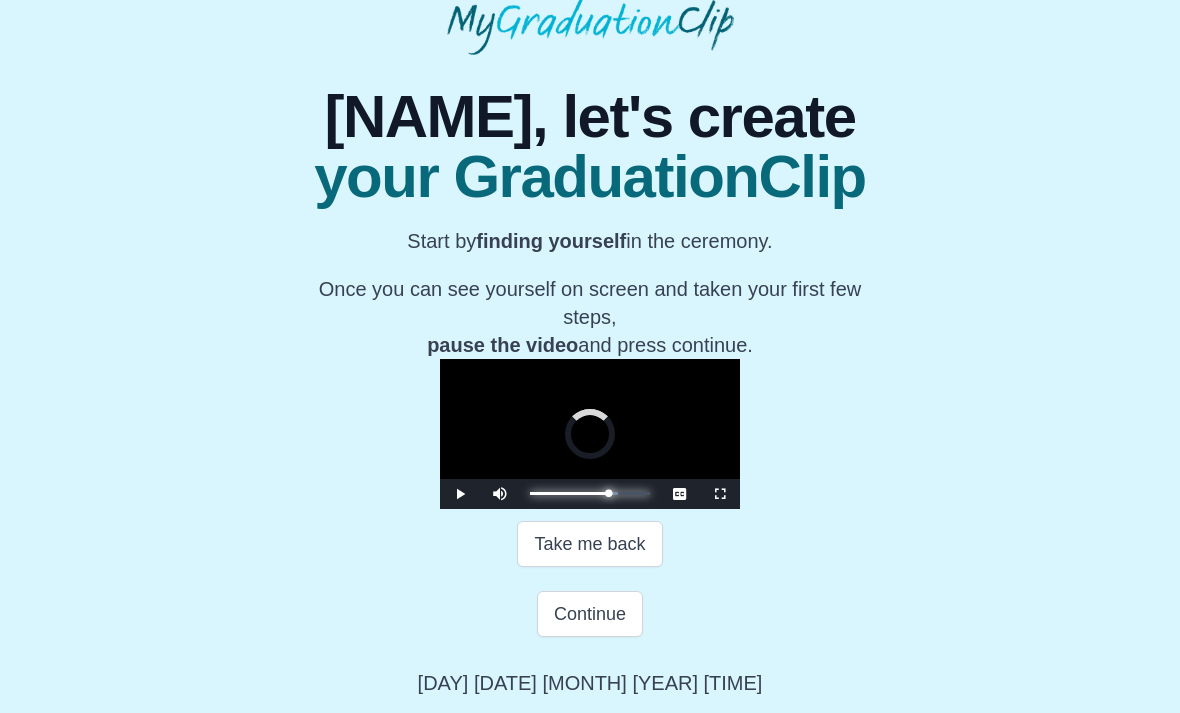 click at bounding box center [613, 493] 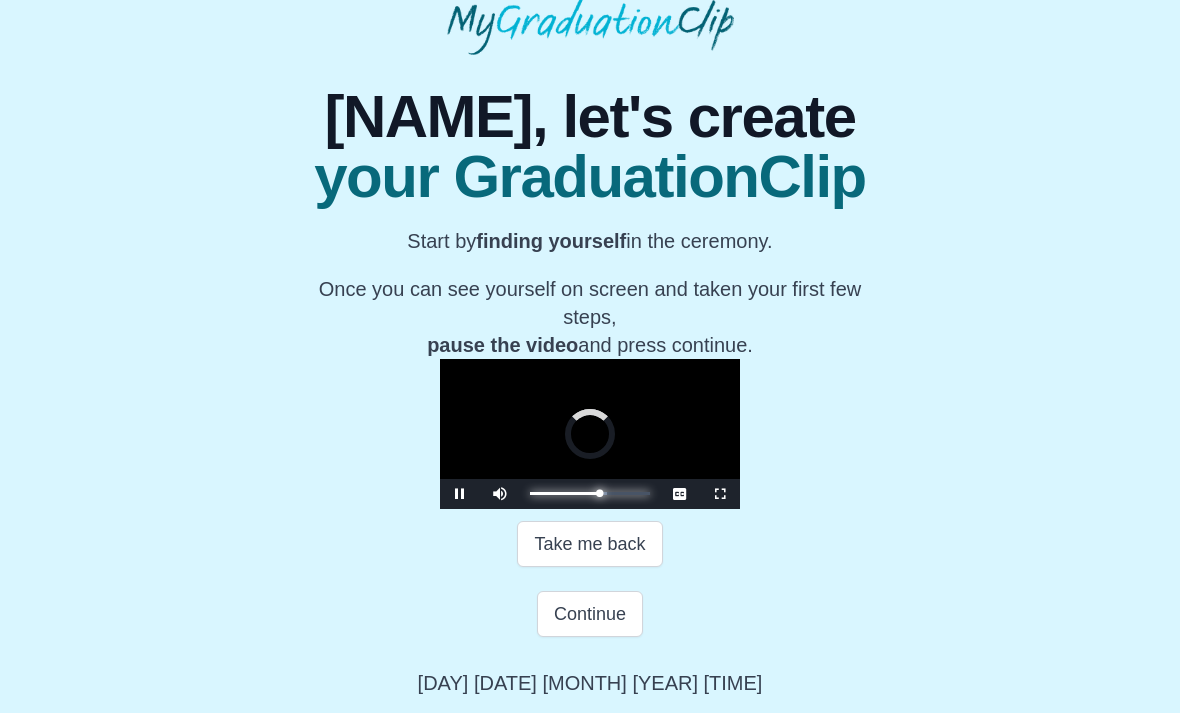 click at bounding box center (605, 493) 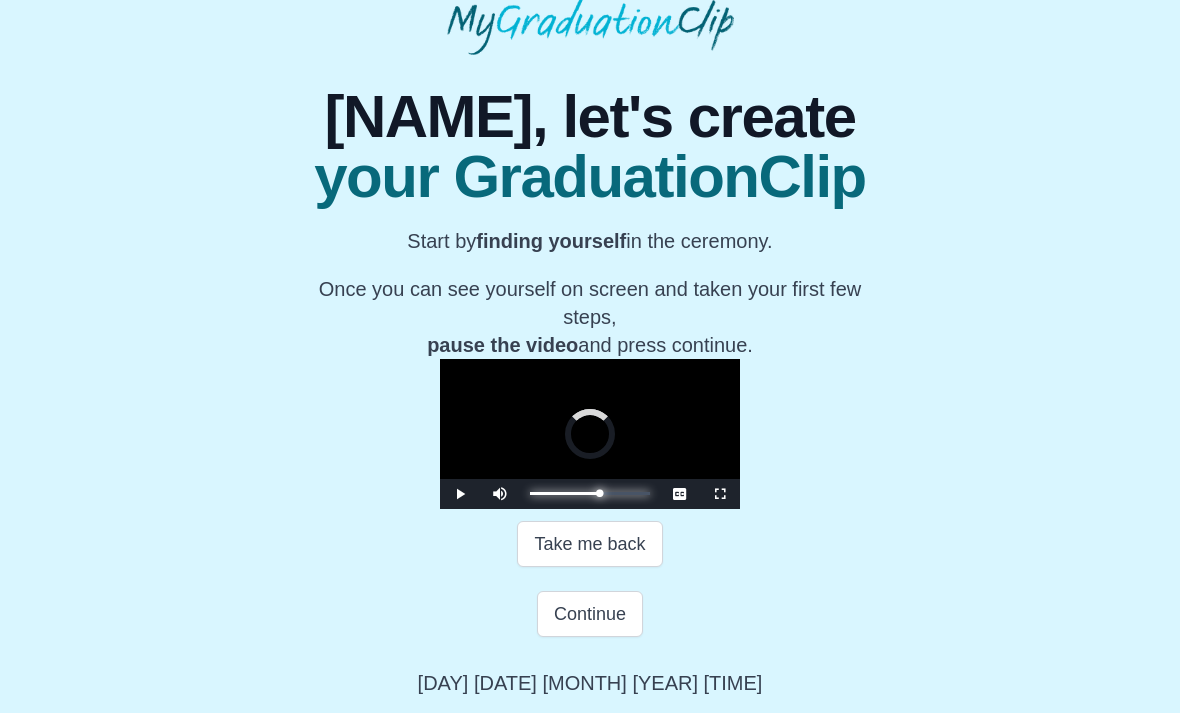 click on "0:52:30 Progress : 0%" at bounding box center (565, 493) 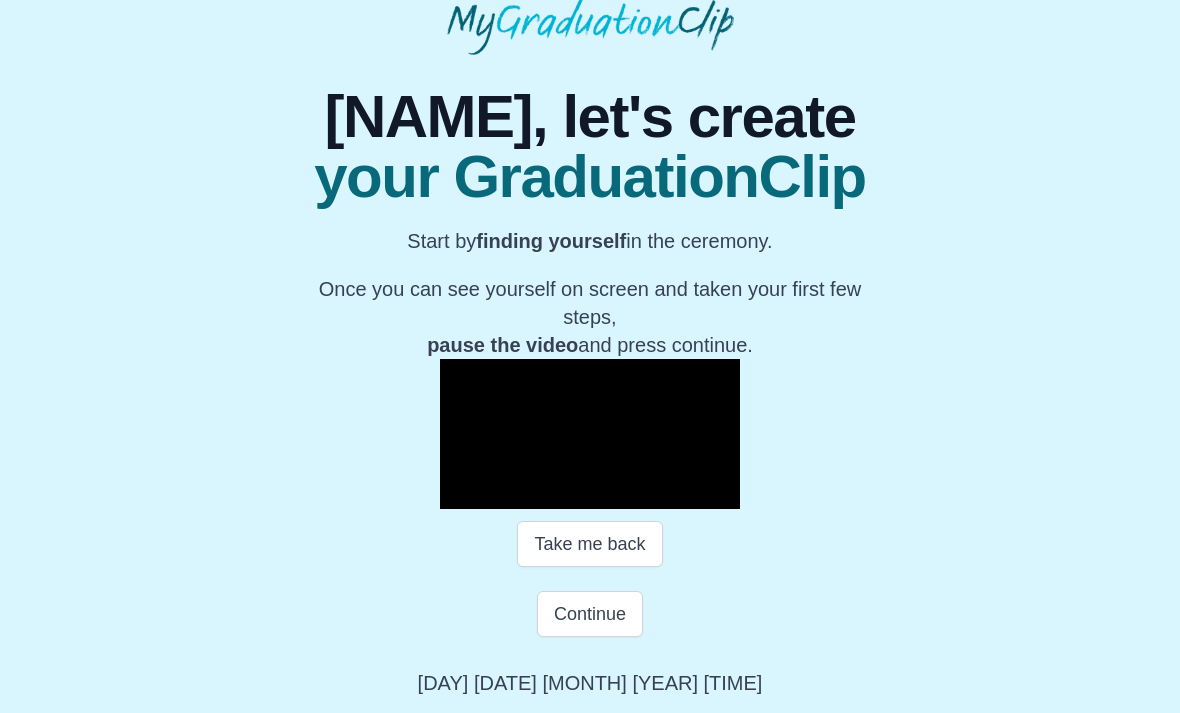 click on "0:54:14 Progress : 0%" at bounding box center (567, 493) 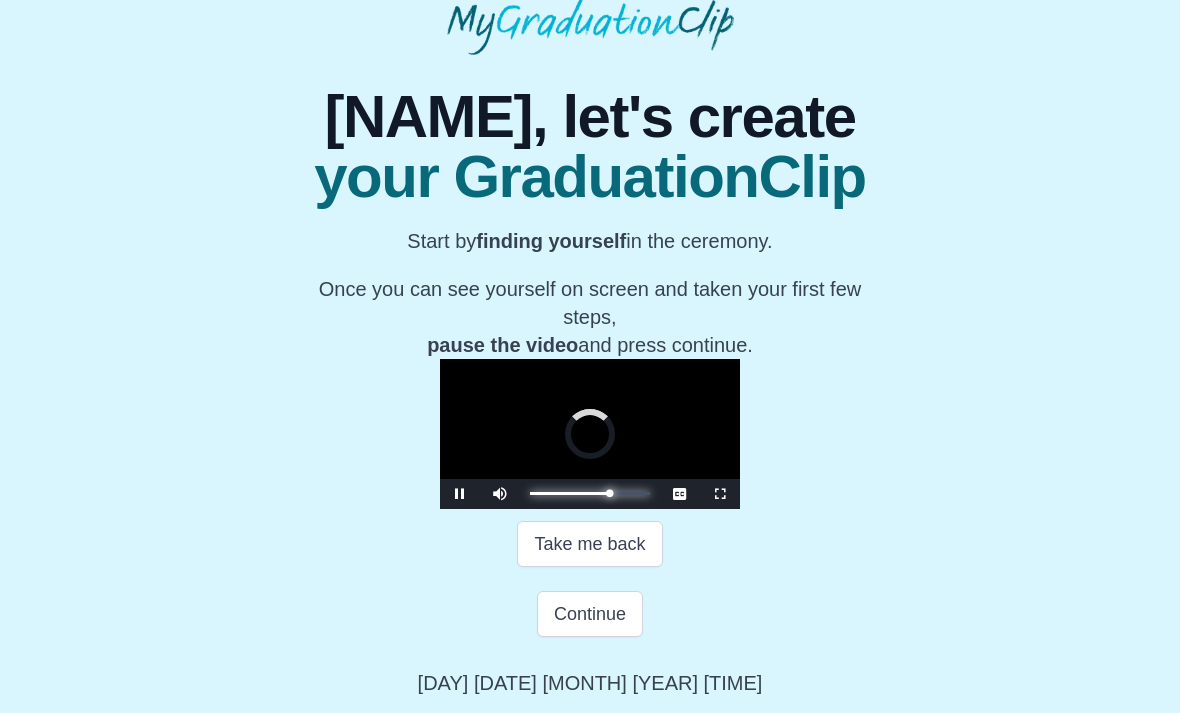 click on "0:57:23 Progress : 0%" at bounding box center (569, 493) 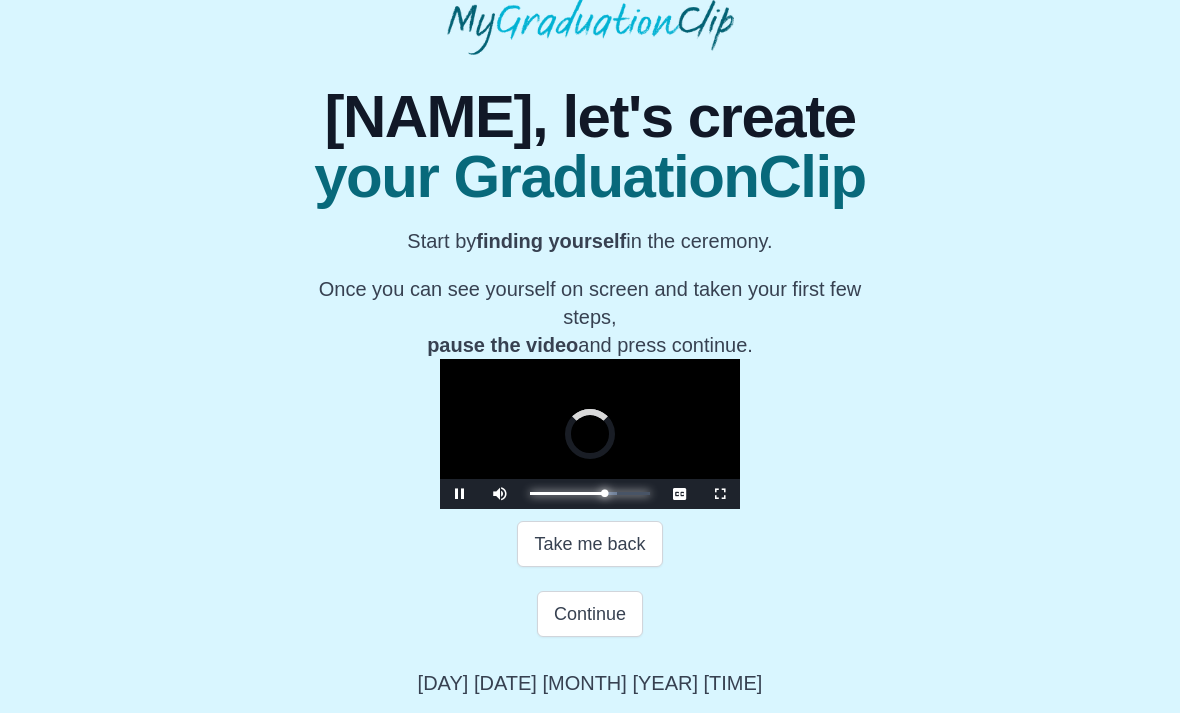 click on "0:56:45 Progress : 0%" at bounding box center (567, 493) 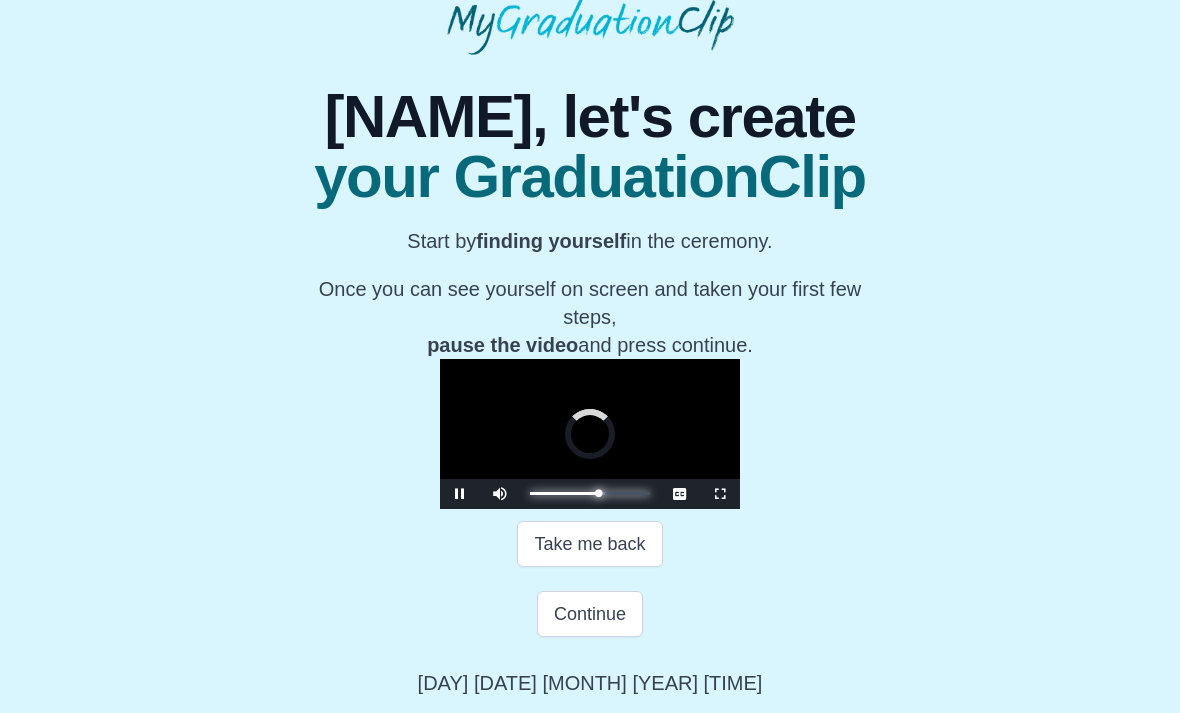 click on "Loaded : 0%" at bounding box center (567, 493) 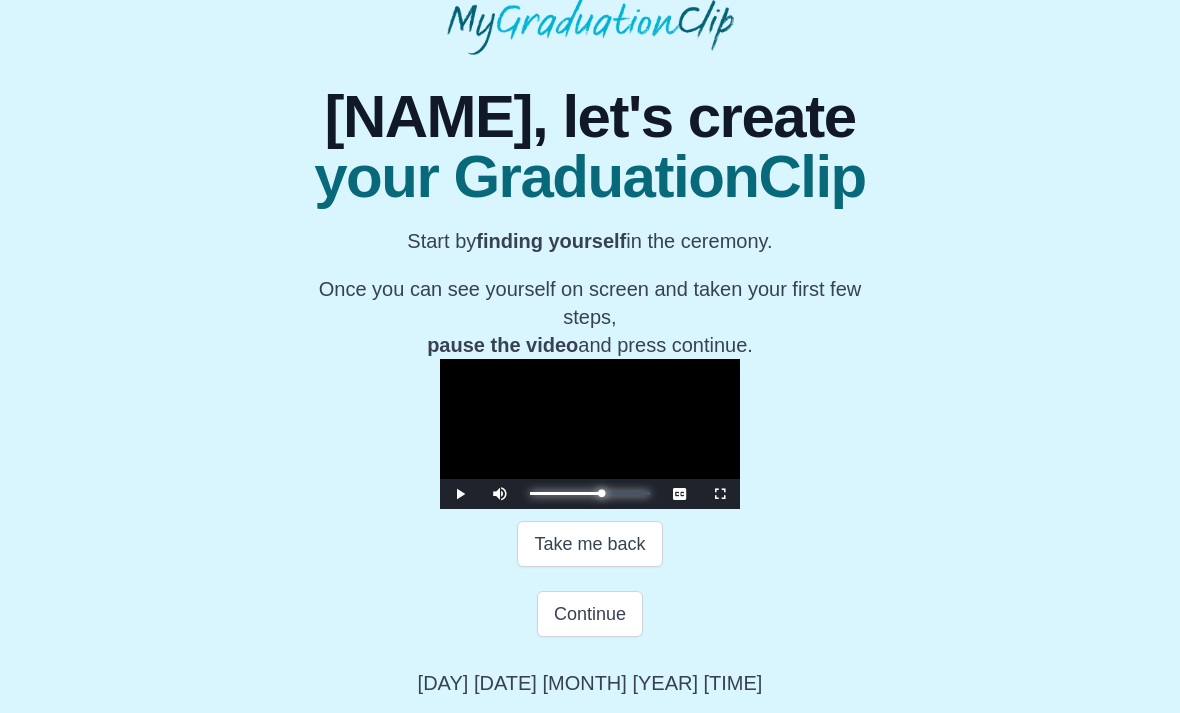 click on "0:51:51 Progress : 0%" at bounding box center (565, 493) 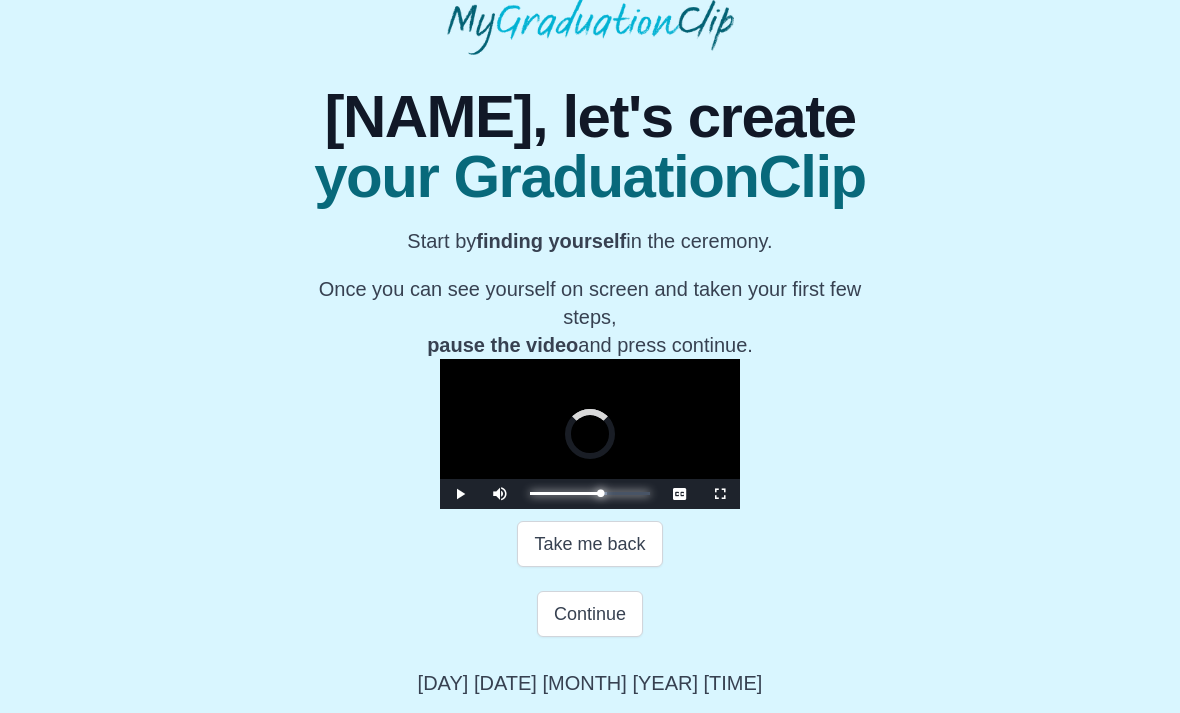 click on "0:51:51" at bounding box center (0, 0) 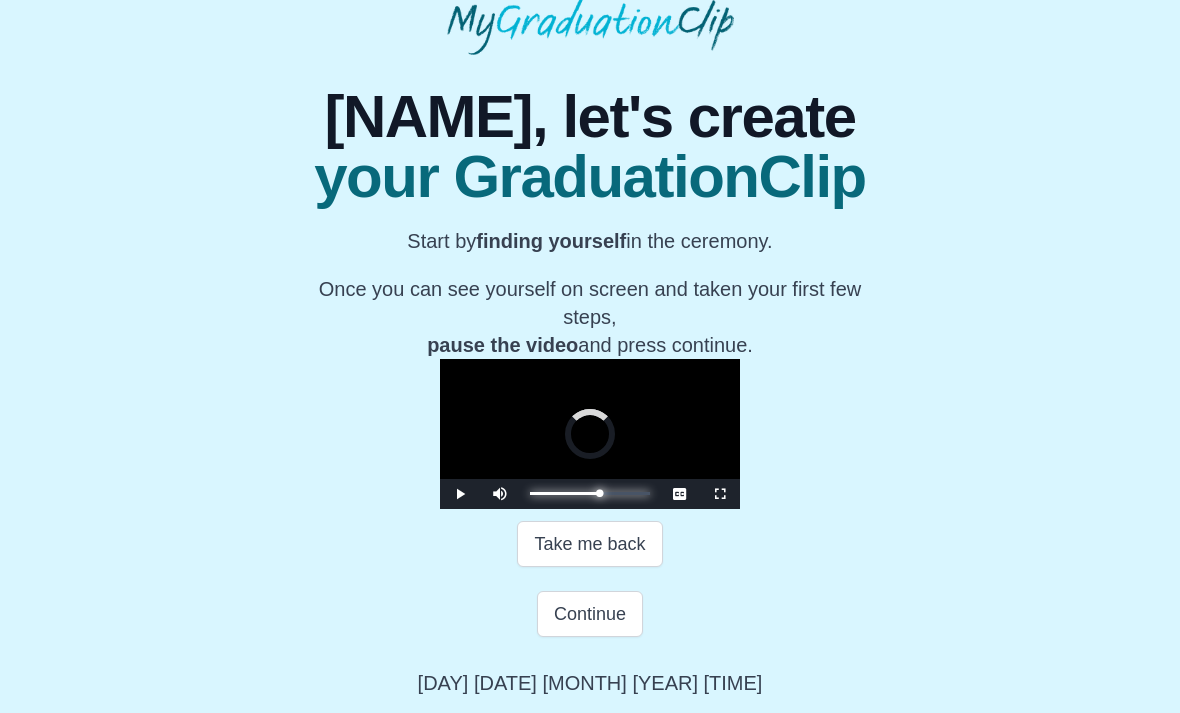 click at bounding box center [600, 493] 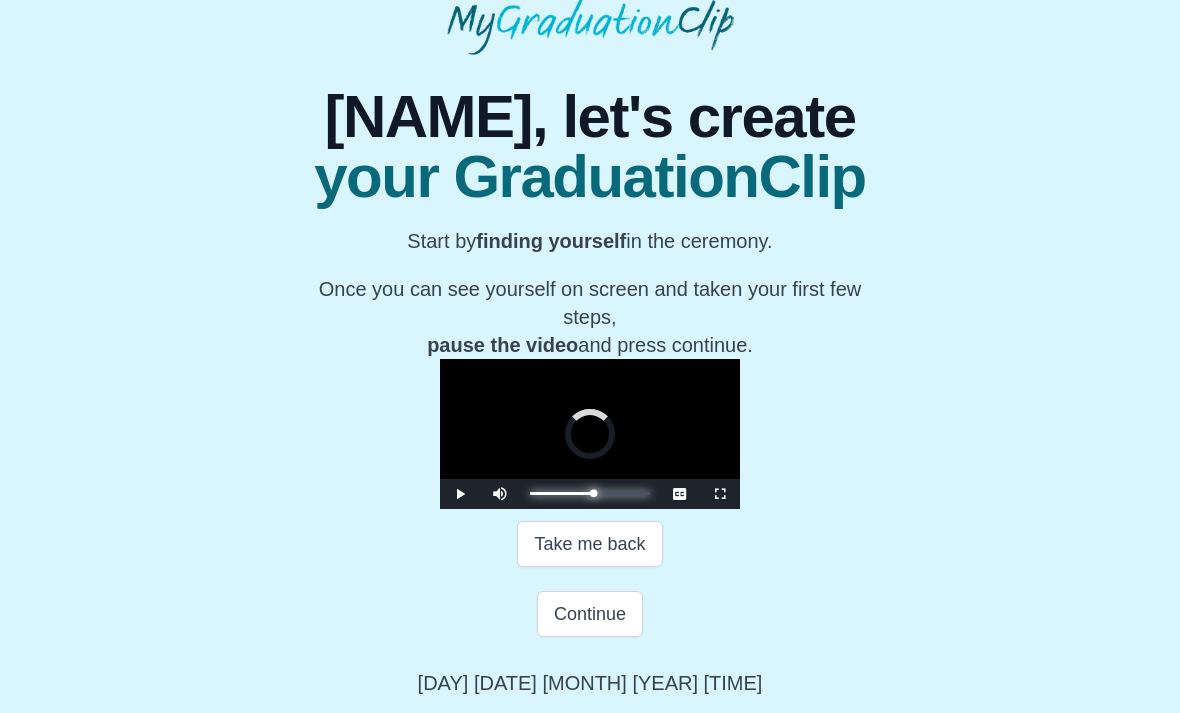 click at bounding box center (594, 493) 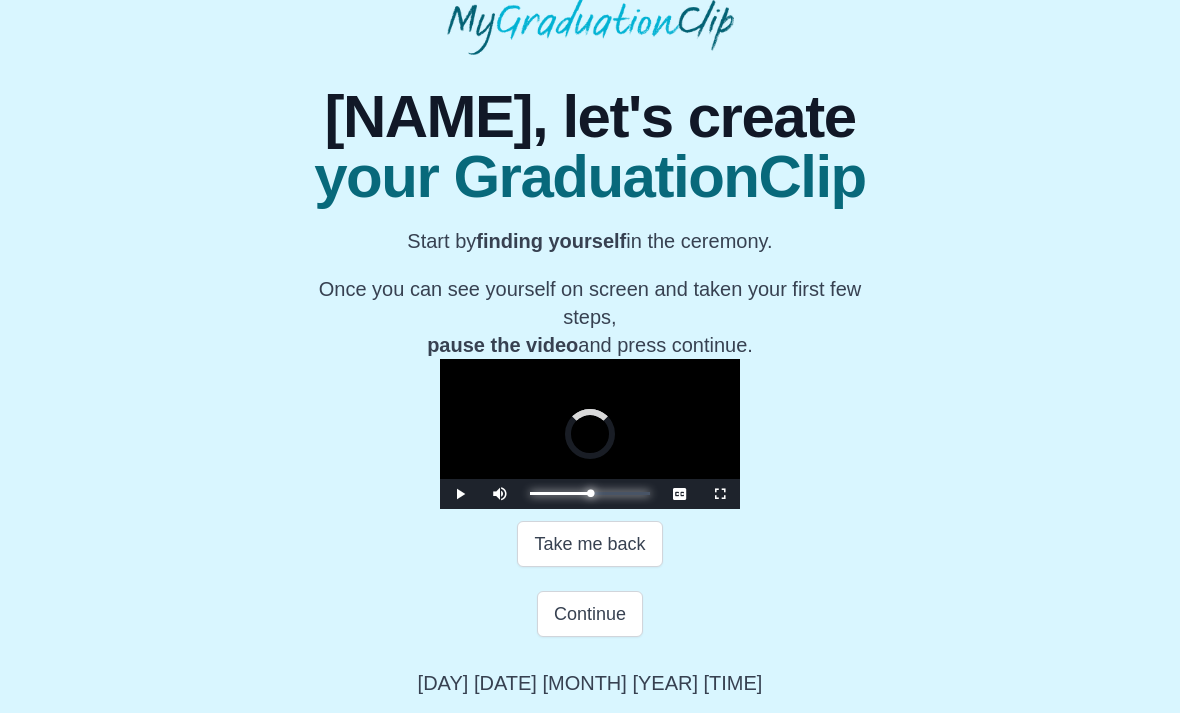 click on "Loaded : 0%" at bounding box center [560, 493] 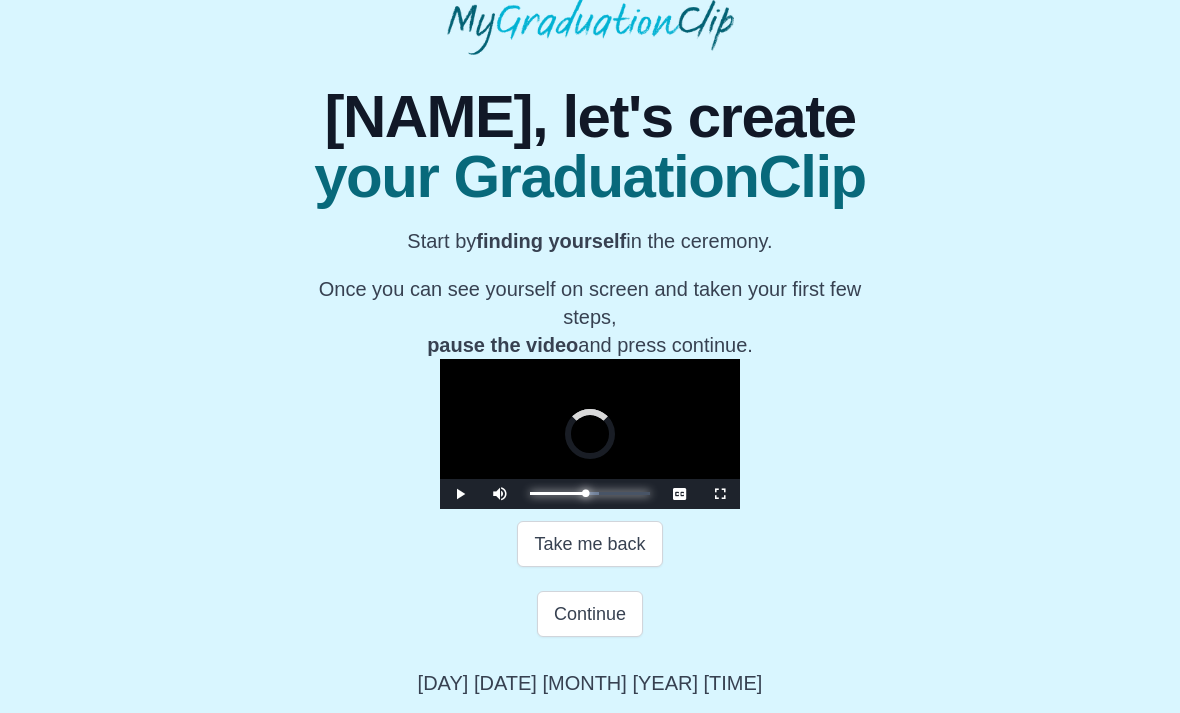 click at bounding box center [592, 493] 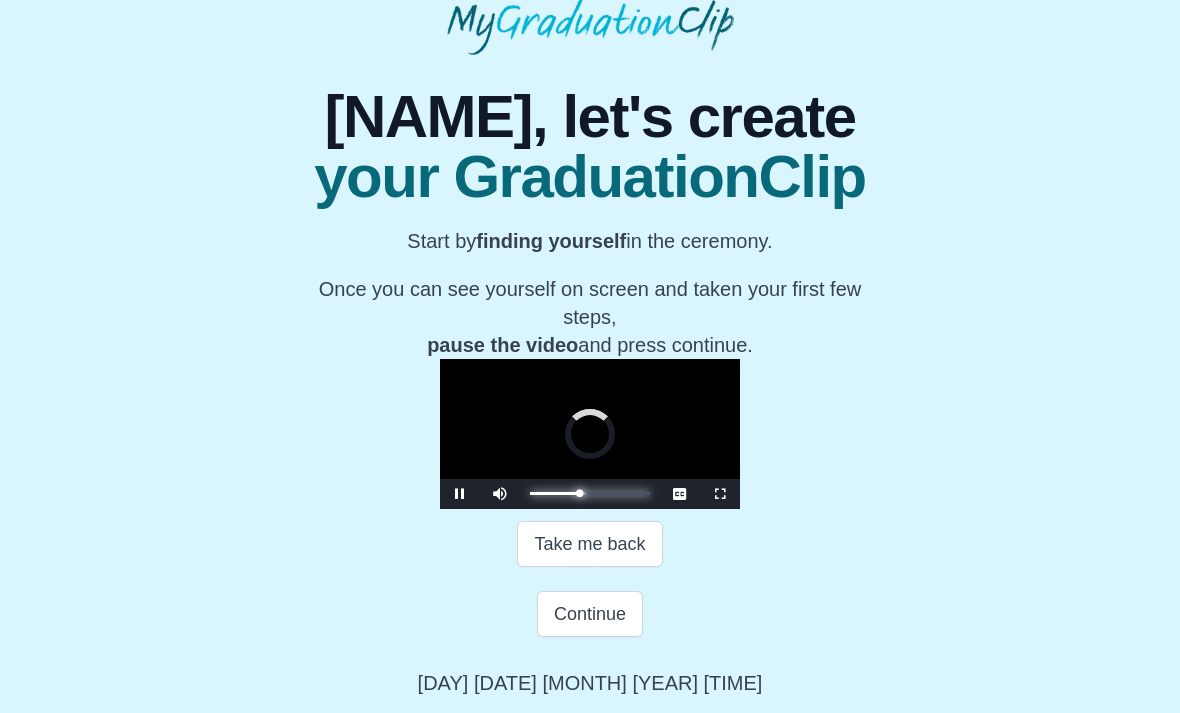 click at bounding box center (584, 493) 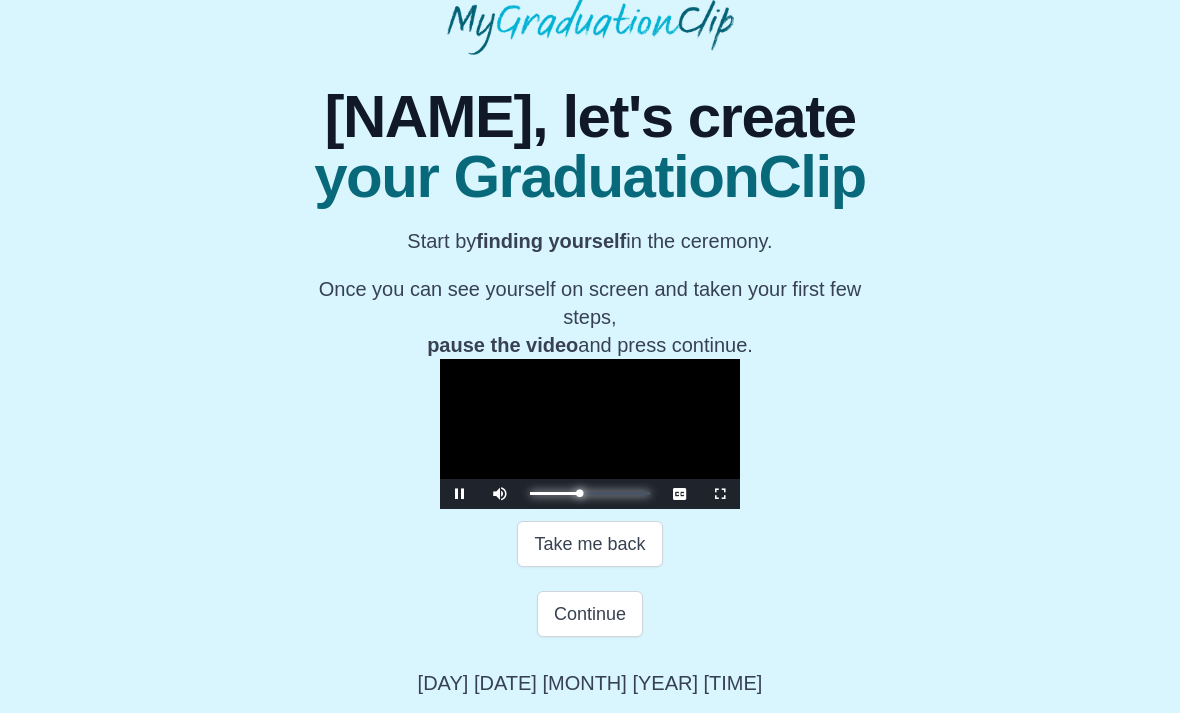 click at bounding box center (581, 493) 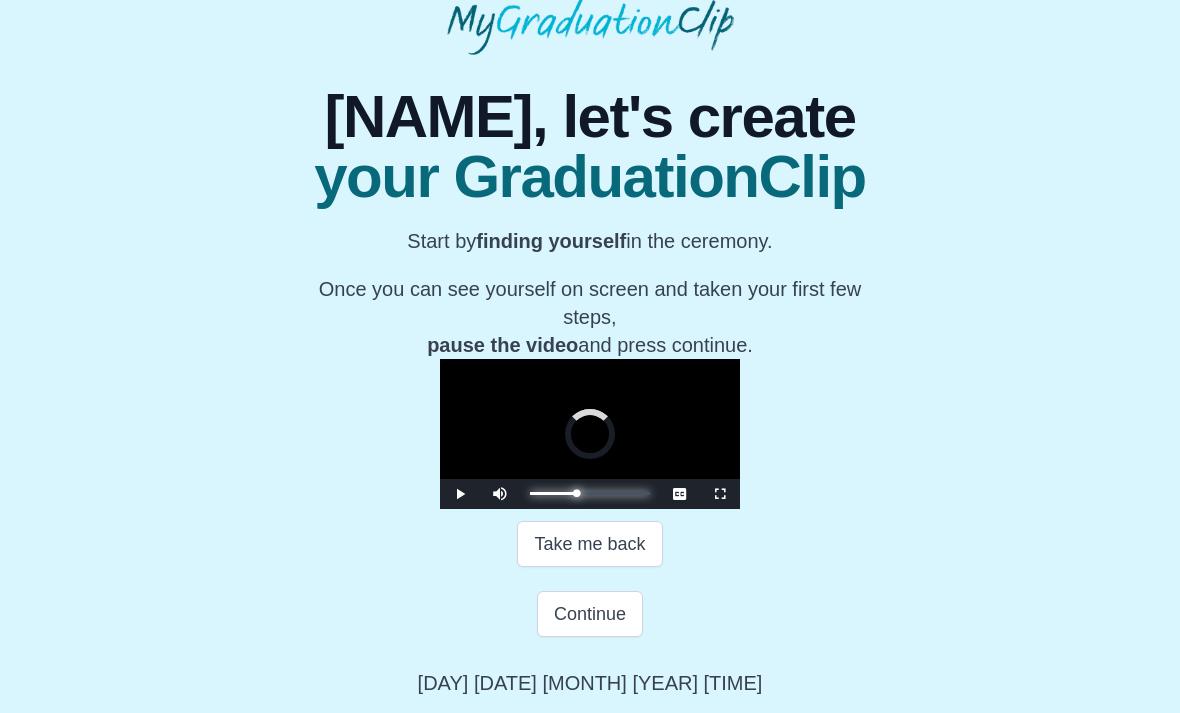 click on "0:36:59 Progress : 0%" at bounding box center [553, 493] 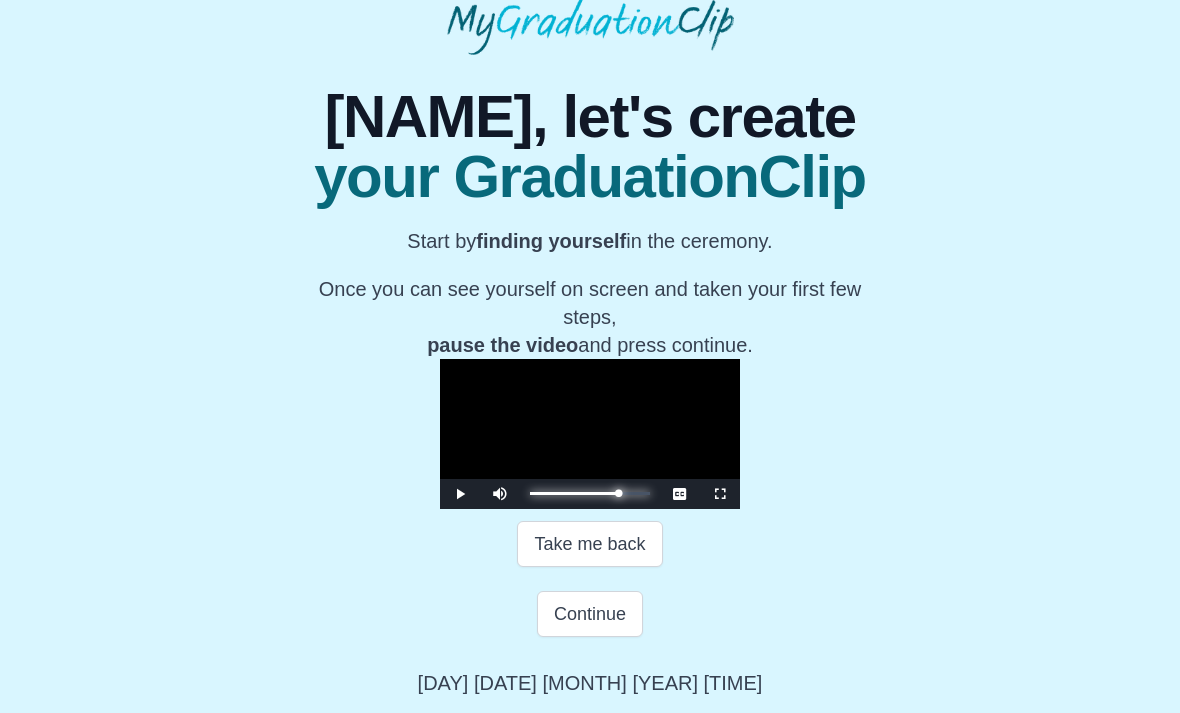 click on "1:04:24 Progress : 0%" at bounding box center [574, 493] 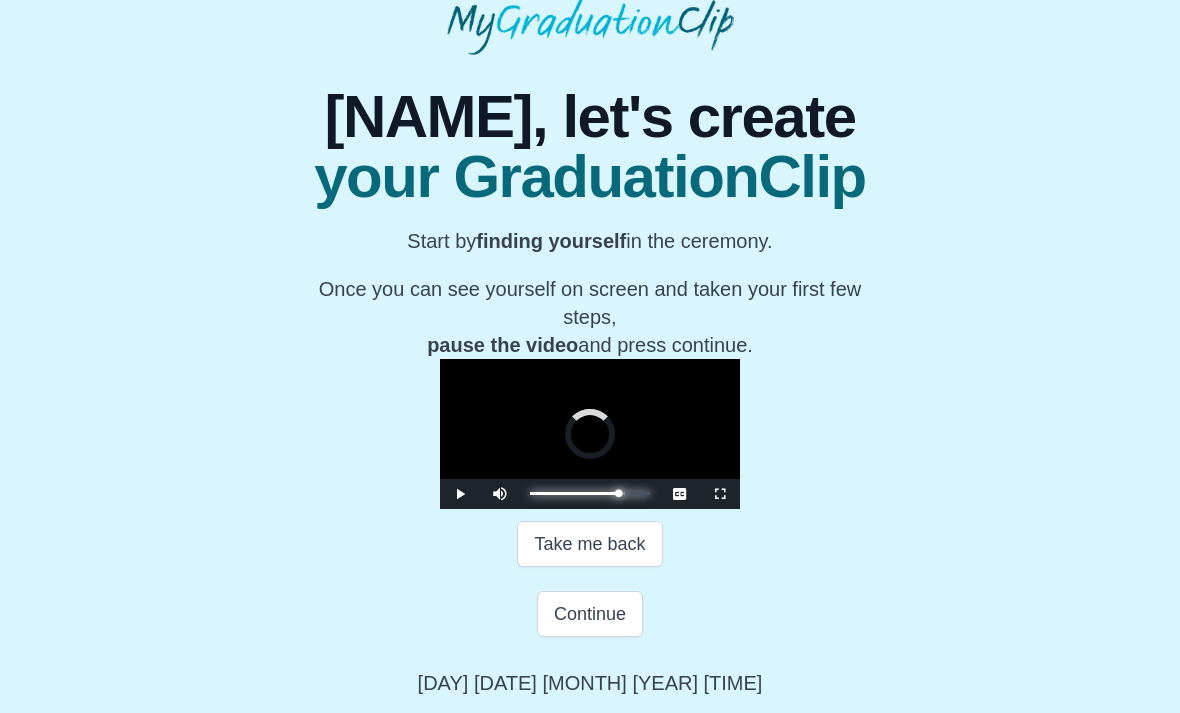 click on "1:05:40 Progress : 0%" at bounding box center (574, 493) 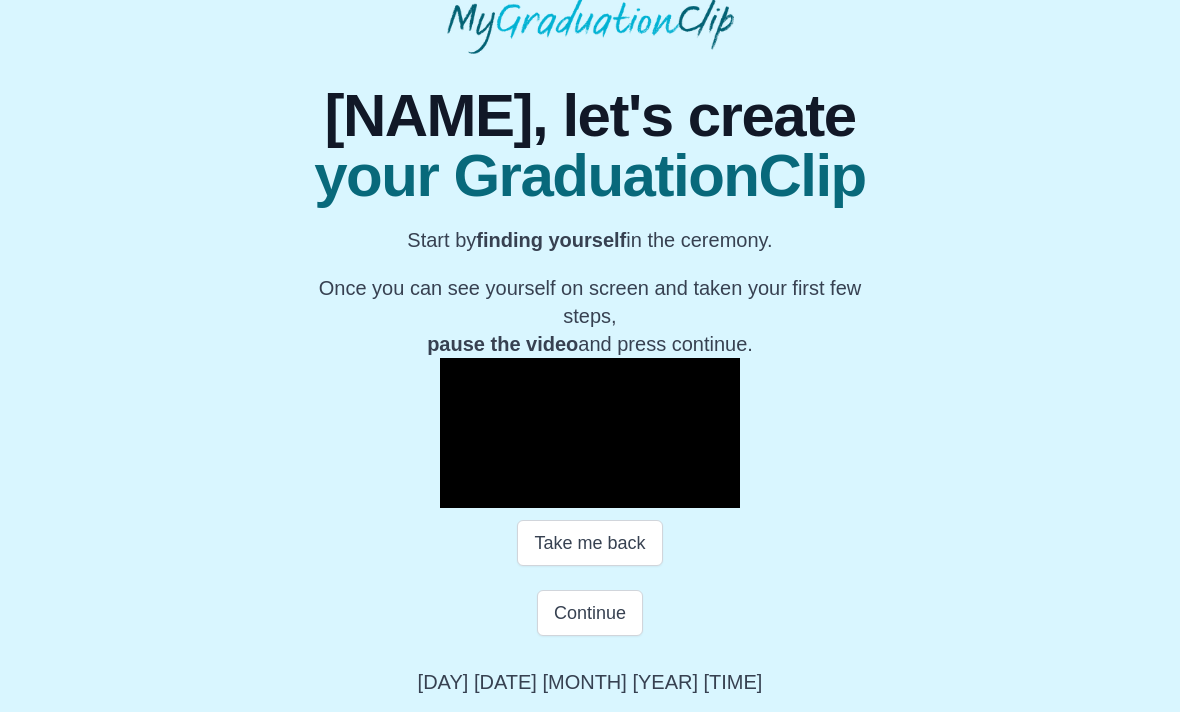 scroll, scrollTop: 177, scrollLeft: 0, axis: vertical 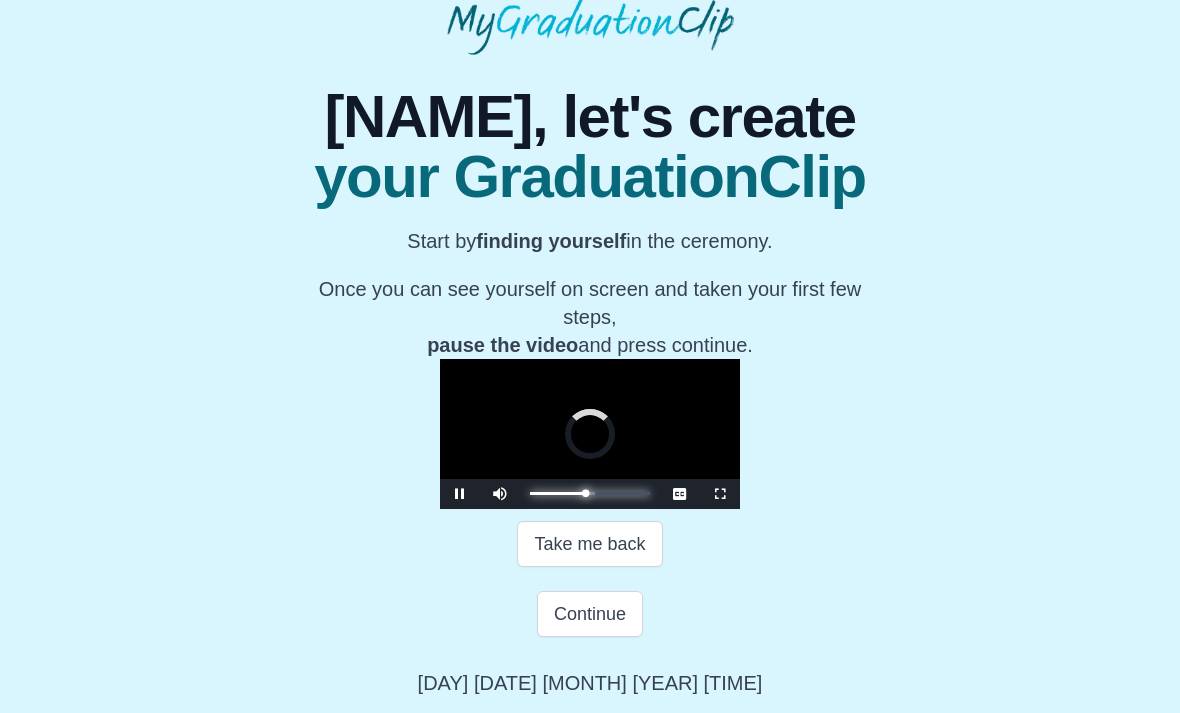 click on "0:39:57 Progress : 0%" at bounding box center (557, 493) 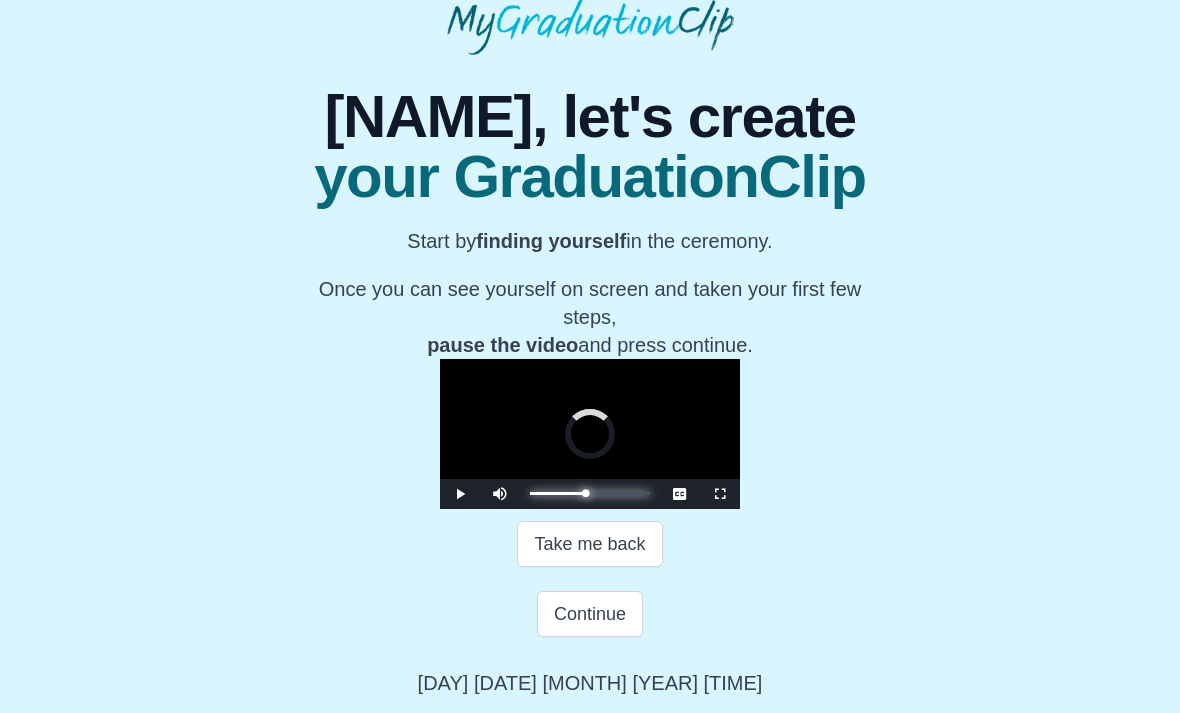 click on "Loaded : 0%" at bounding box center (557, 493) 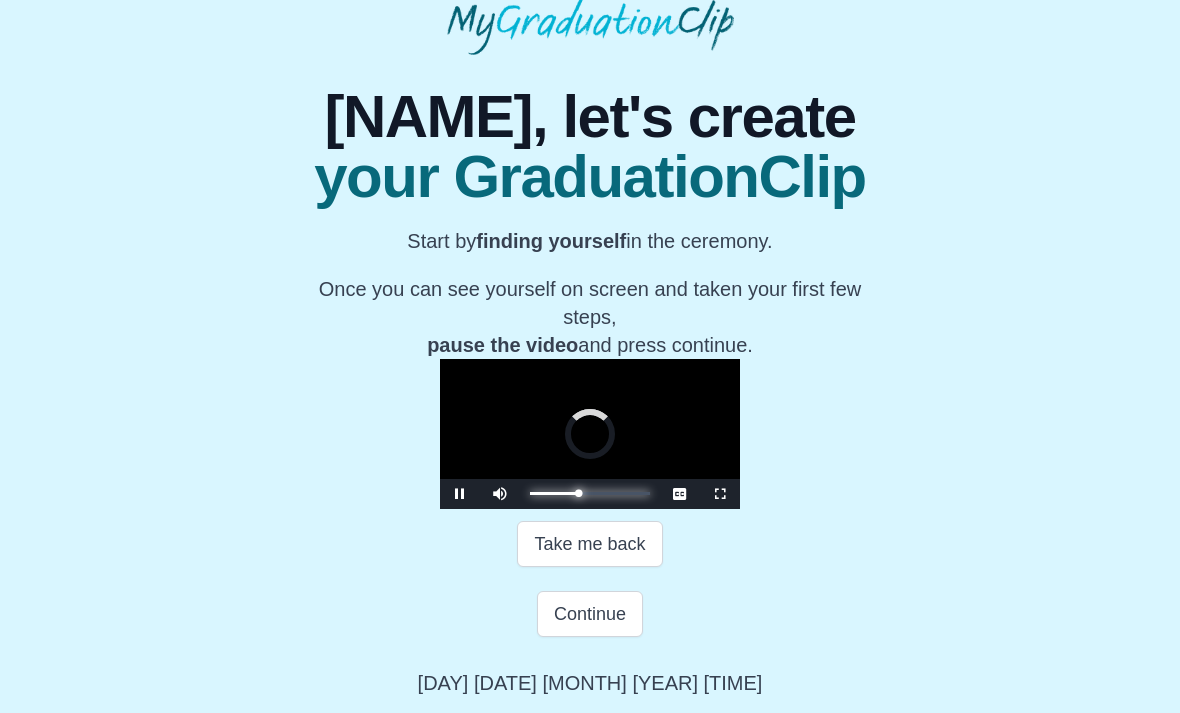 click on "0:35:17 Progress : 0%" at bounding box center (554, 493) 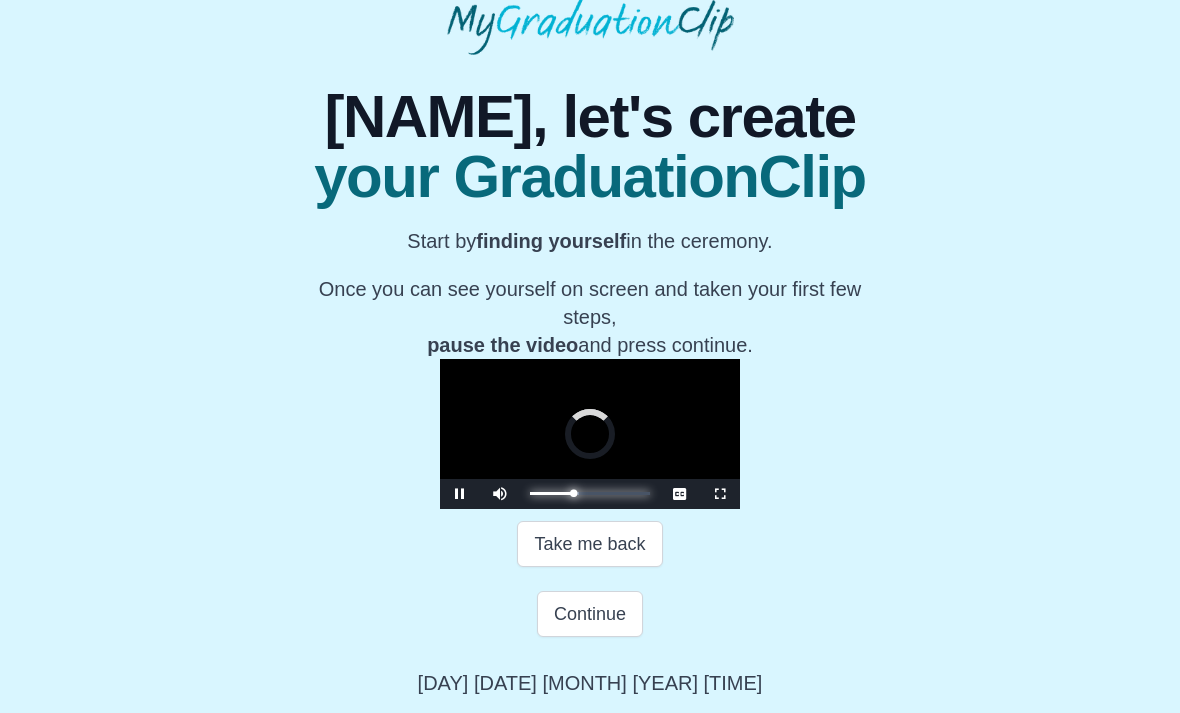 click on "Loaded : 0%" at bounding box center (554, 493) 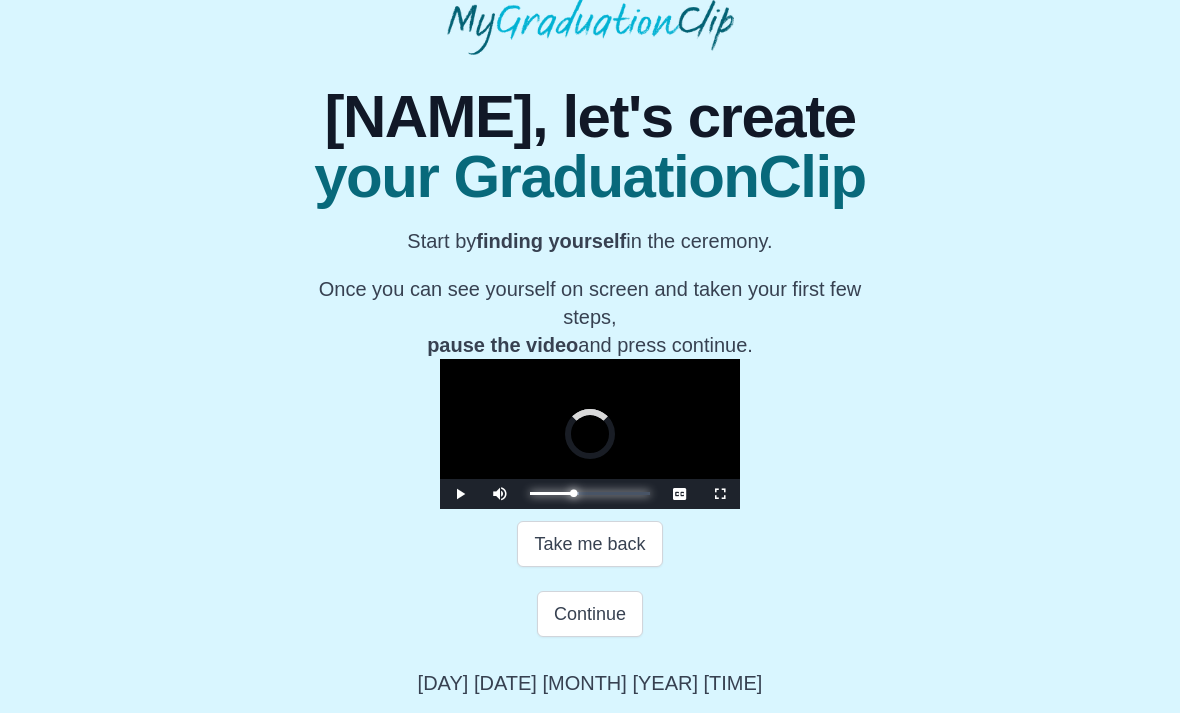 click on "Loaded : 0%" at bounding box center [554, 493] 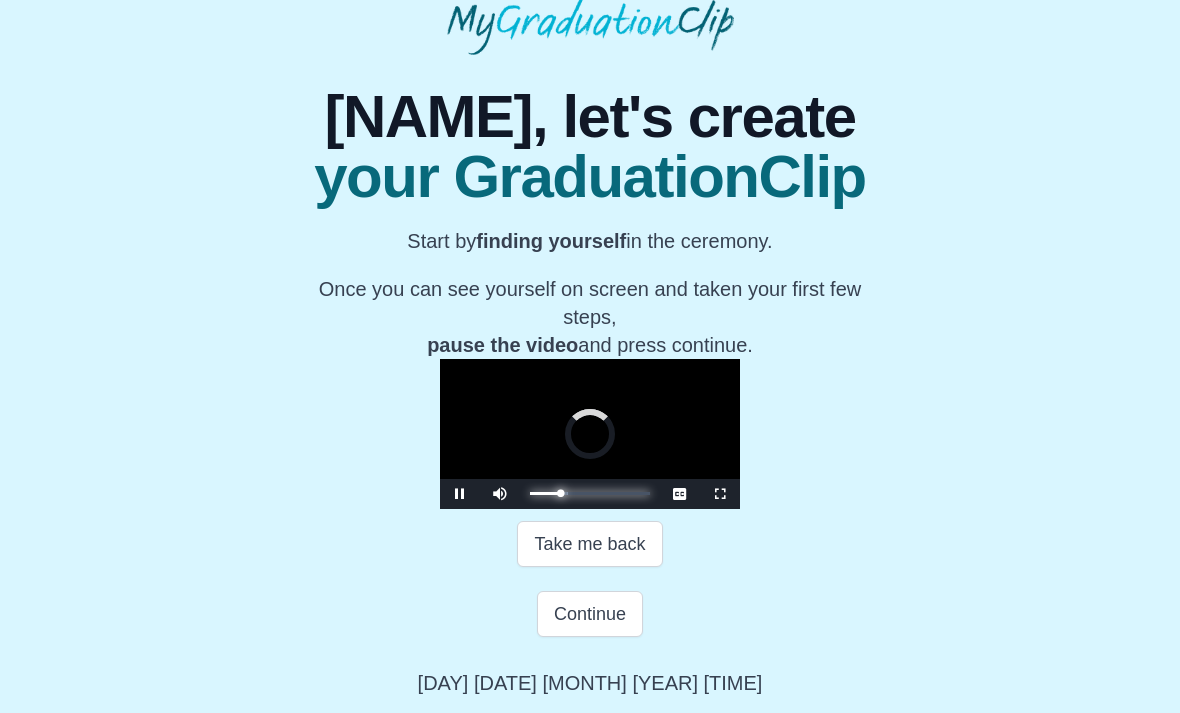 click on "Loaded : 0%" at bounding box center [549, 493] 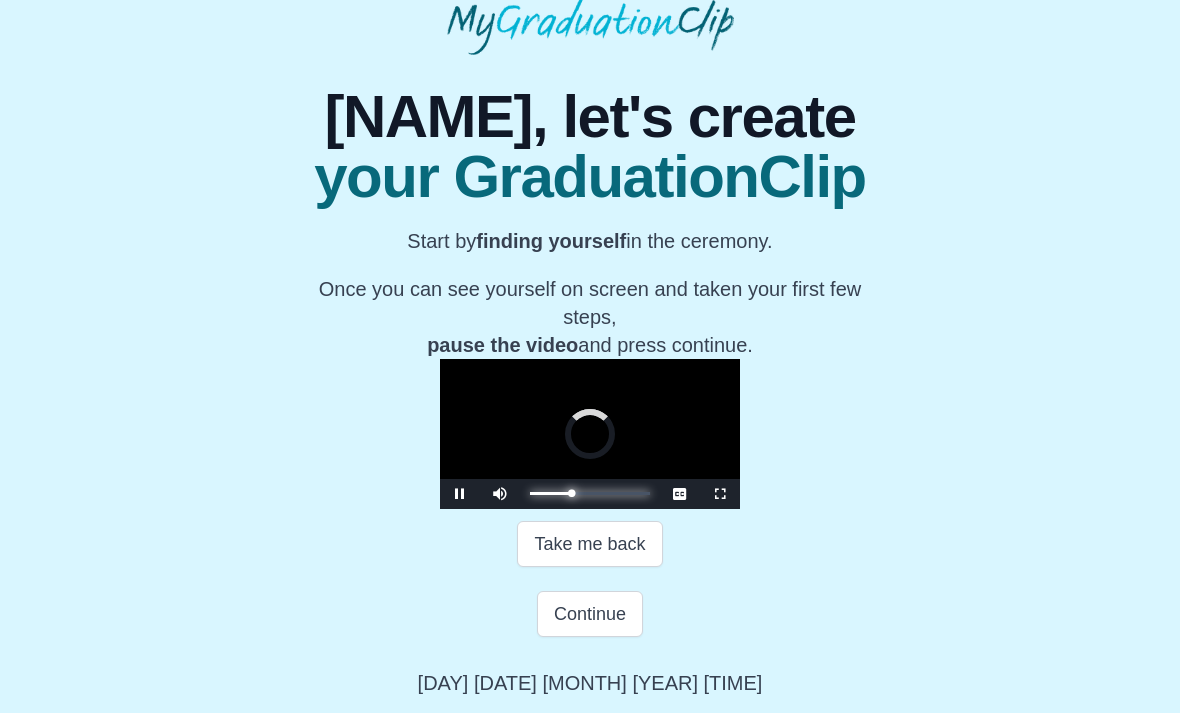 click on "0:24:52 Progress : 0%" at bounding box center (551, 493) 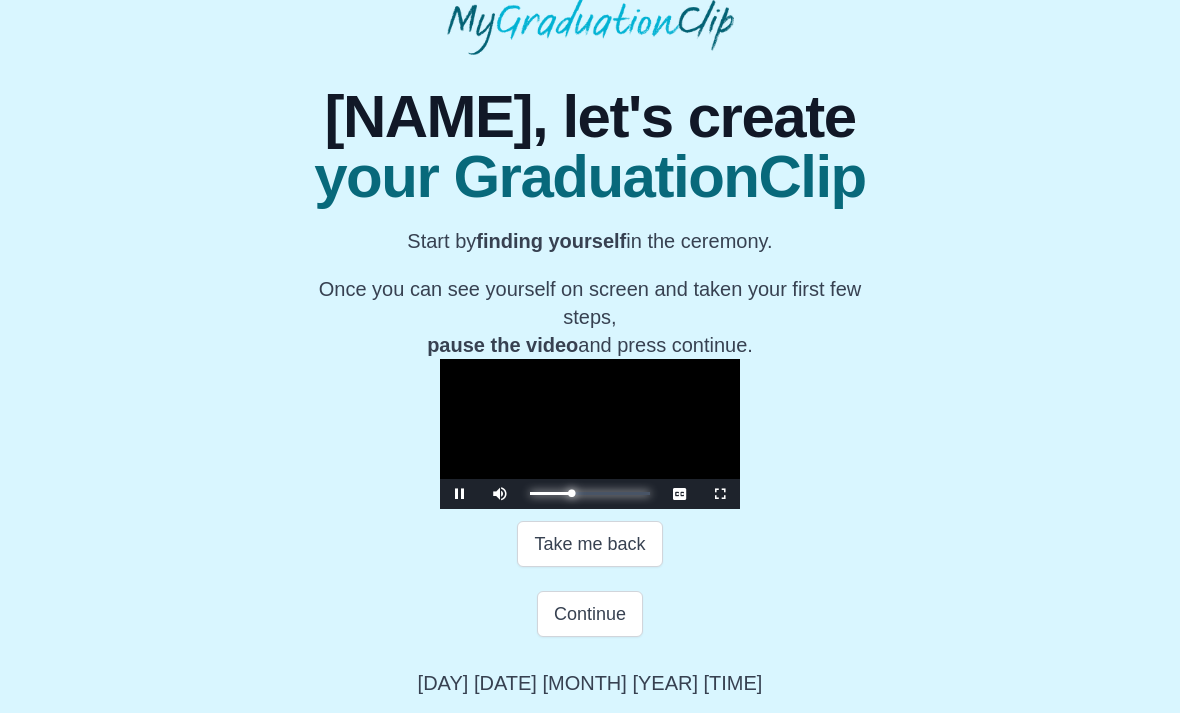 click on "0:30:24 Progress : 0%" at bounding box center [551, 493] 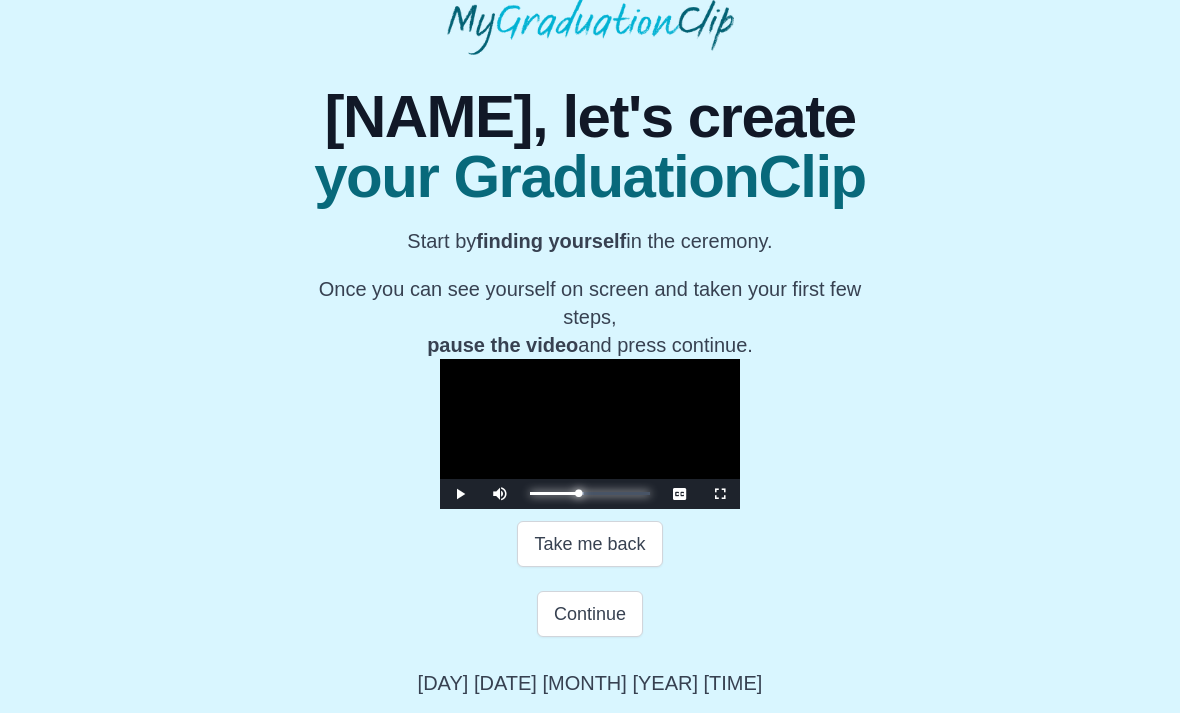 click on "0:34:51 Progress : 0%" at bounding box center [554, 493] 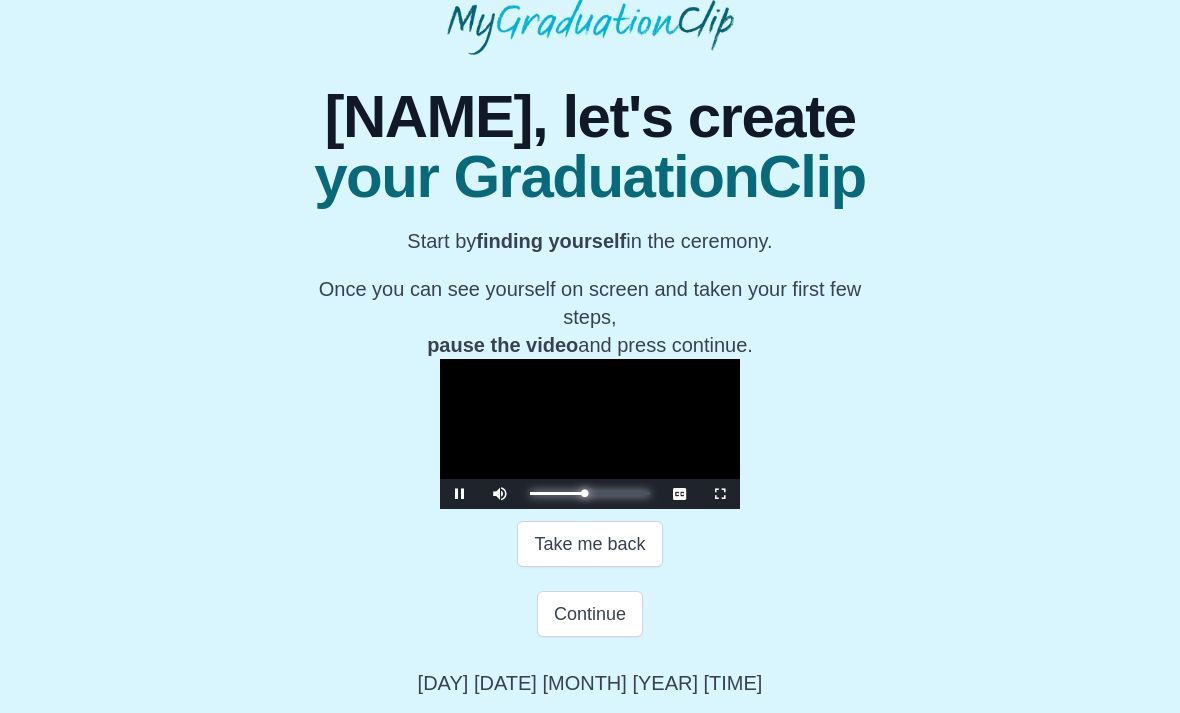 click on "0:39:19 Progress : 0%" at bounding box center [557, 493] 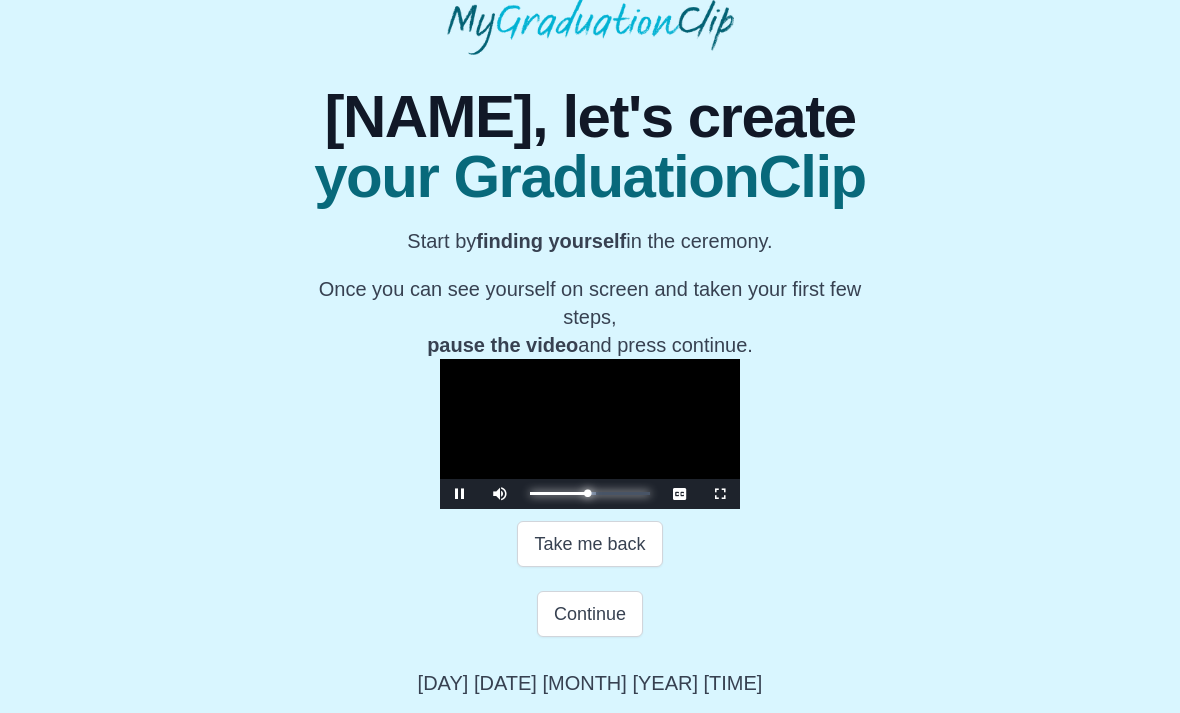 click on "0:41:52 Progress : 0%" at bounding box center (559, 493) 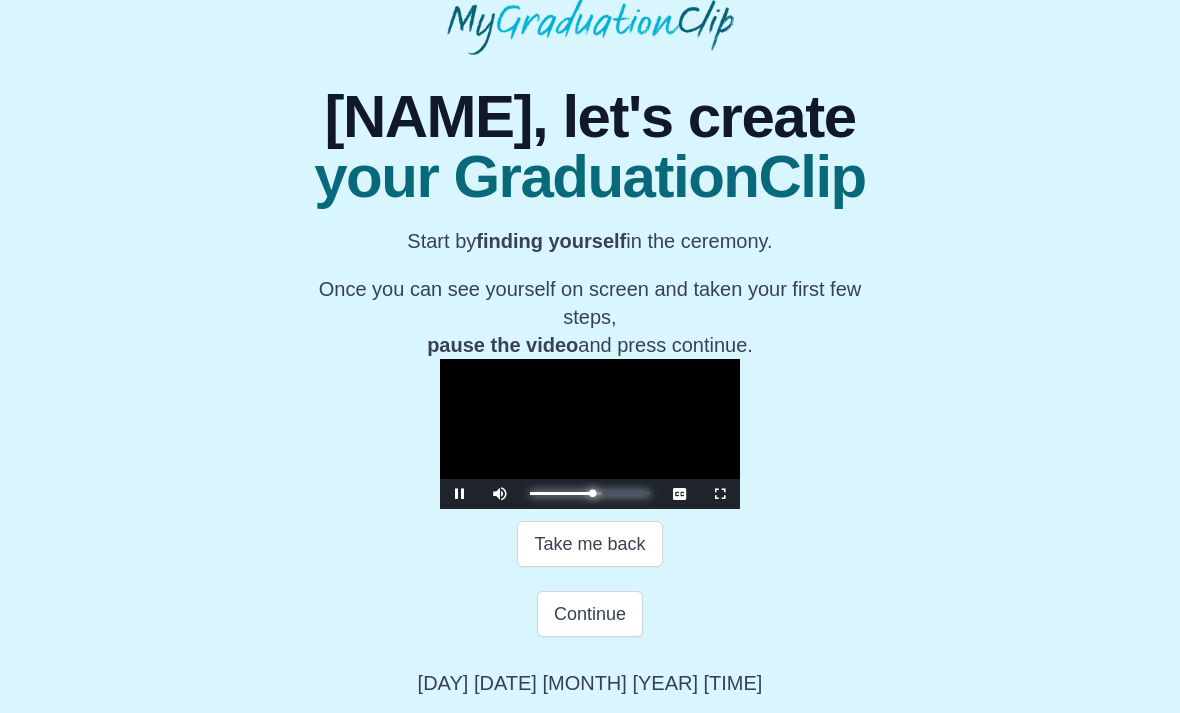 click on "0:45:03 Progress : 0%" at bounding box center (561, 493) 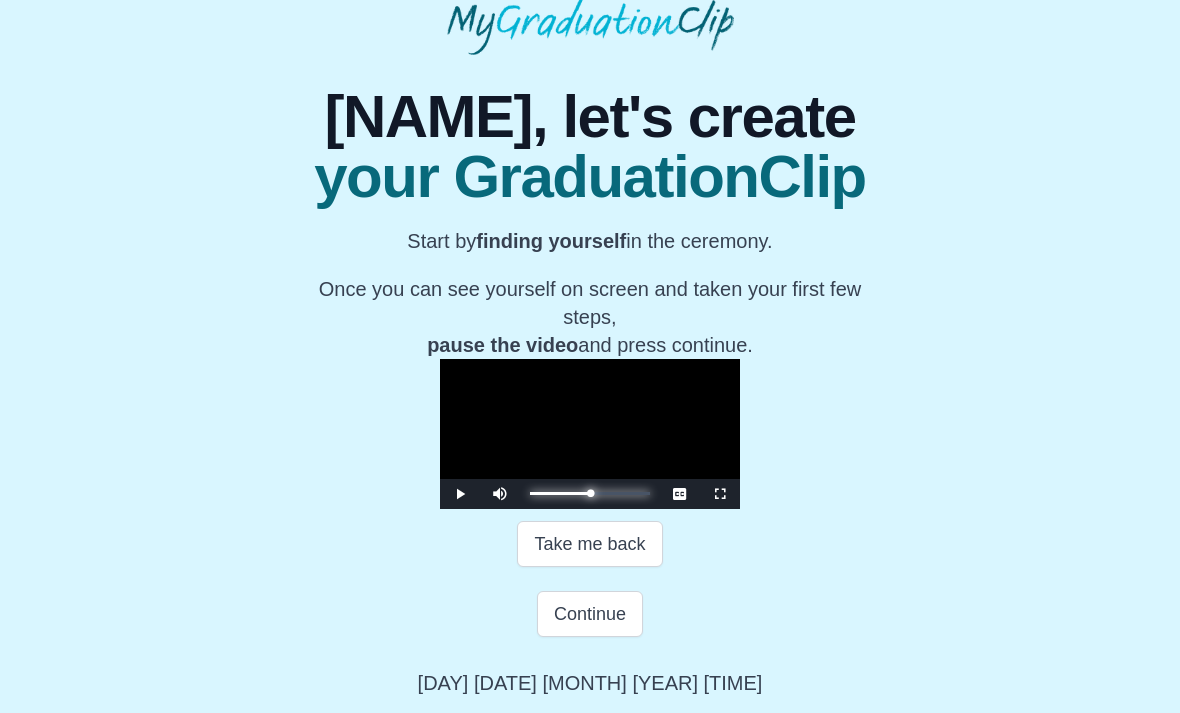 click on "Loaded : 0% 0:43:47 0:43:47 Progress : 0%" at bounding box center [590, 493] 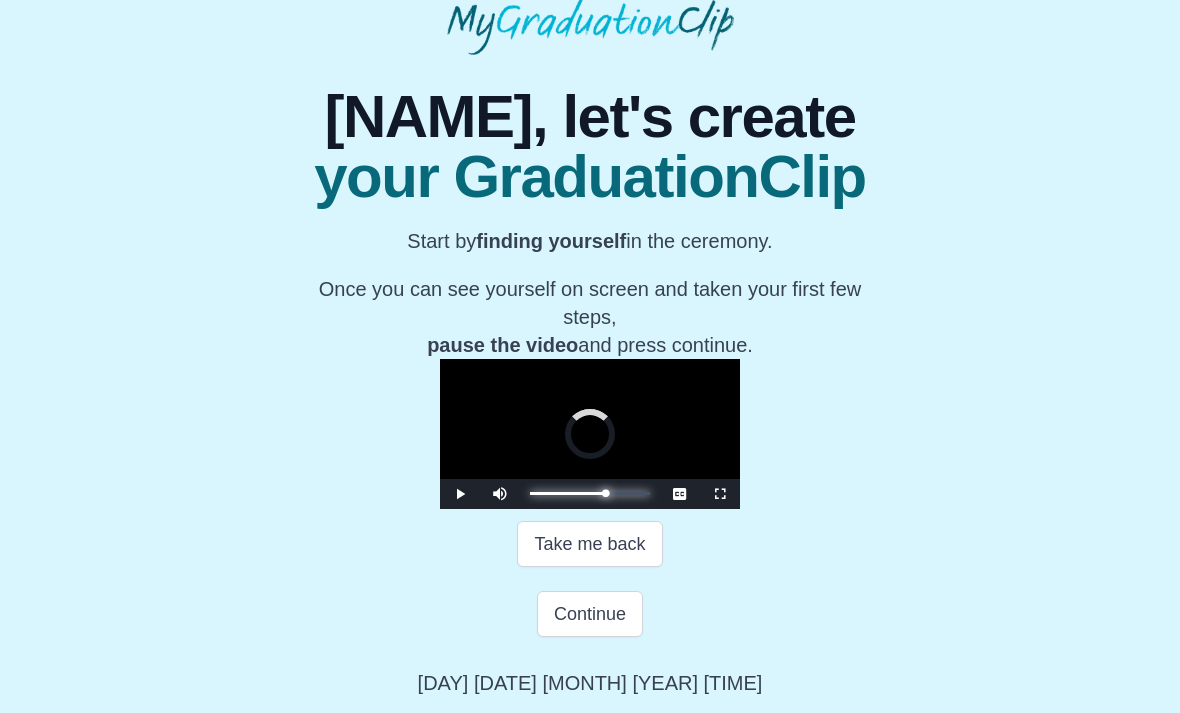 click on "Loaded : 0% 0:45:29 0:54:50 Progress : 0%" at bounding box center (590, 493) 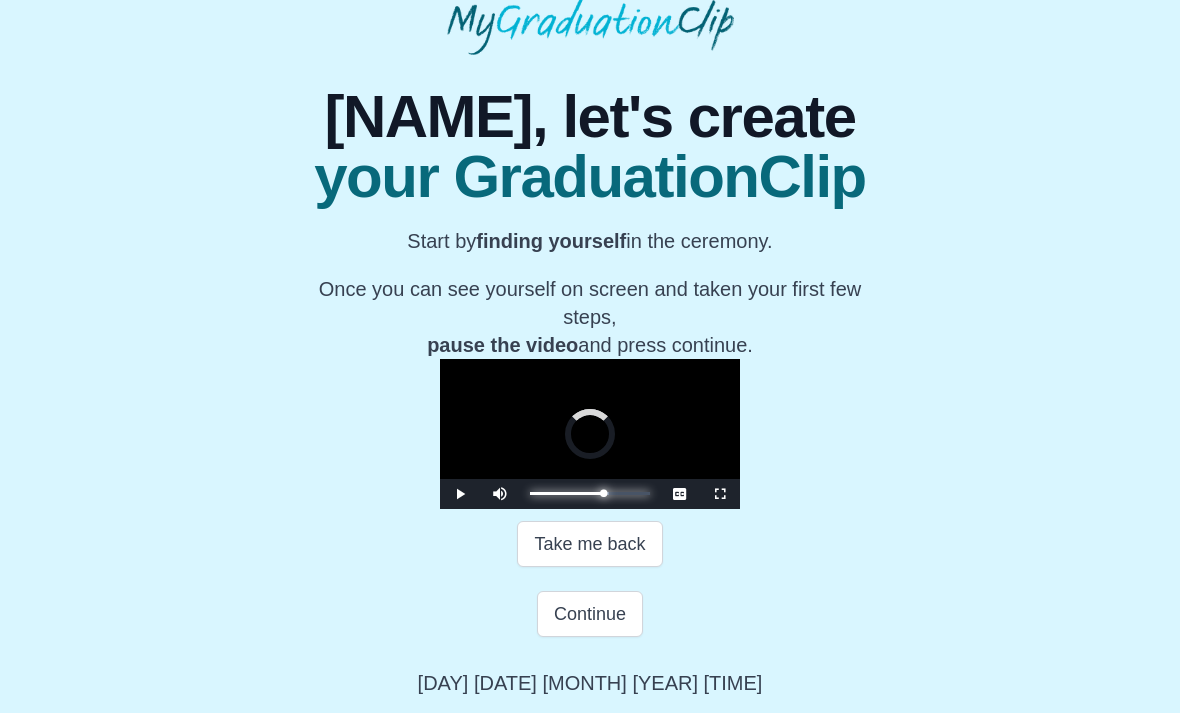click on "0:53:33 Progress : 0%" at bounding box center (567, 493) 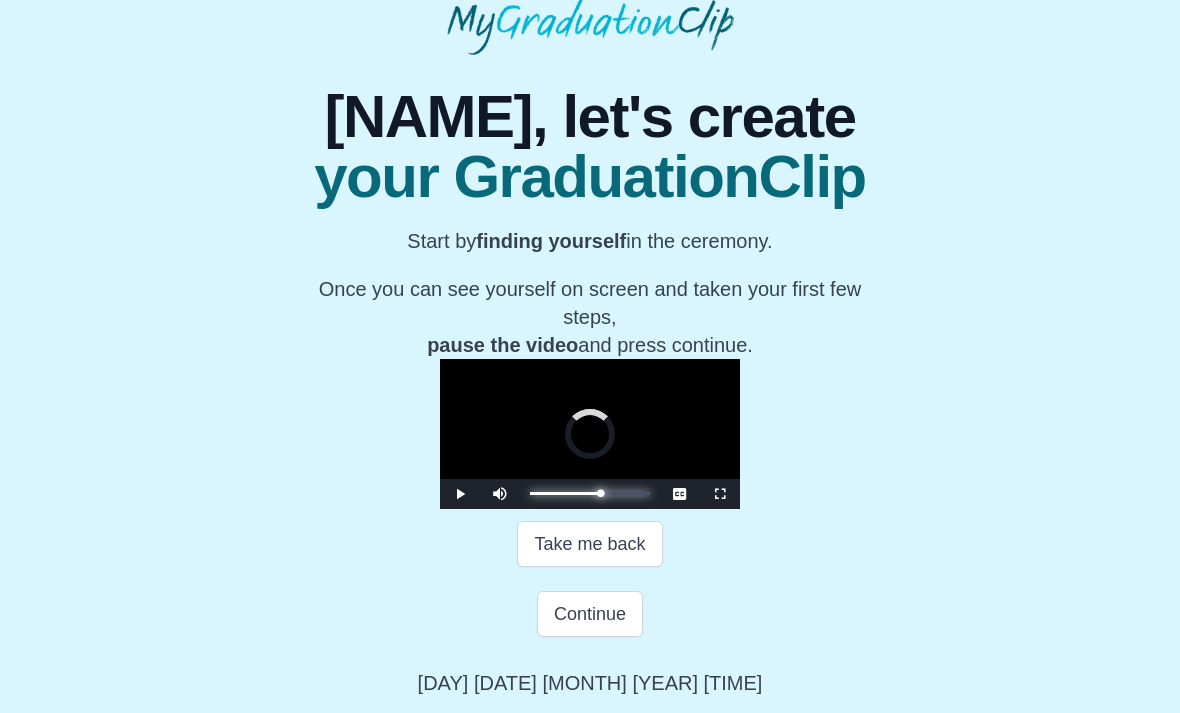 click at bounding box center (602, 493) 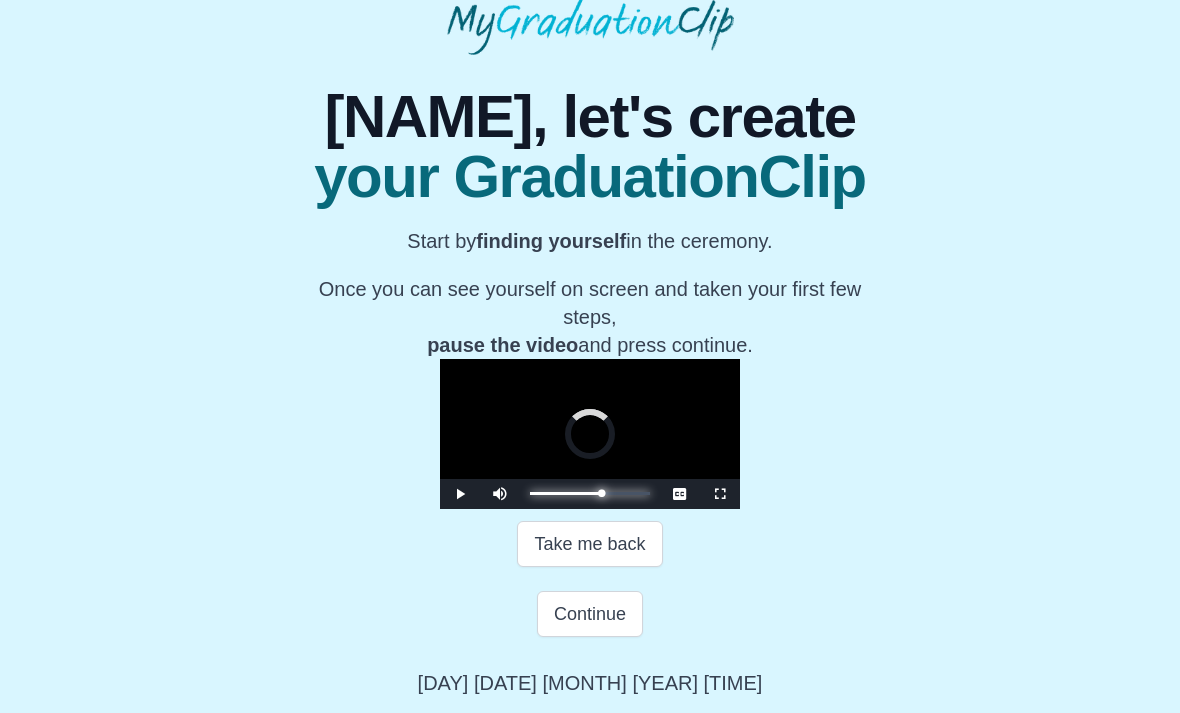 click on "0:54:12 Progress : 0%" at bounding box center [566, 493] 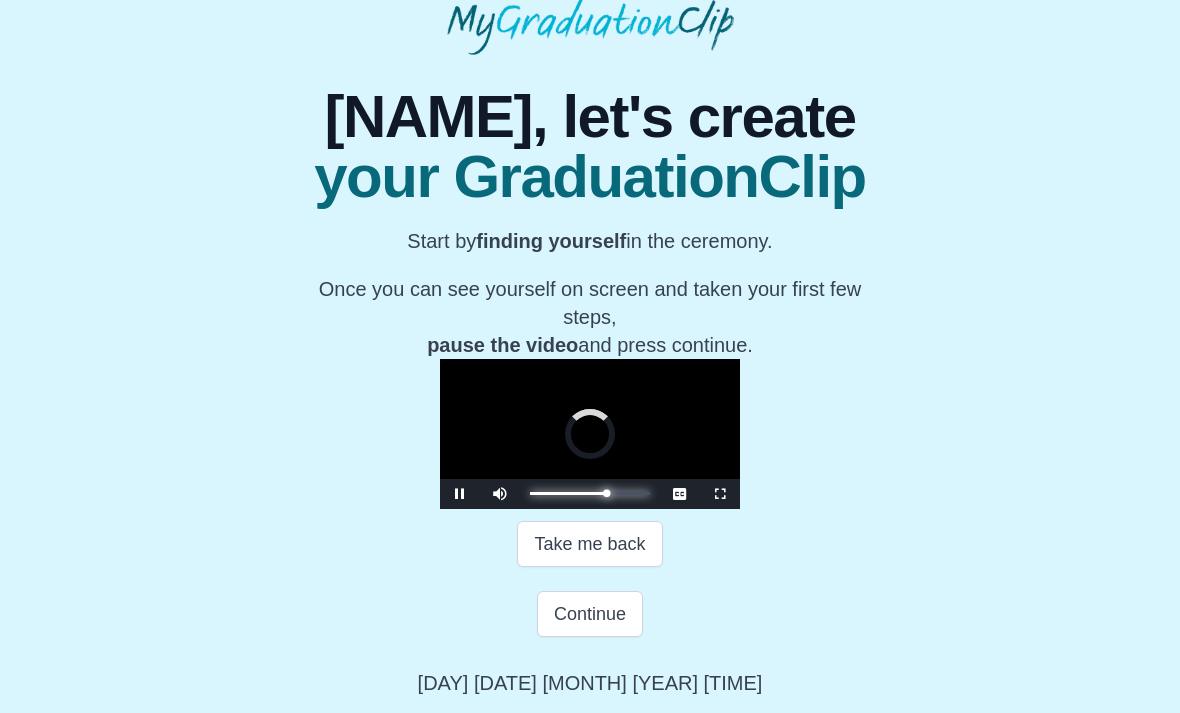 click on "0:55:15 Progress : 0%" at bounding box center (568, 493) 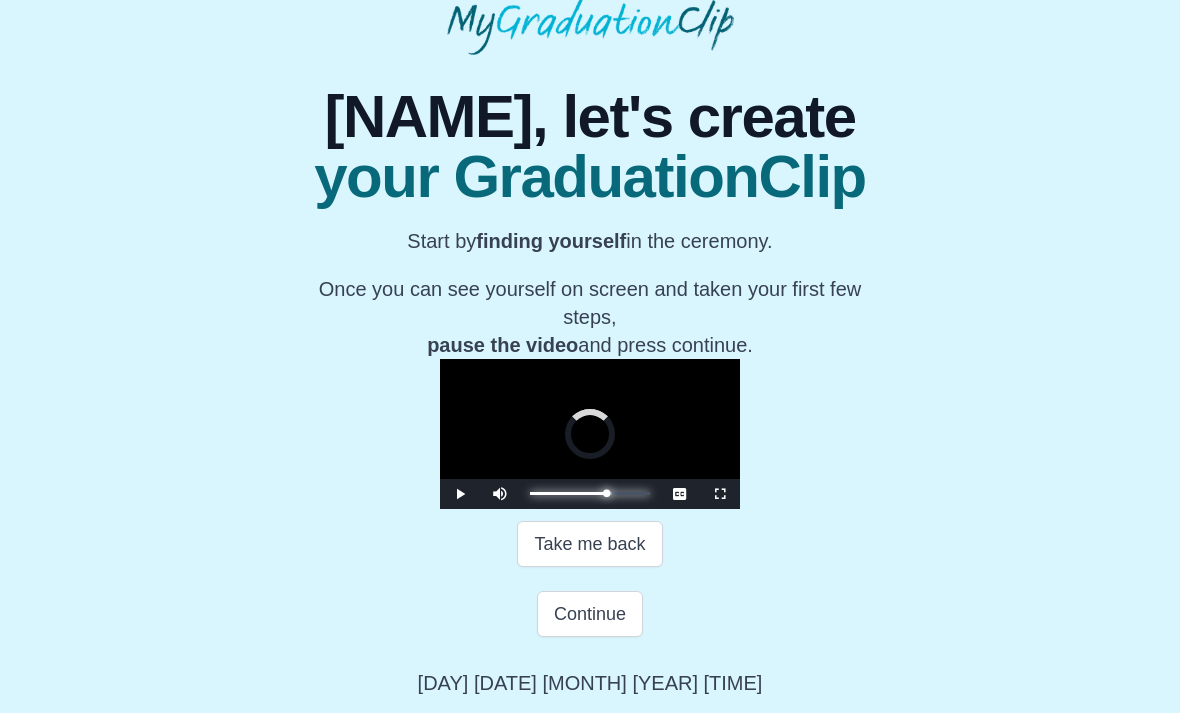 click at bounding box center (608, 493) 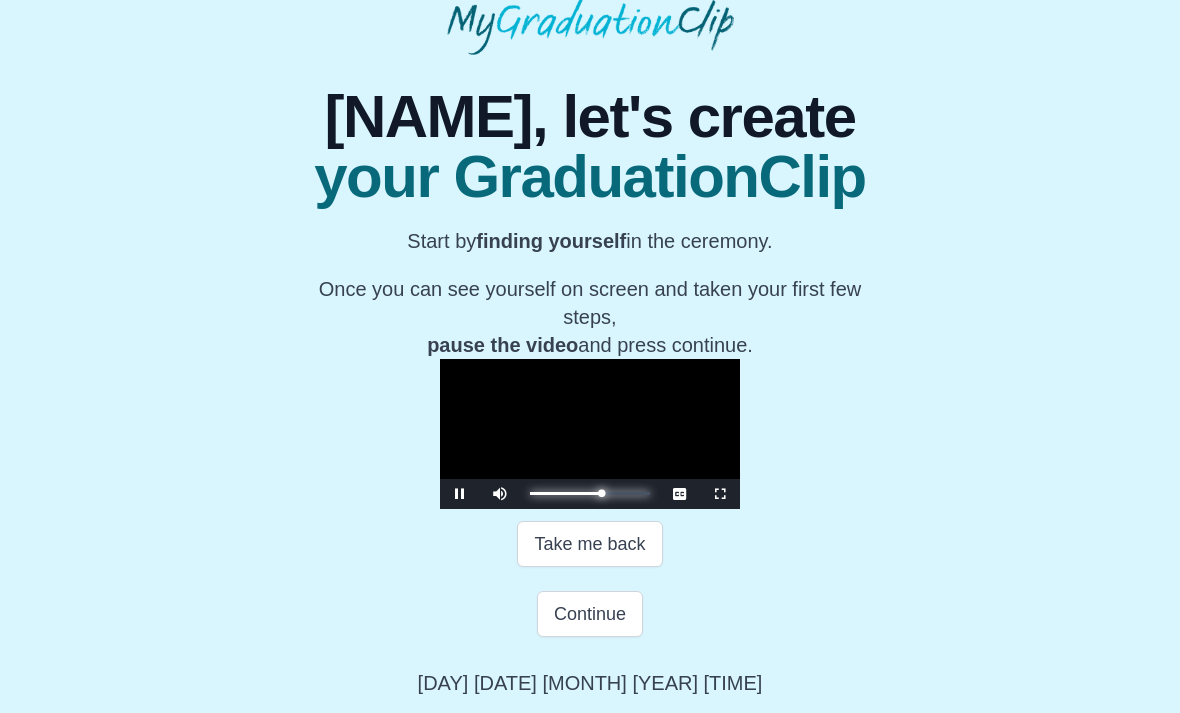 click on "0:52:03 Progress : 0%" at bounding box center (566, 493) 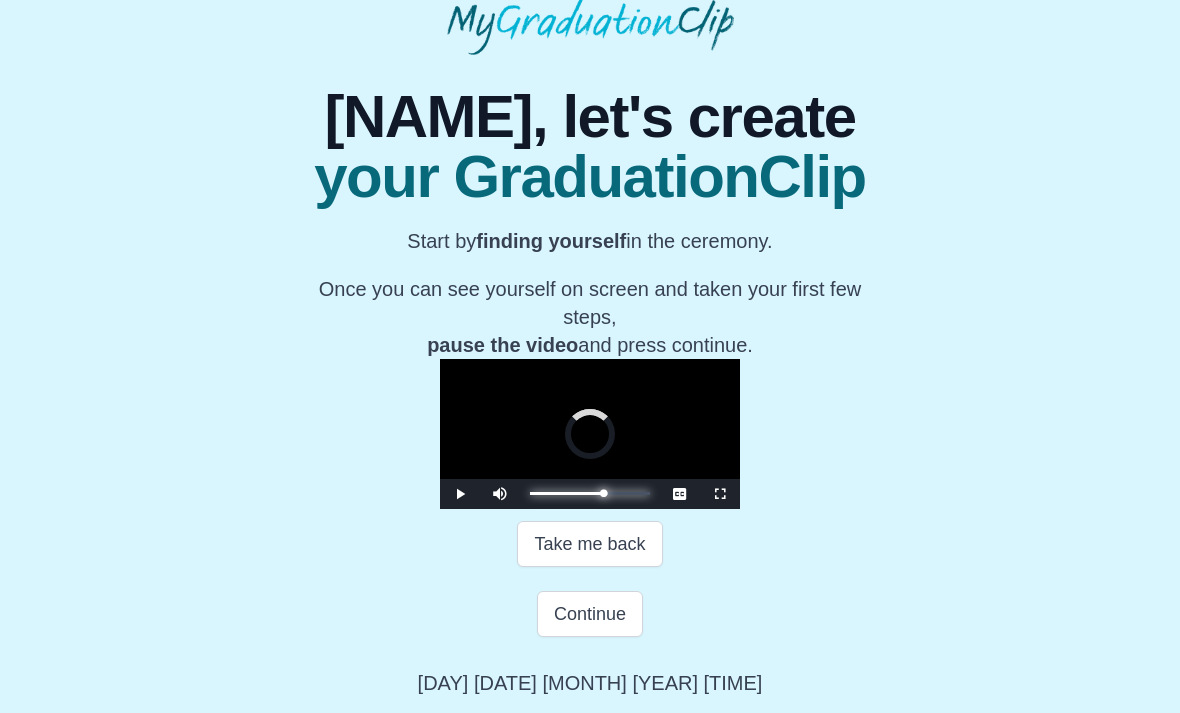 click on "0:53:59 Progress : 0%" at bounding box center [567, 493] 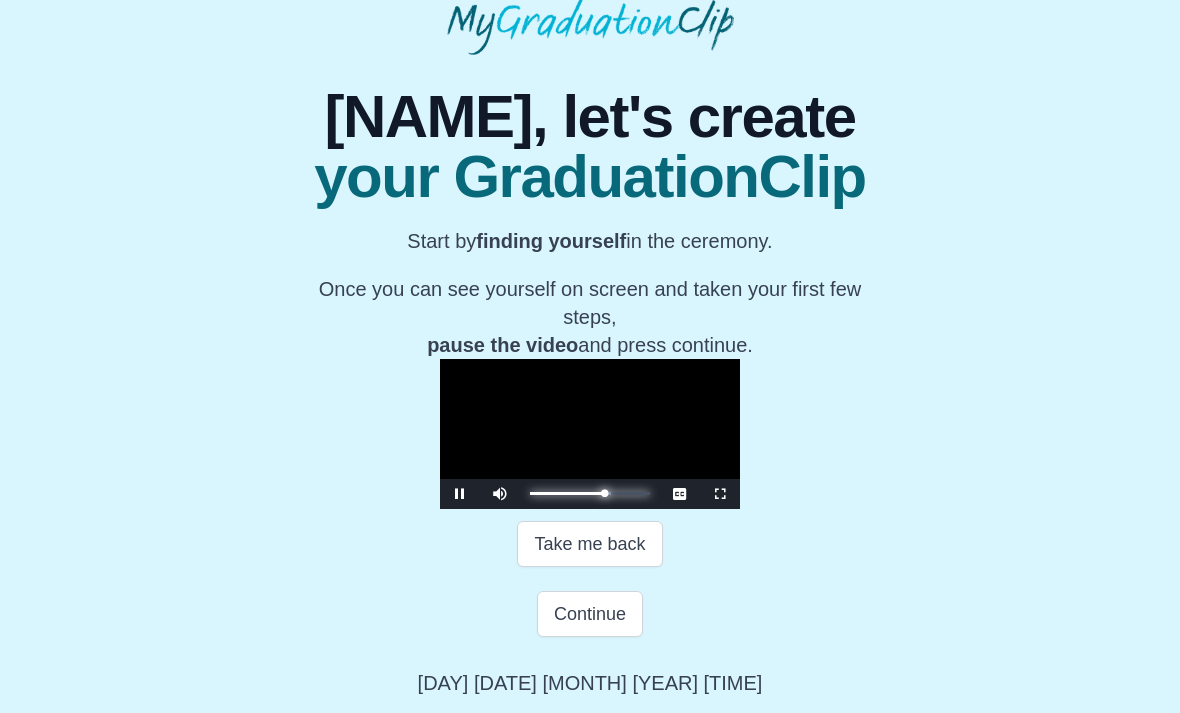 click on "0:54:00 Progress : 0%" at bounding box center (567, 493) 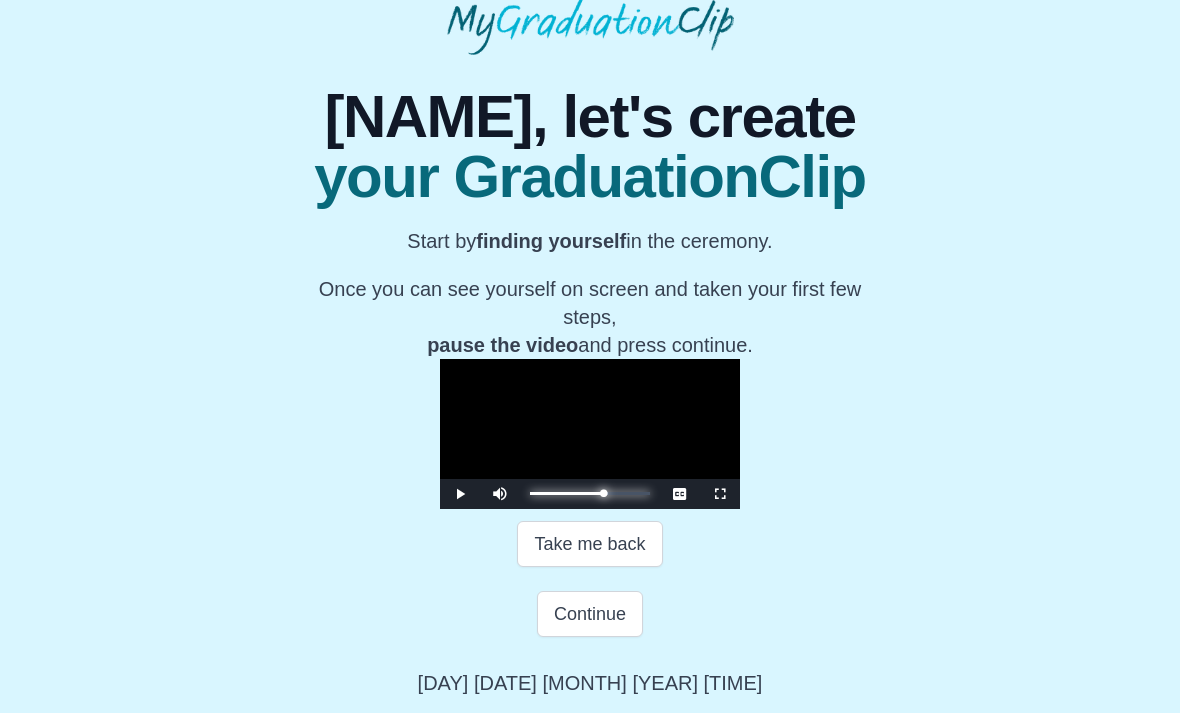 click on "0:53:08 Progress : 0%" at bounding box center [566, 493] 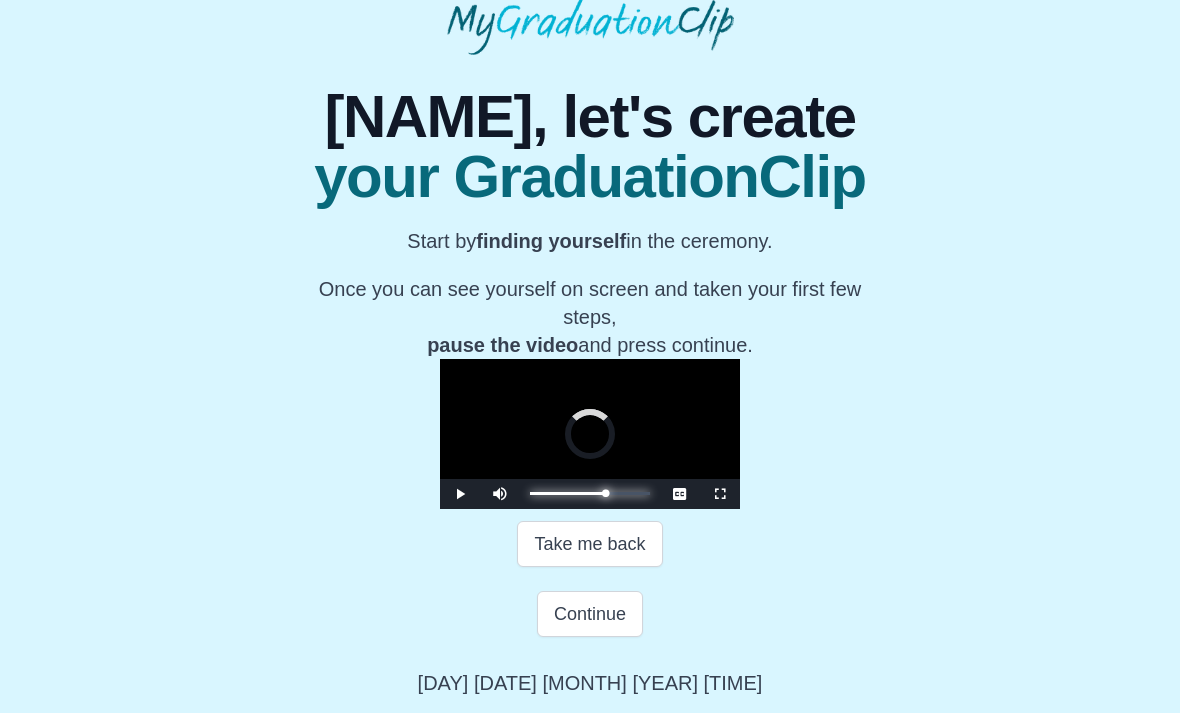 click on "0:54:37 Progress : 0%" at bounding box center [567, 493] 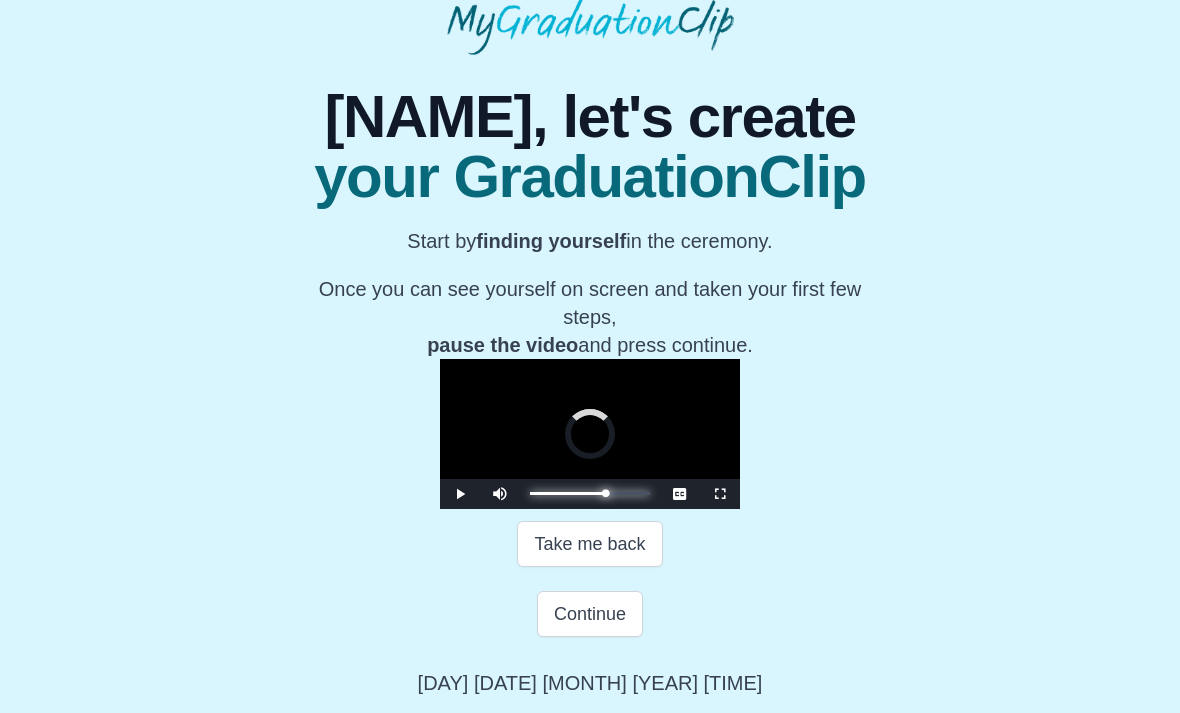 click at bounding box center [606, 493] 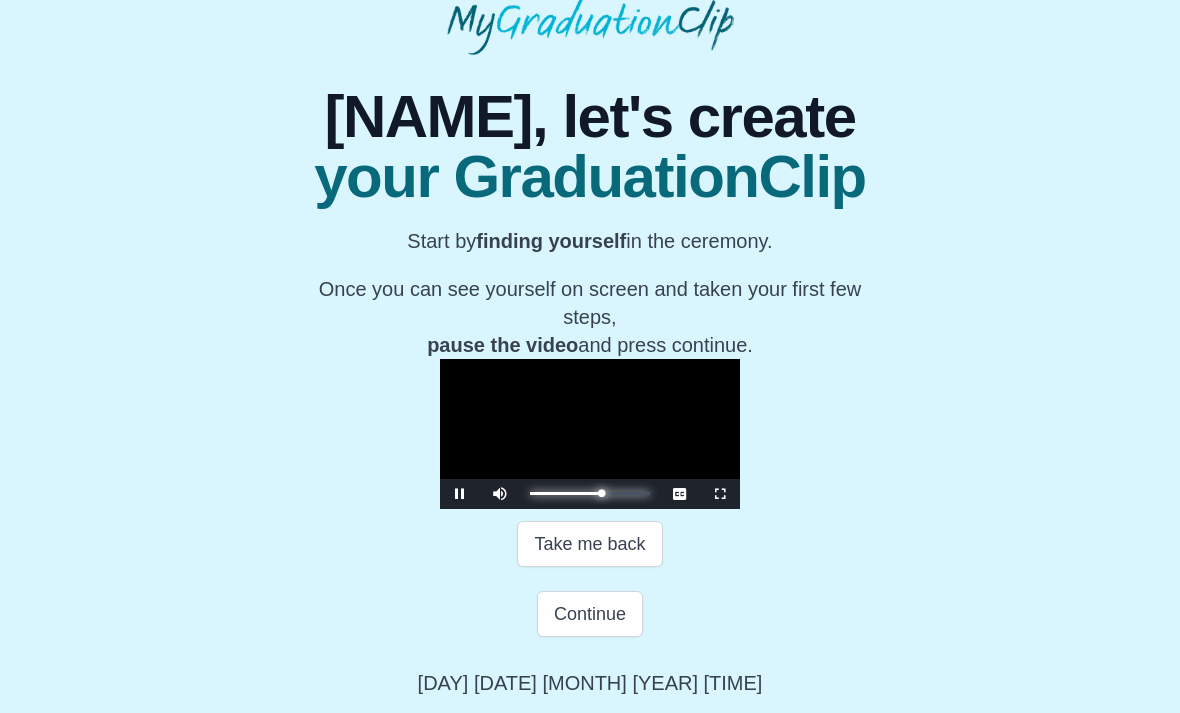 click at bounding box center (604, 493) 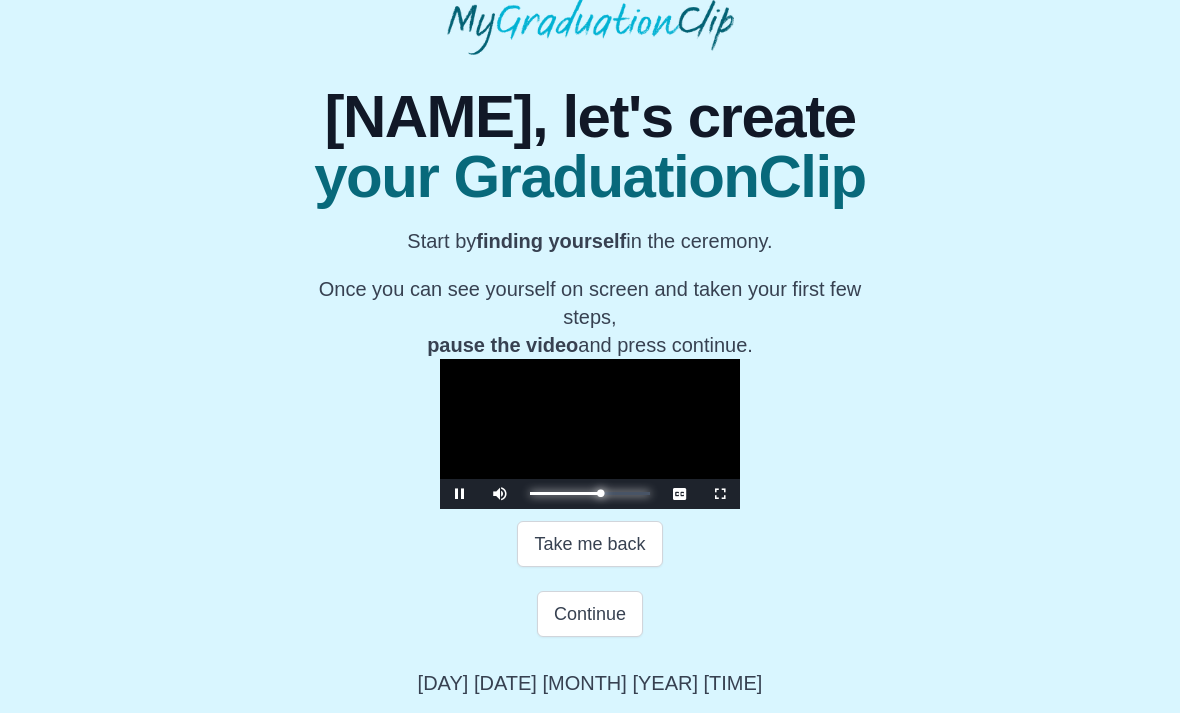 click on "0:51:15 Progress : 0%" at bounding box center [565, 493] 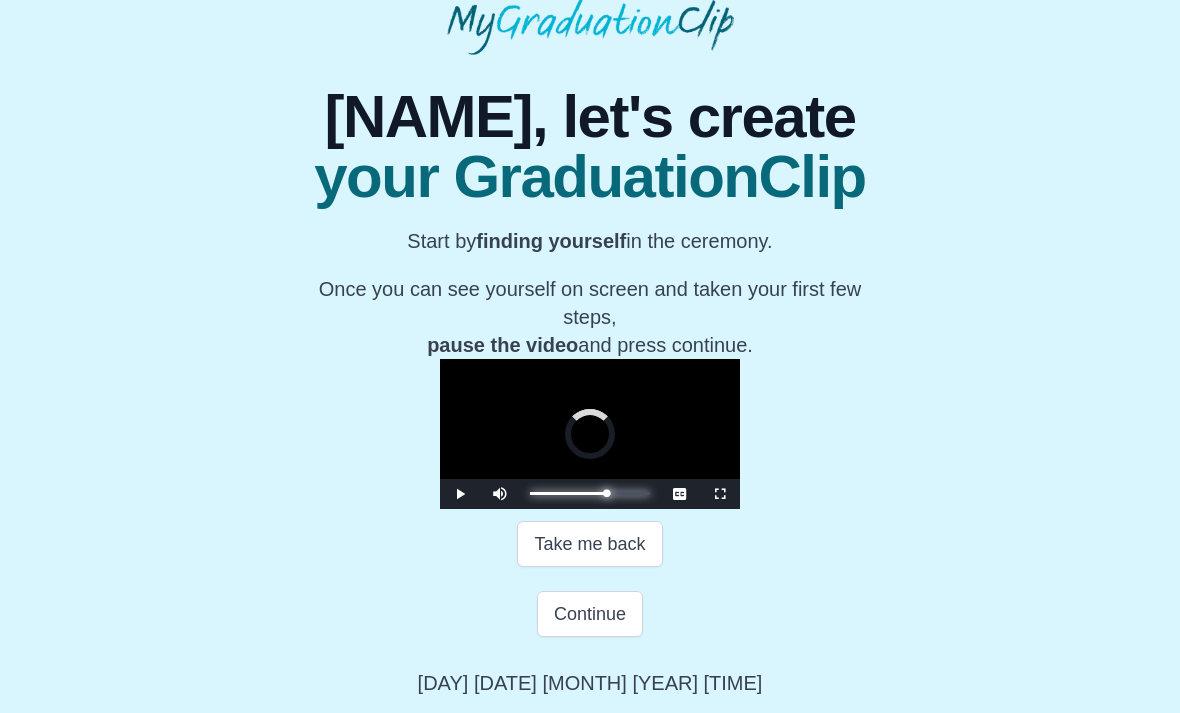 click at bounding box center (607, 493) 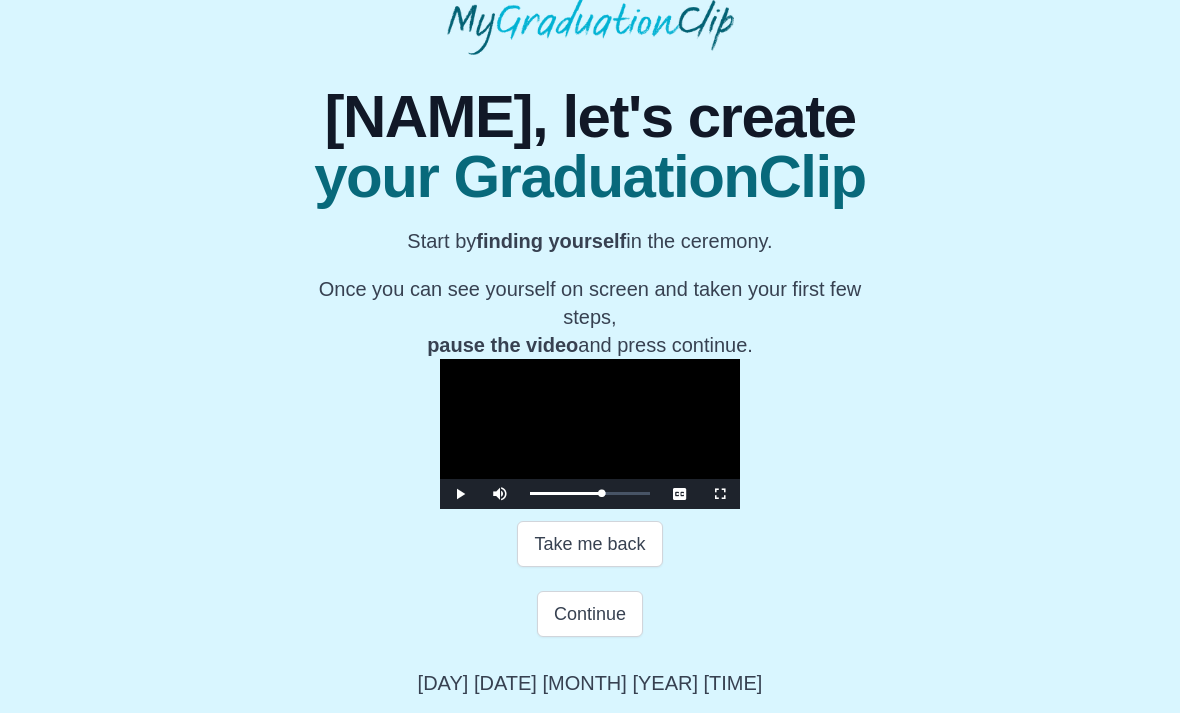 click on "Continue" at bounding box center [590, 614] 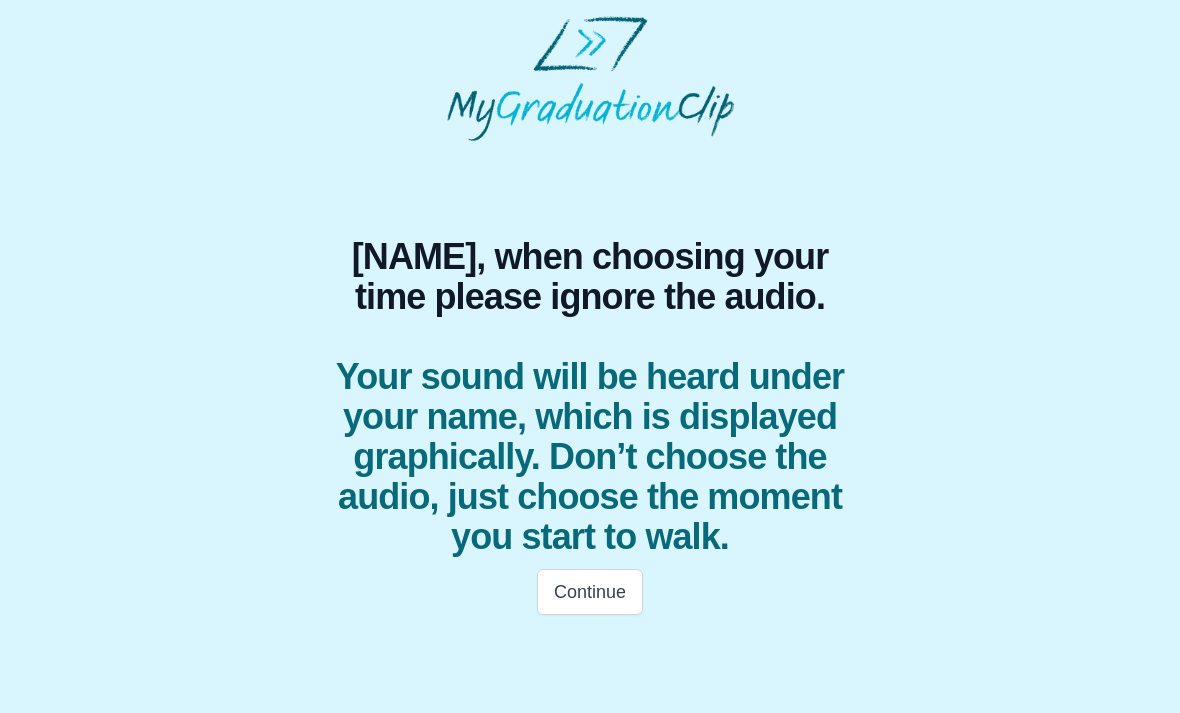 scroll, scrollTop: 0, scrollLeft: 0, axis: both 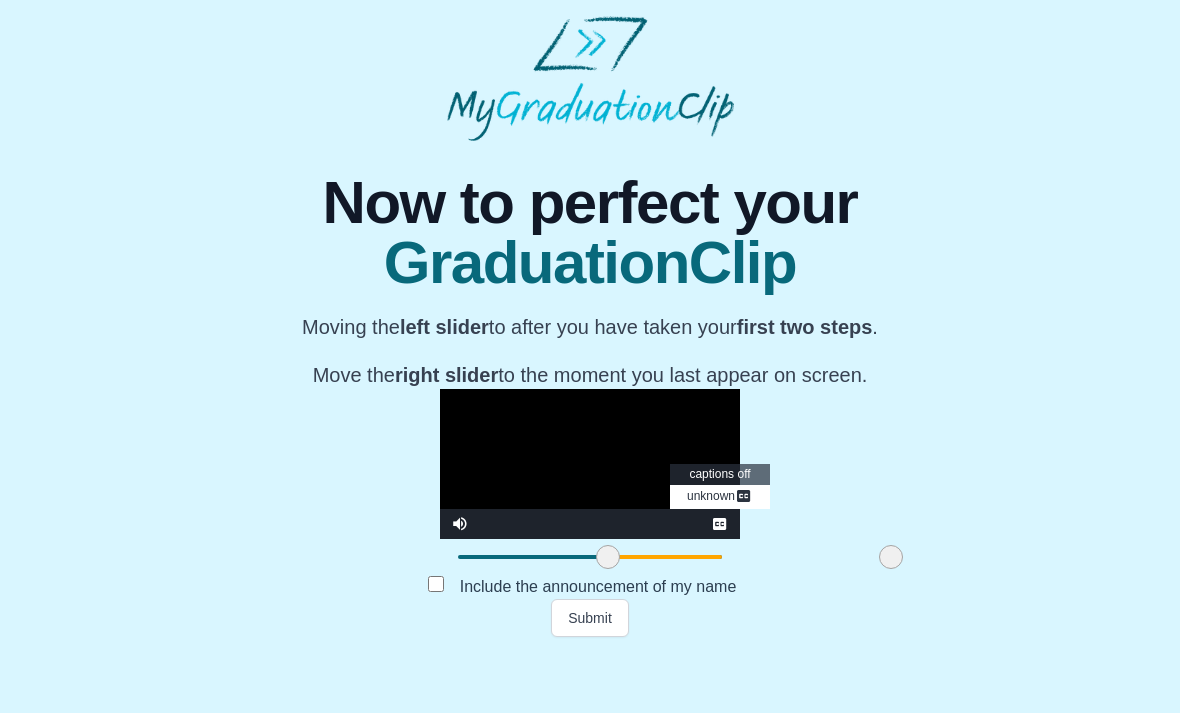 click on "Submit" at bounding box center [590, 618] 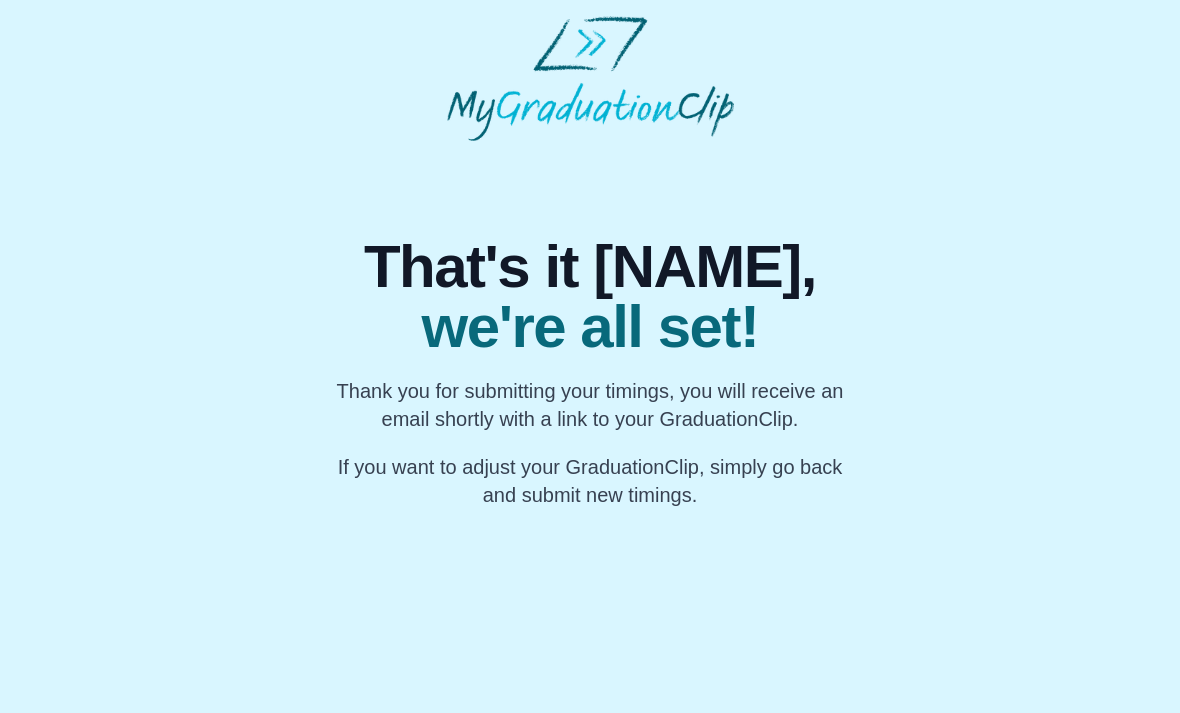 scroll, scrollTop: 0, scrollLeft: 0, axis: both 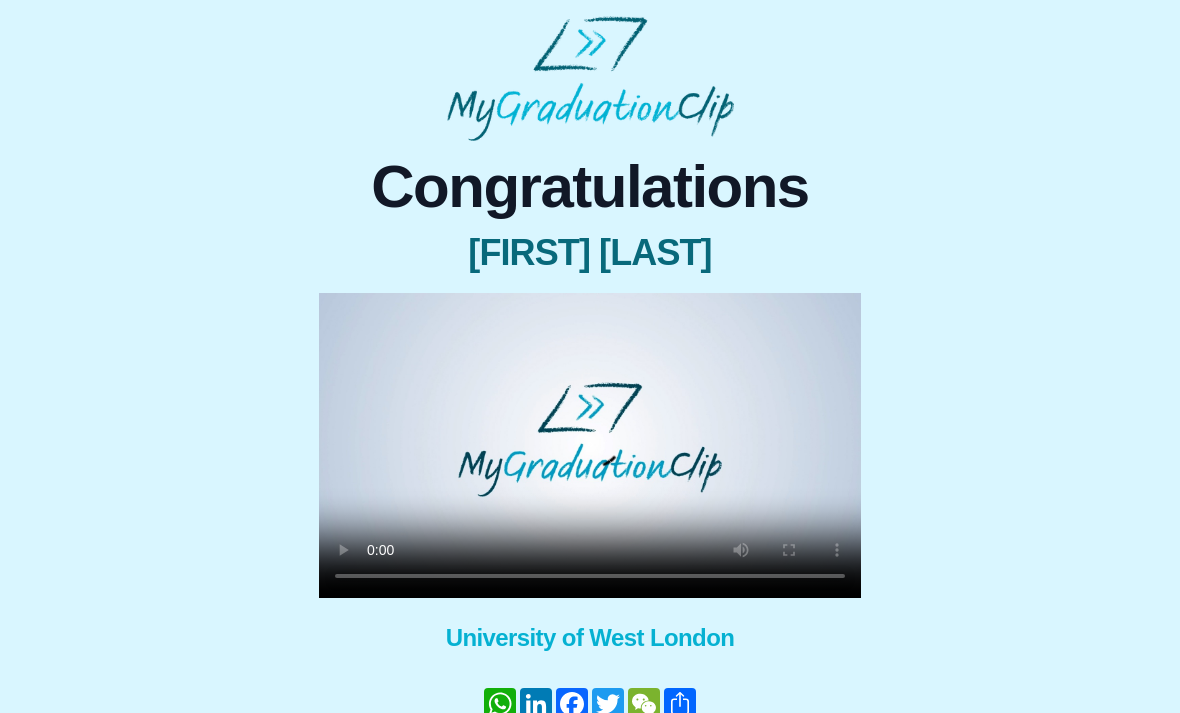 click at bounding box center [590, 445] 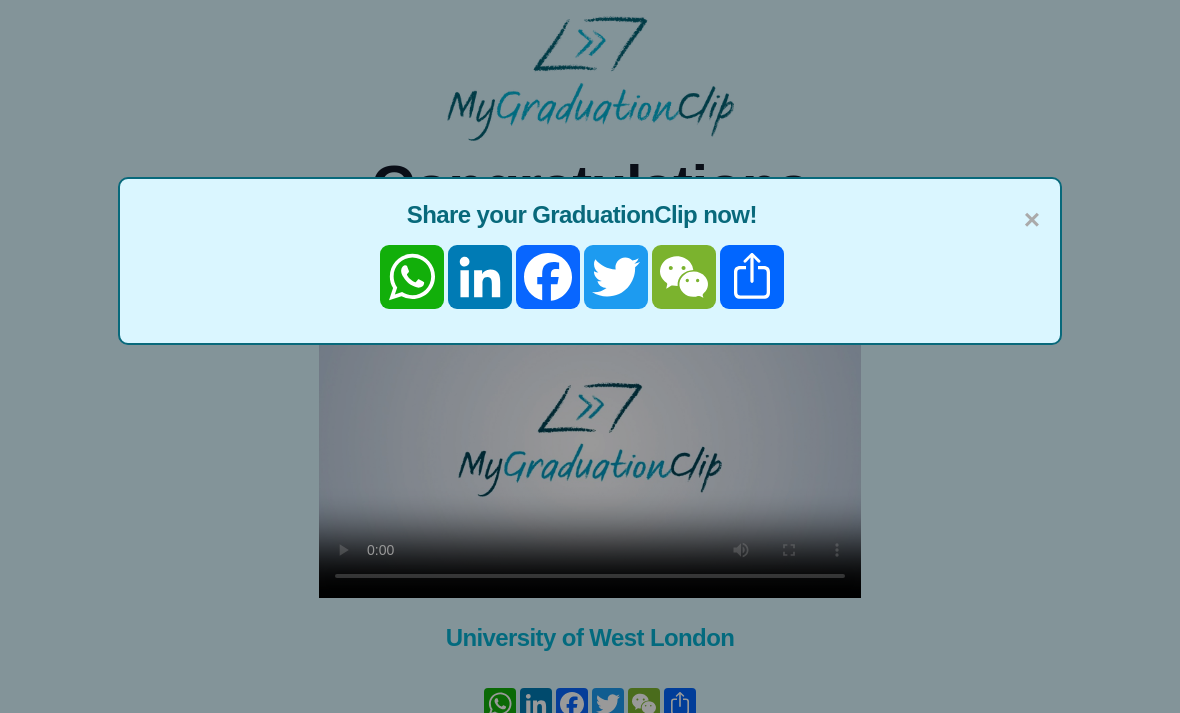 click on "×" at bounding box center (1032, 220) 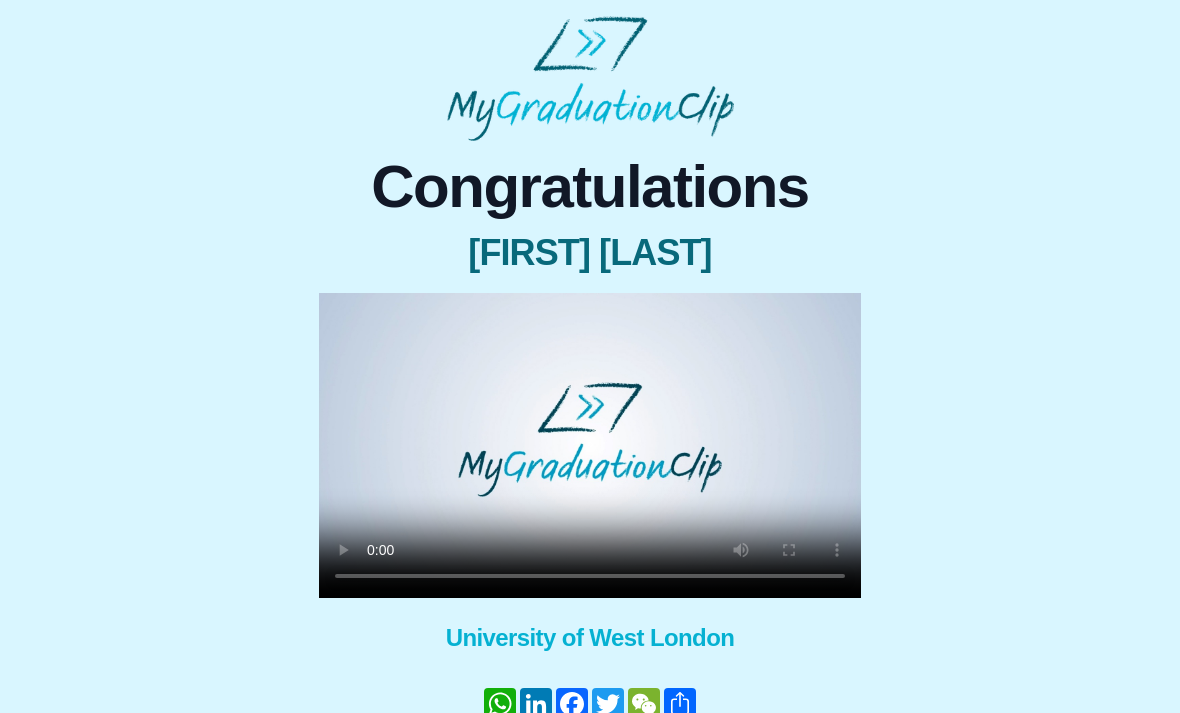 click at bounding box center [590, 445] 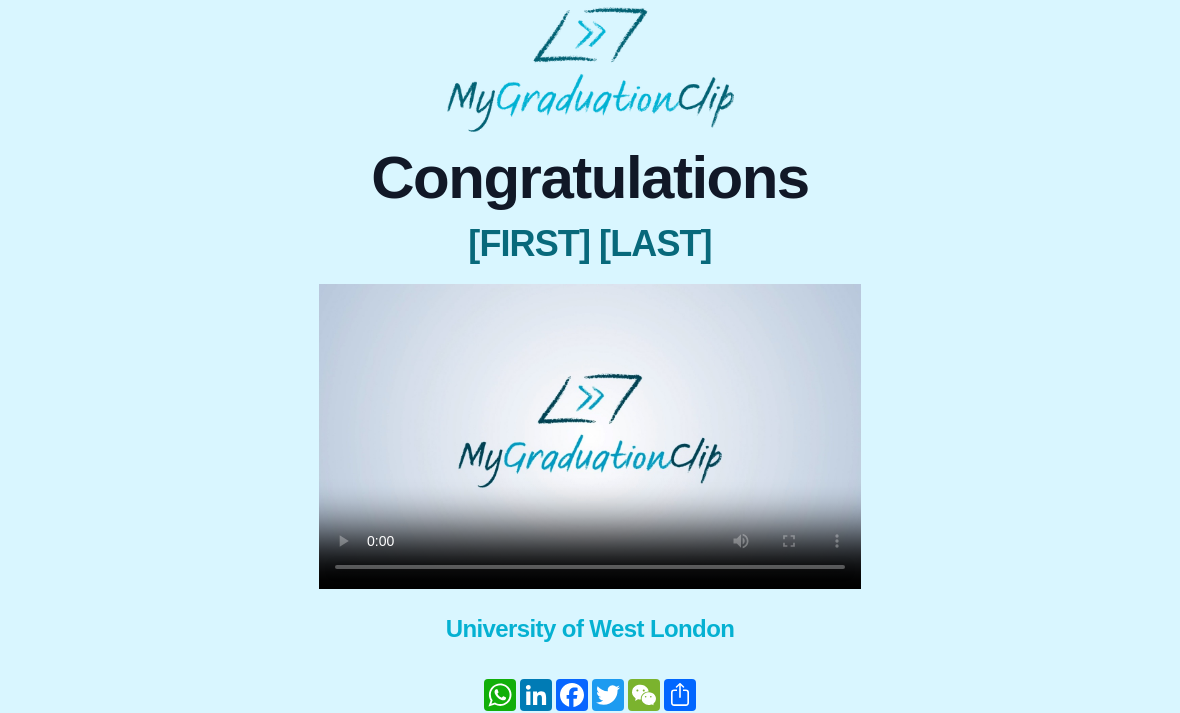 scroll, scrollTop: 0, scrollLeft: 0, axis: both 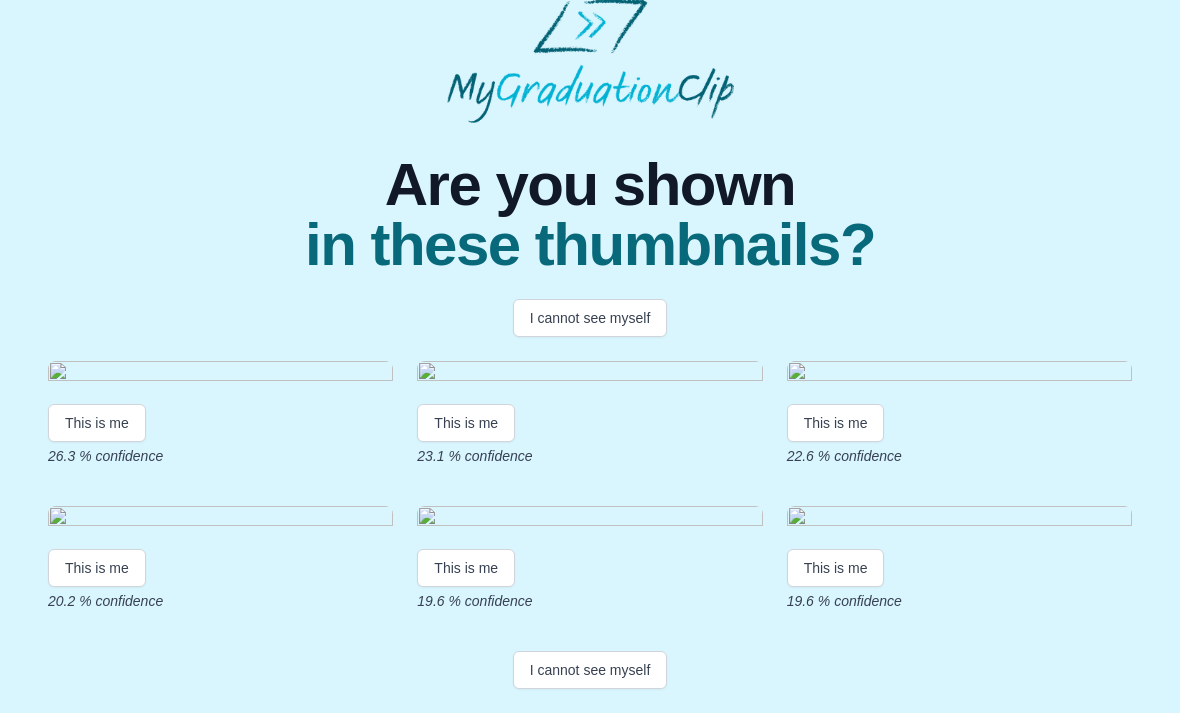 click on "I cannot see myself" at bounding box center [590, 318] 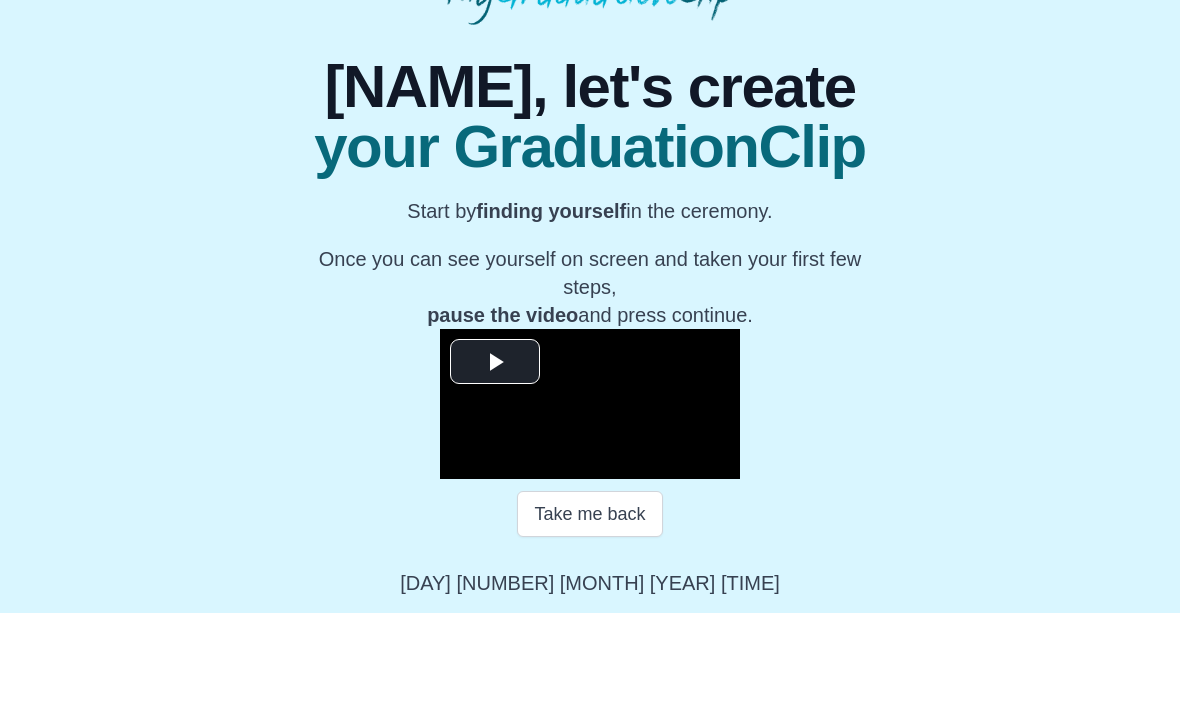 scroll, scrollTop: 134, scrollLeft: 0, axis: vertical 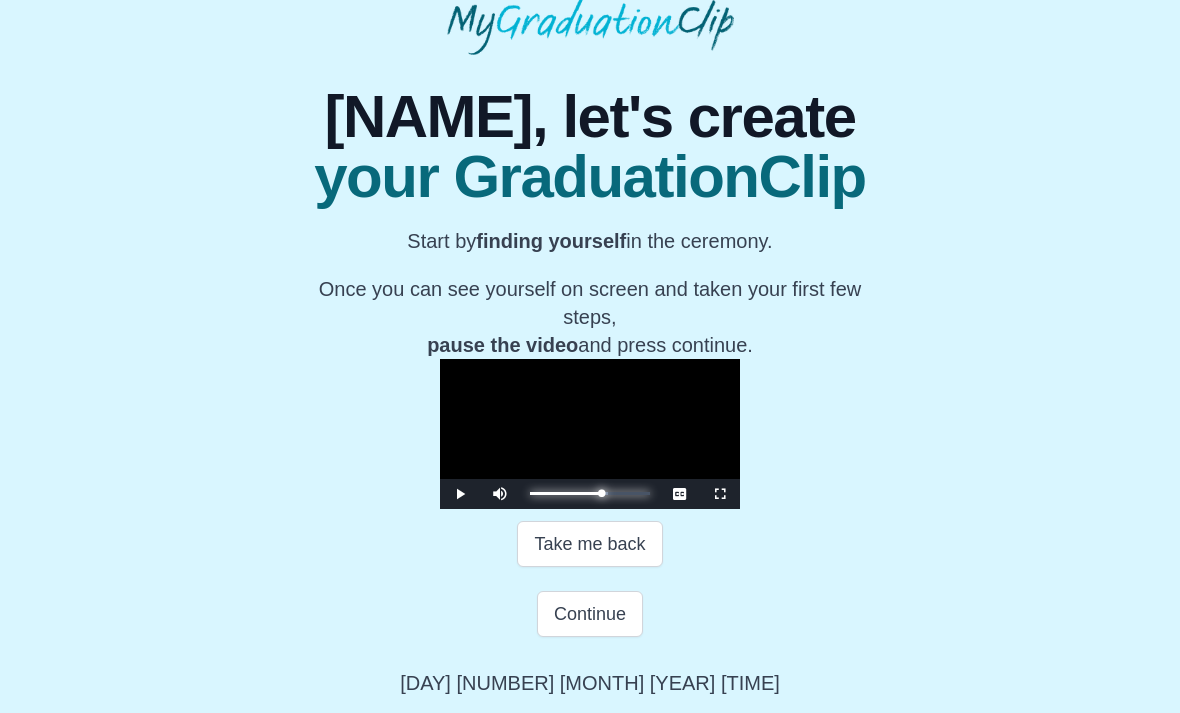click on "0:51:51 Progress : 0%" at bounding box center [565, 493] 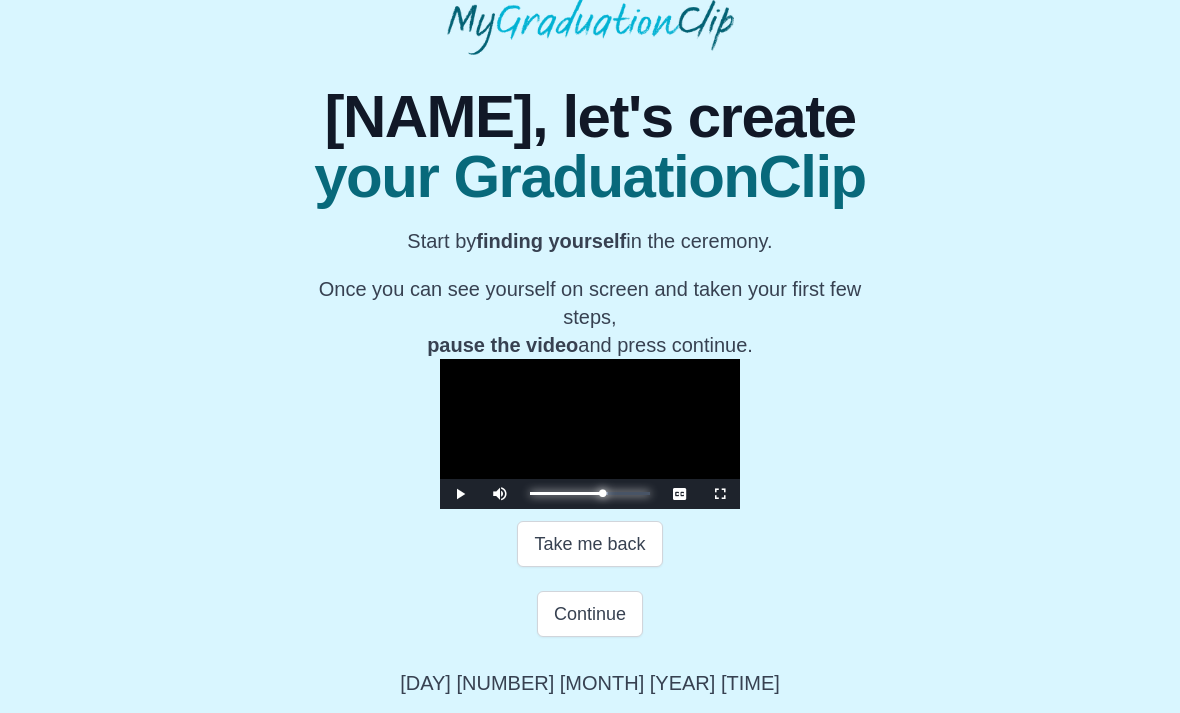 click on "0:52:55 Progress : 0%" at bounding box center (566, 493) 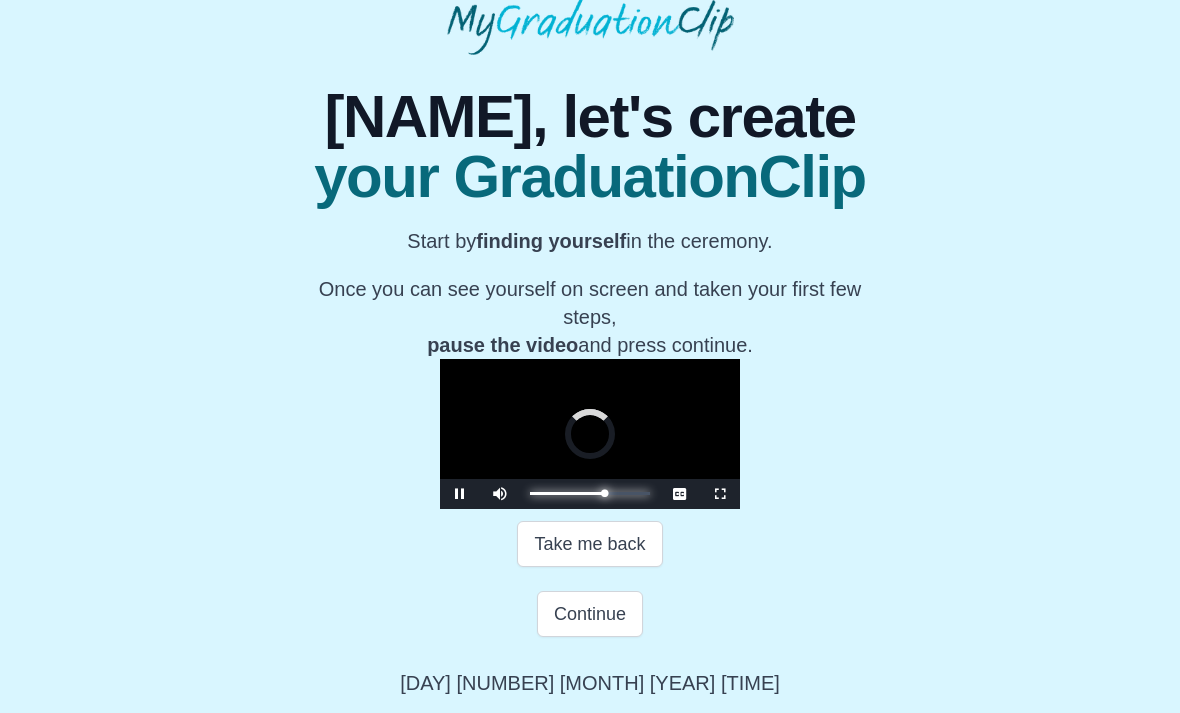 click on "0:53:46 Progress : 0%" at bounding box center [567, 493] 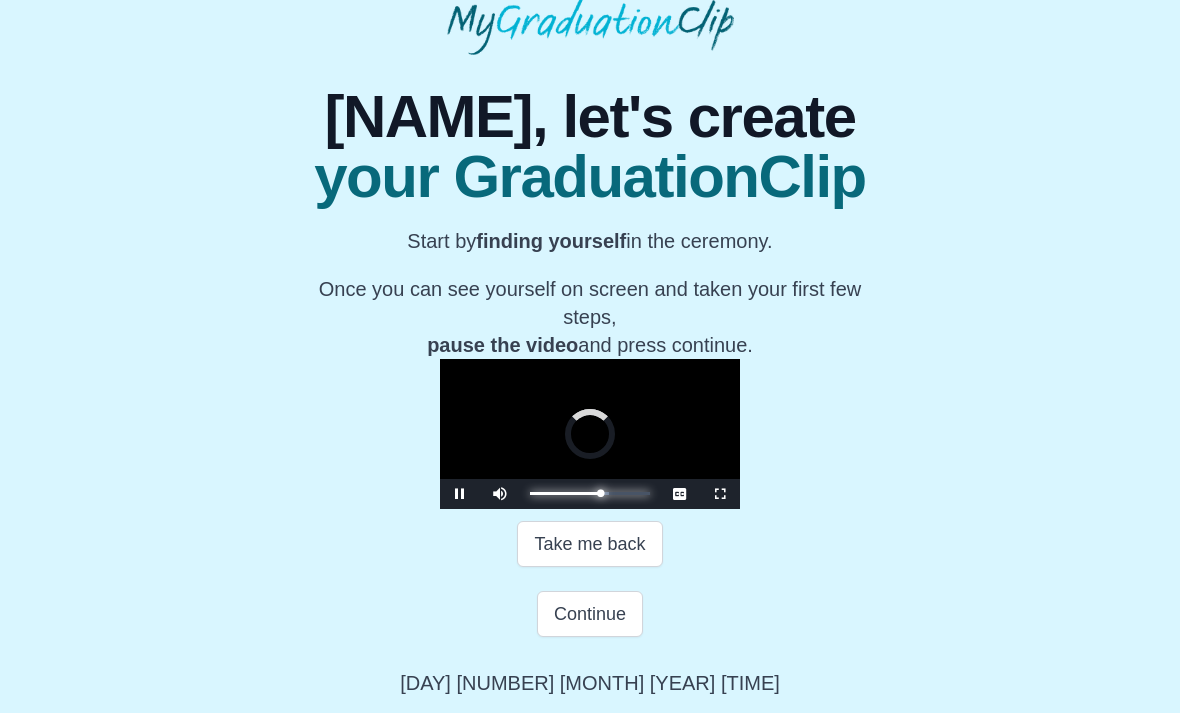 click at bounding box center [605, 493] 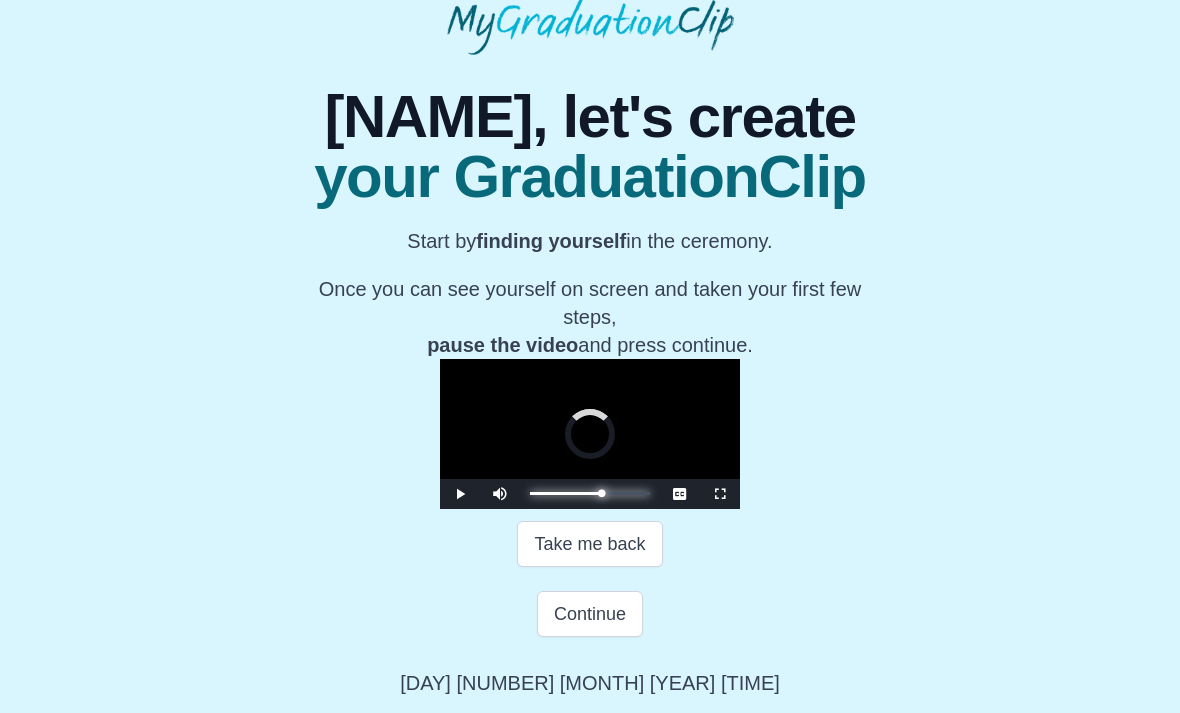 click at bounding box center [603, 493] 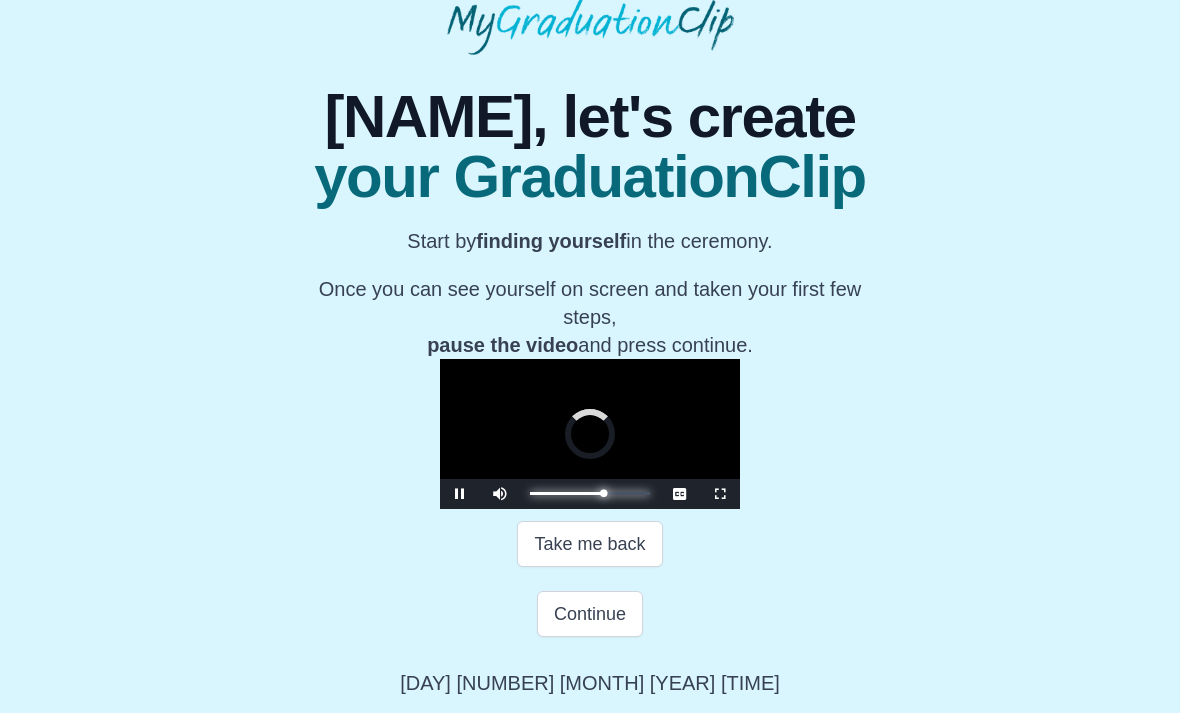 click on "0:53:33 Progress : 0%" at bounding box center [567, 493] 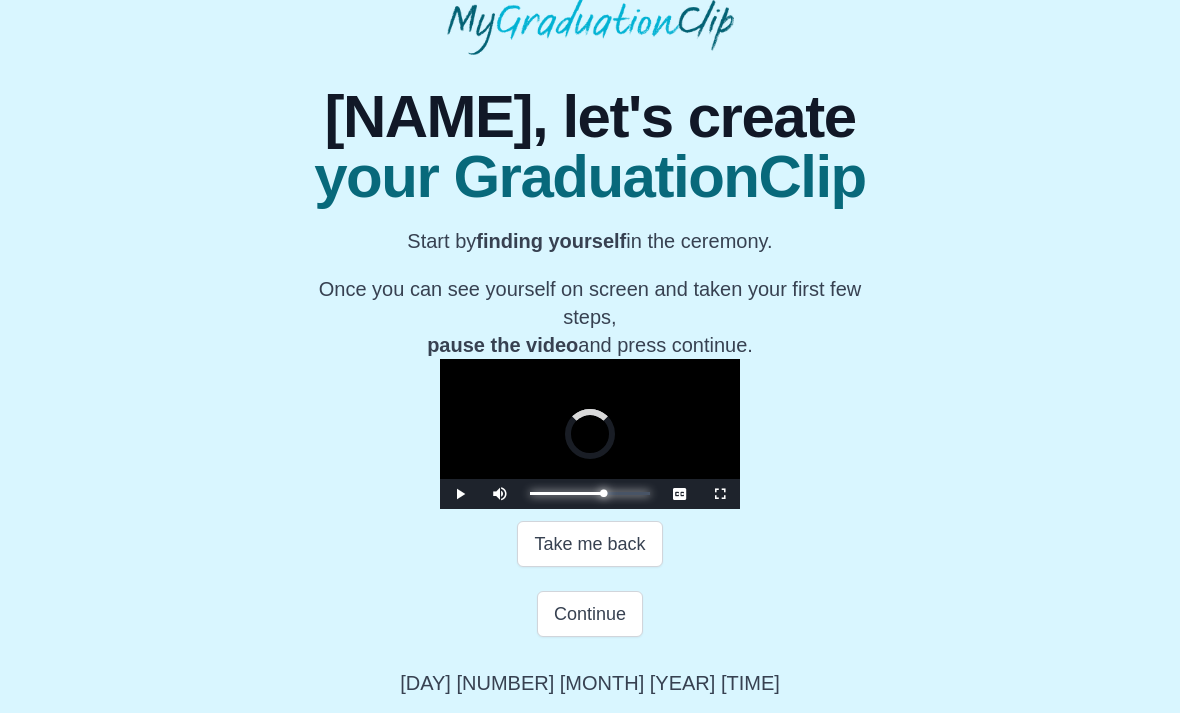 click on "Loaded : 0% 0:53:46 0:55:28 Progress : 0%" at bounding box center (590, 493) 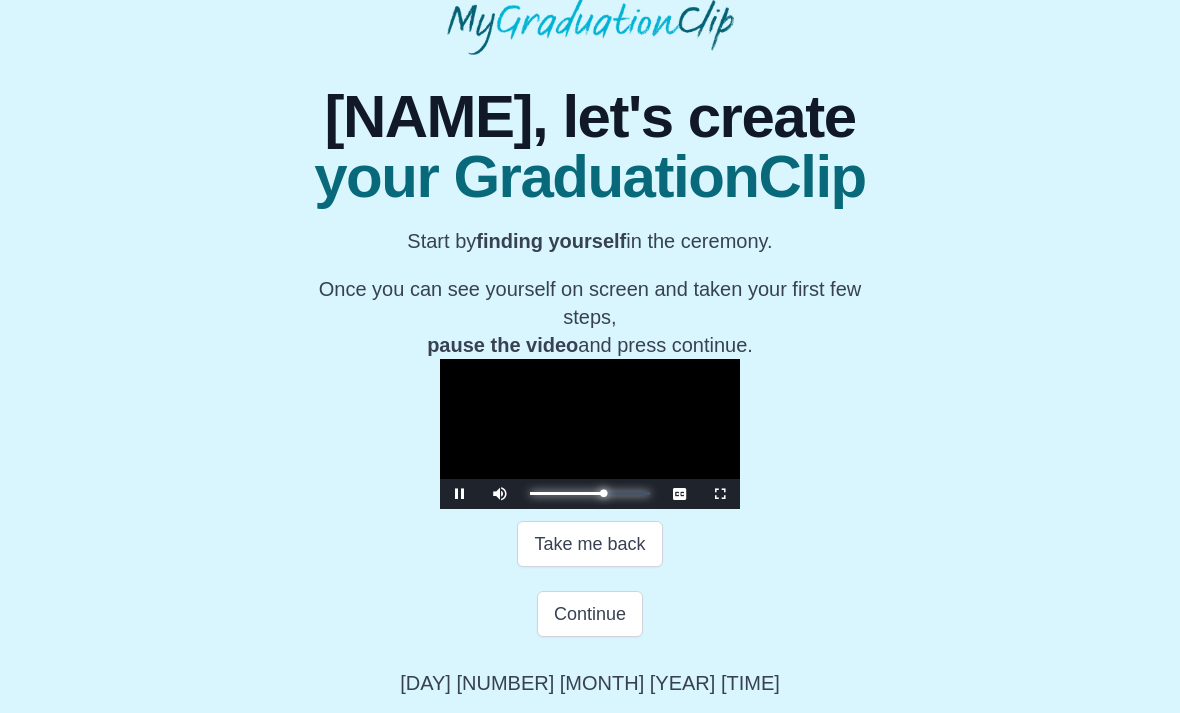 click on "0:53:08 Progress : 0%" at bounding box center (566, 493) 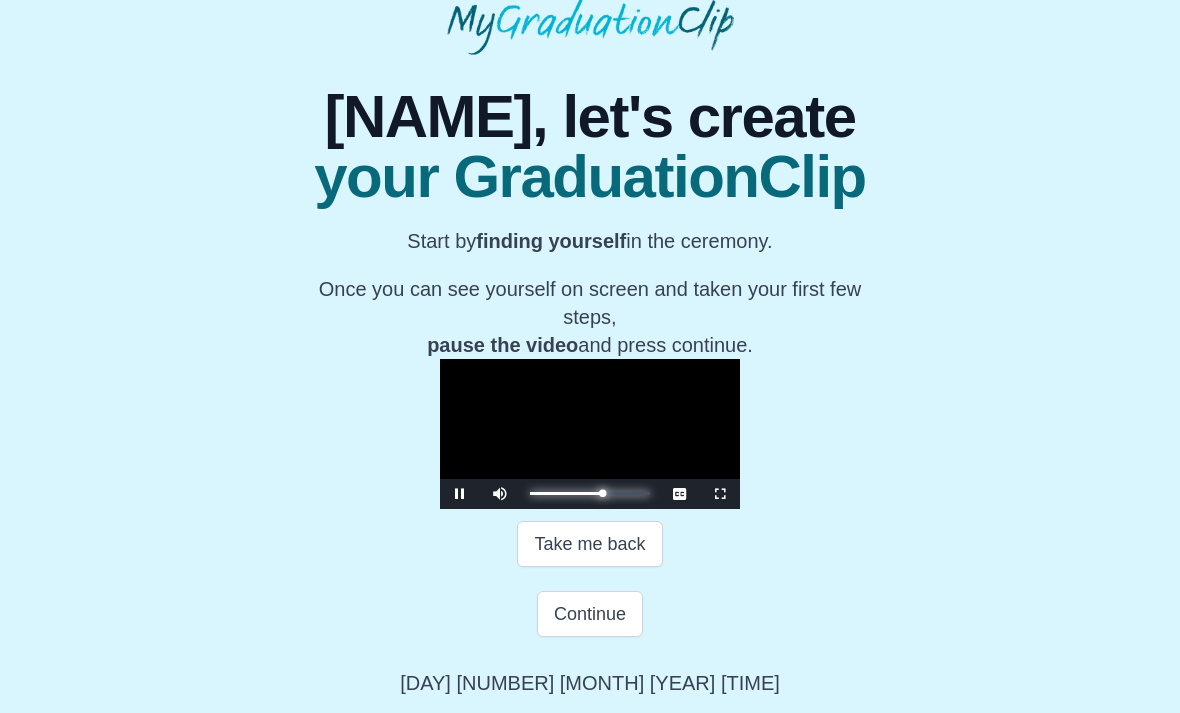 click on "0:52:56 Progress : 0%" at bounding box center (566, 493) 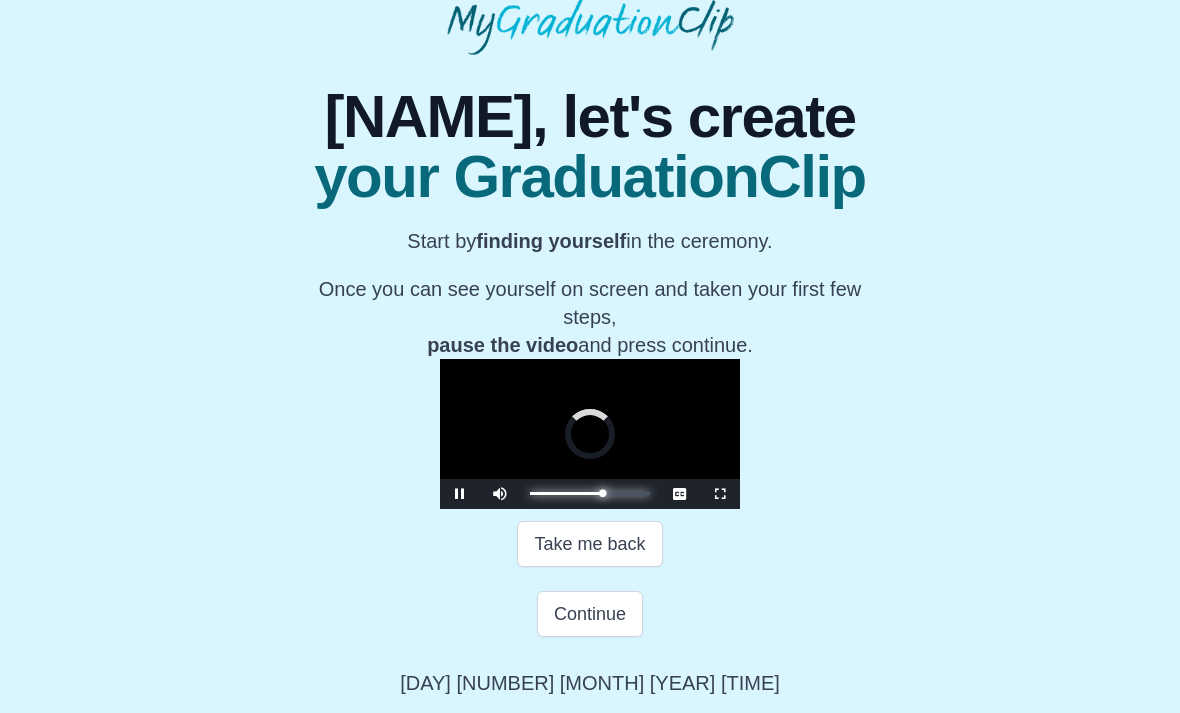 click on "Loaded : 0%" at bounding box center (568, 493) 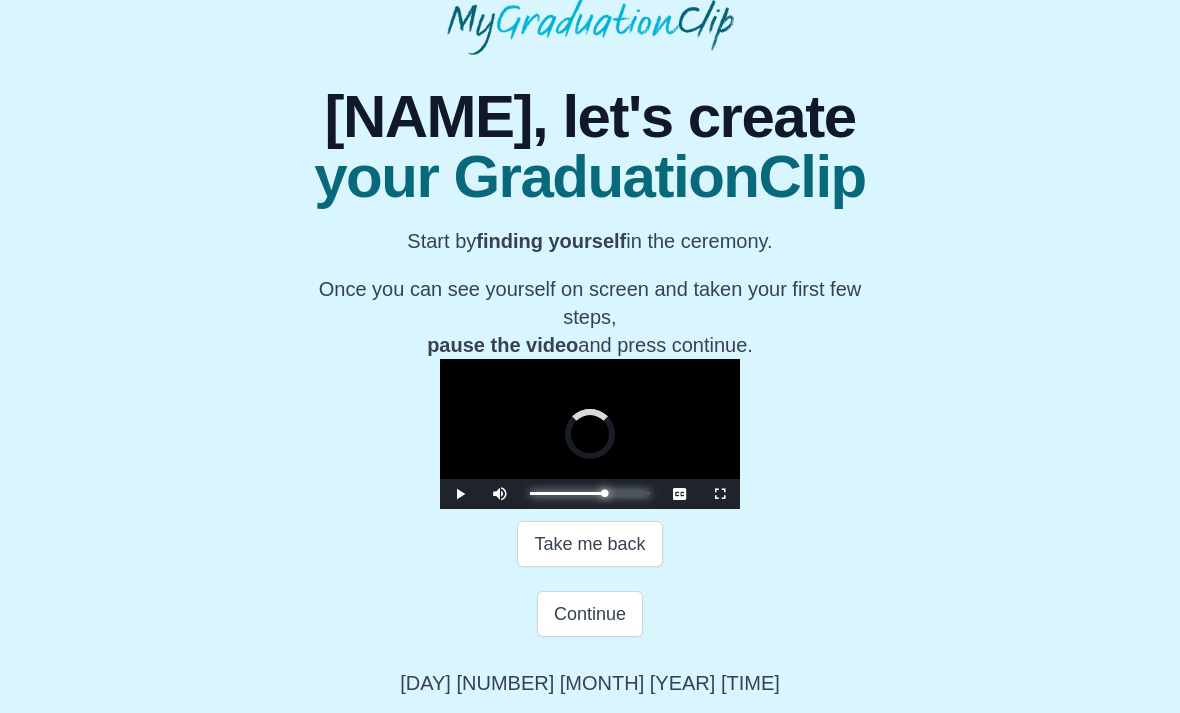 click on "0:52:30 Progress : 0%" at bounding box center (567, 493) 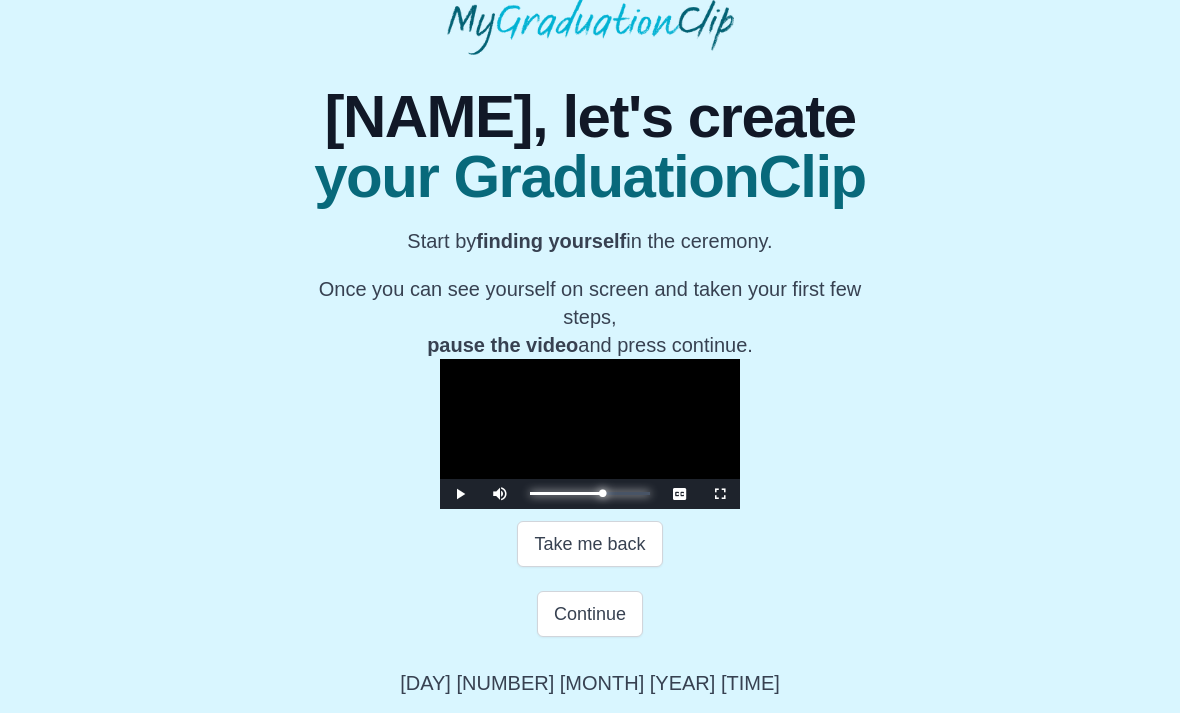 click on "Loaded : 0% 0:53:21 0:52:30 Progress : 0%" at bounding box center [590, 493] 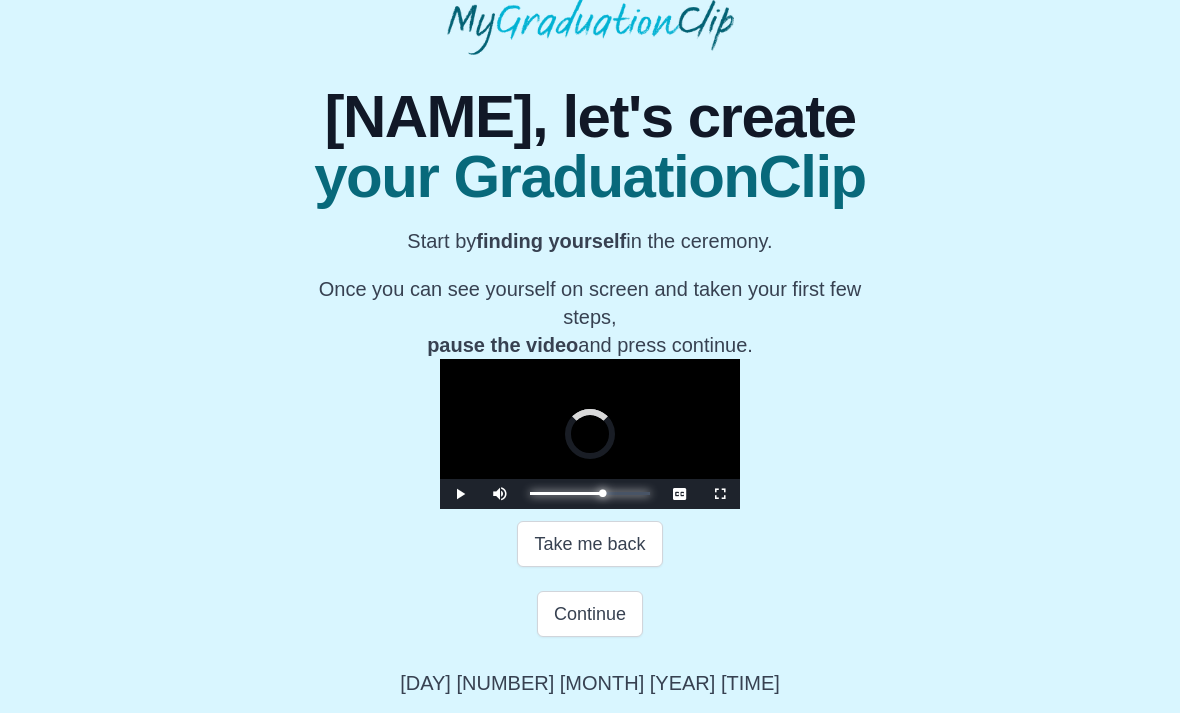 click on "Loaded : 0% 0:54:50 0:52:42 Progress : 0%" at bounding box center (590, 493) 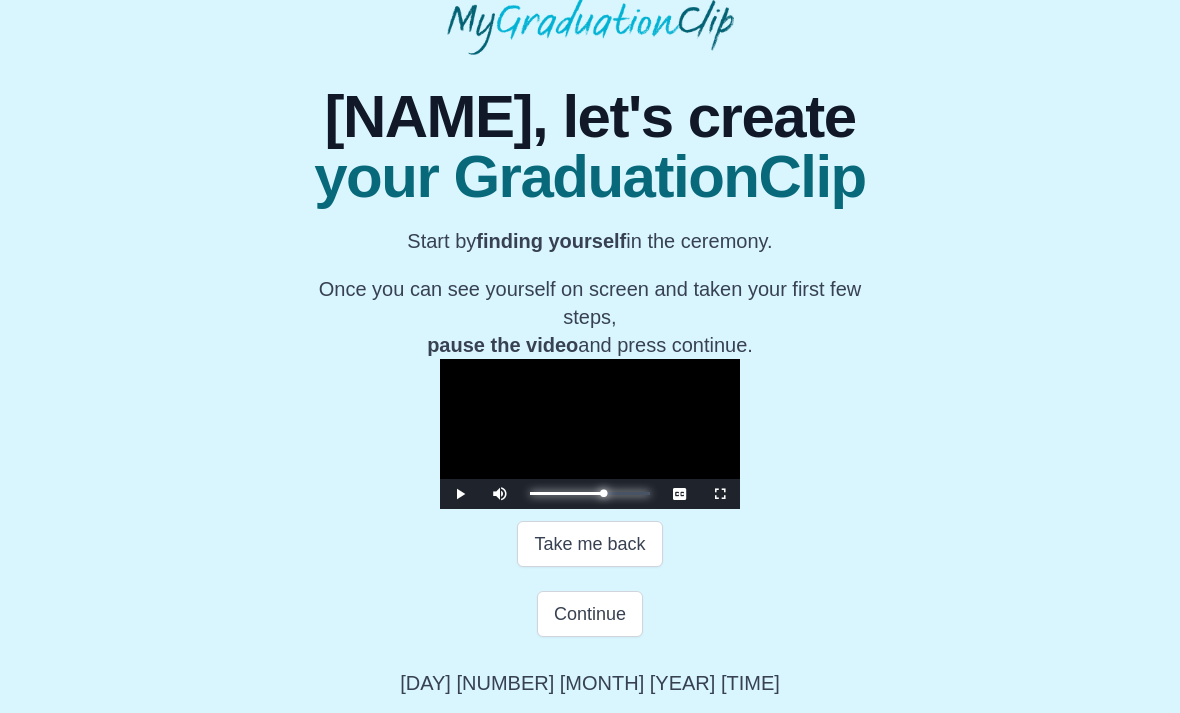 click on "0:53:08 Progress : 0%" at bounding box center [566, 493] 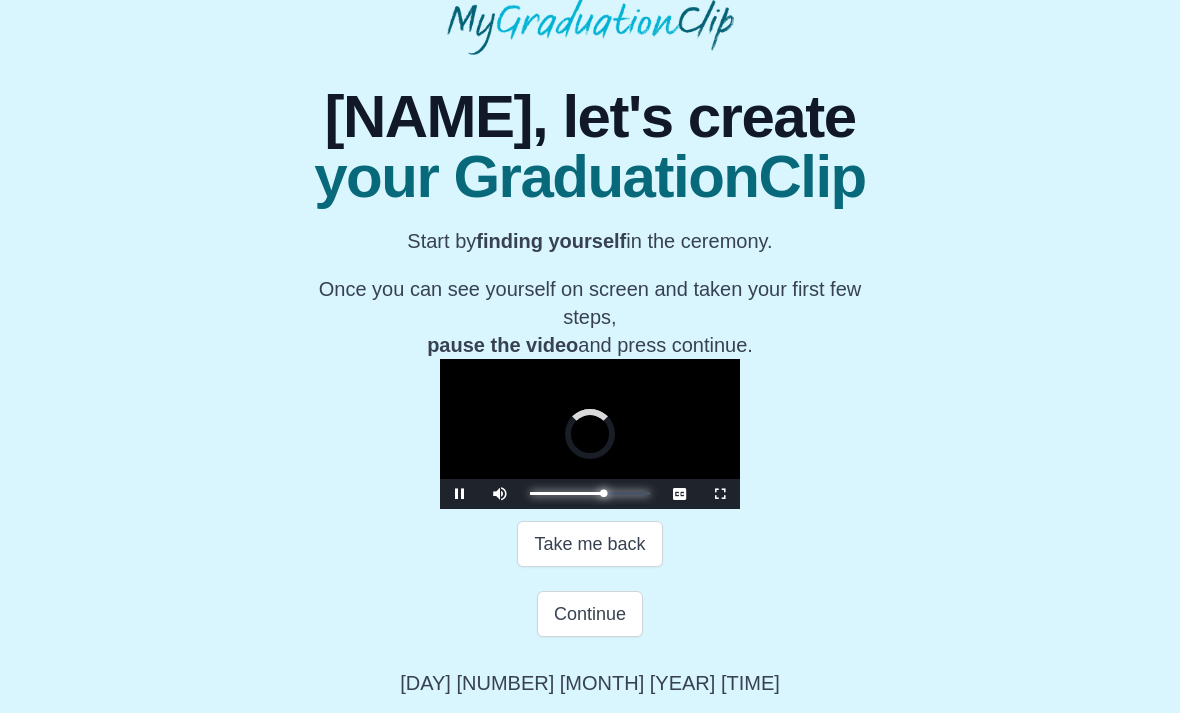 click on "0:53:08 Progress : 0%" at bounding box center (566, 493) 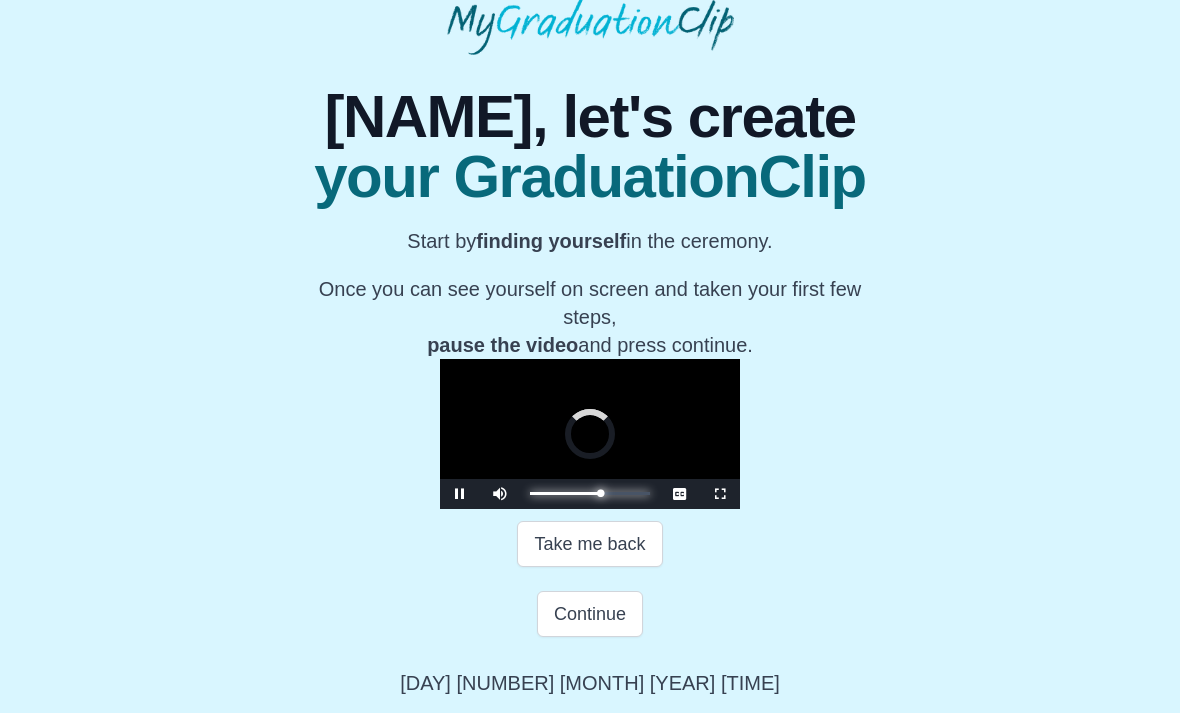 click at bounding box center [603, 493] 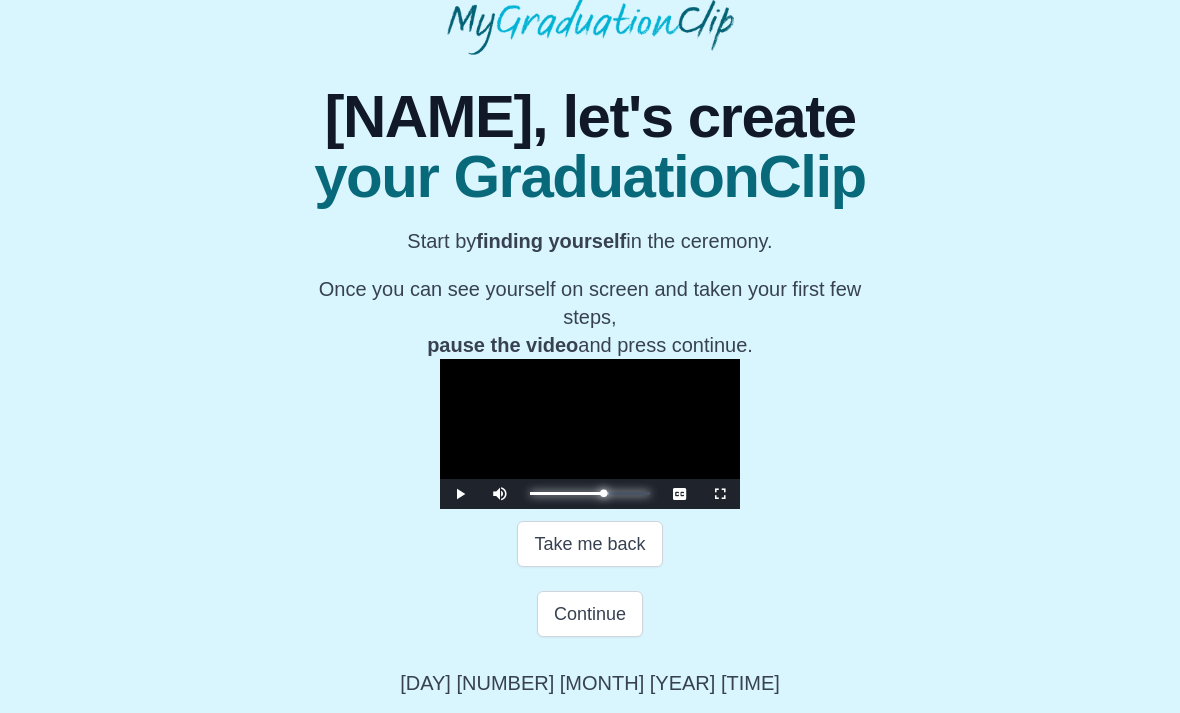 click on "0:53:21 Progress : 0%" at bounding box center (566, 493) 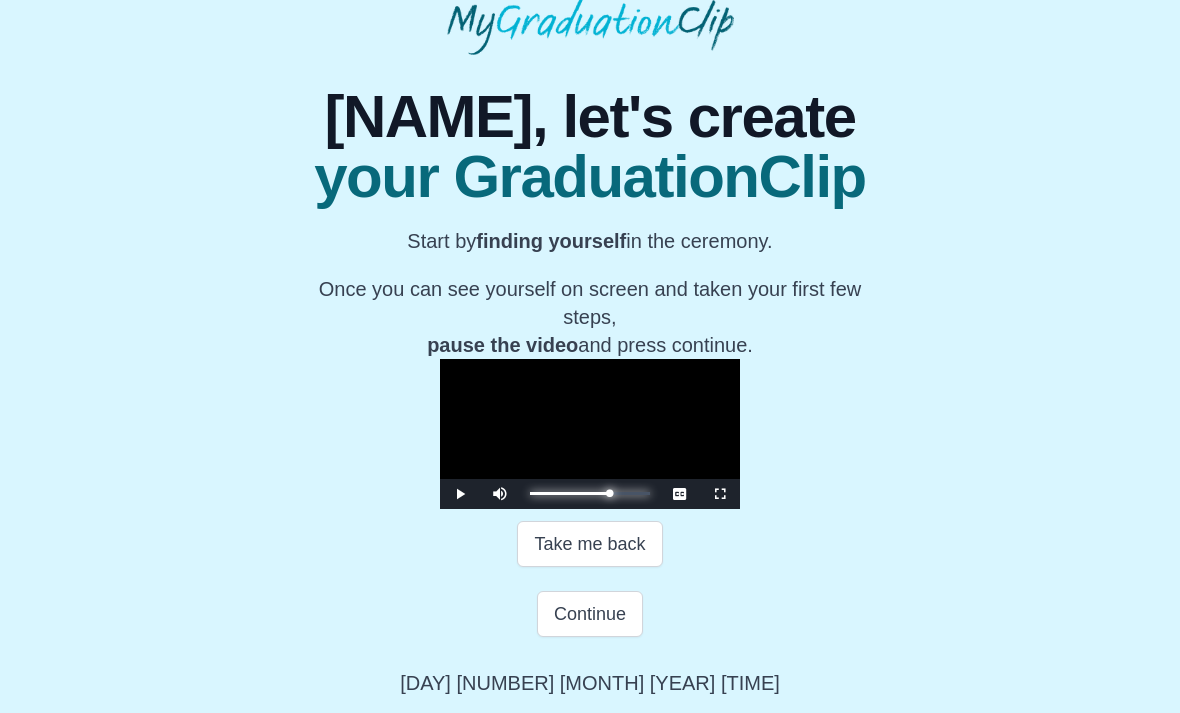 click at bounding box center (606, 493) 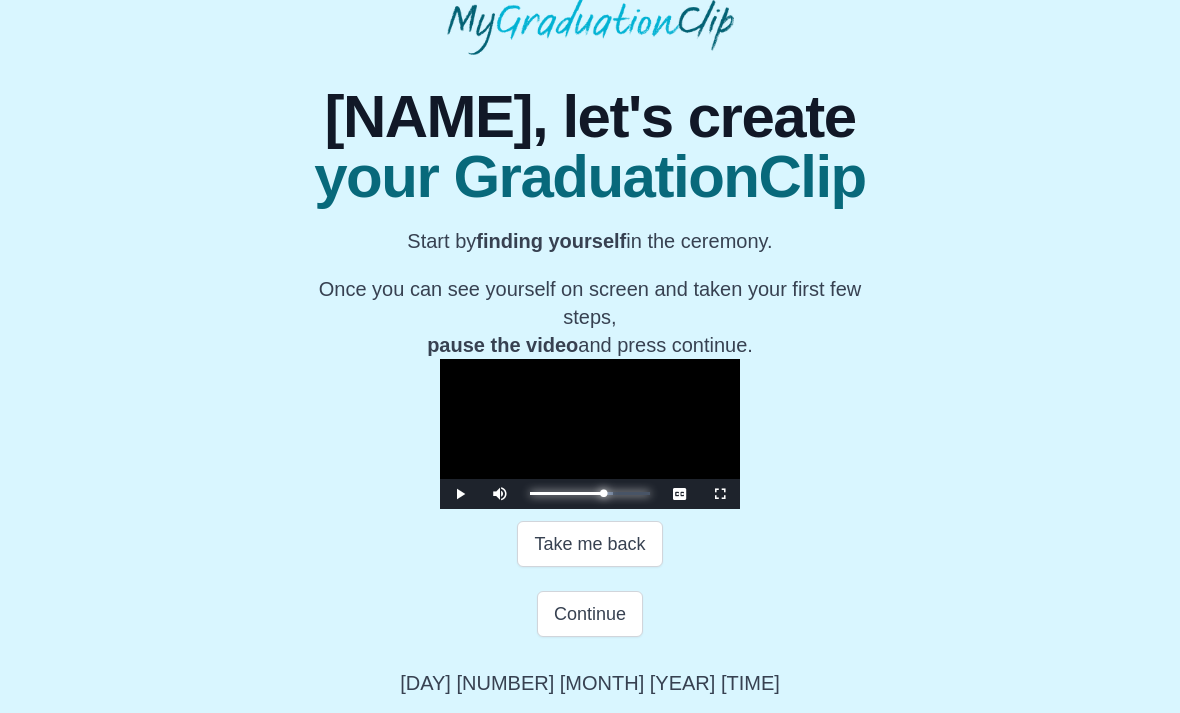 click on "0:53:33 Progress : 0%" at bounding box center [567, 493] 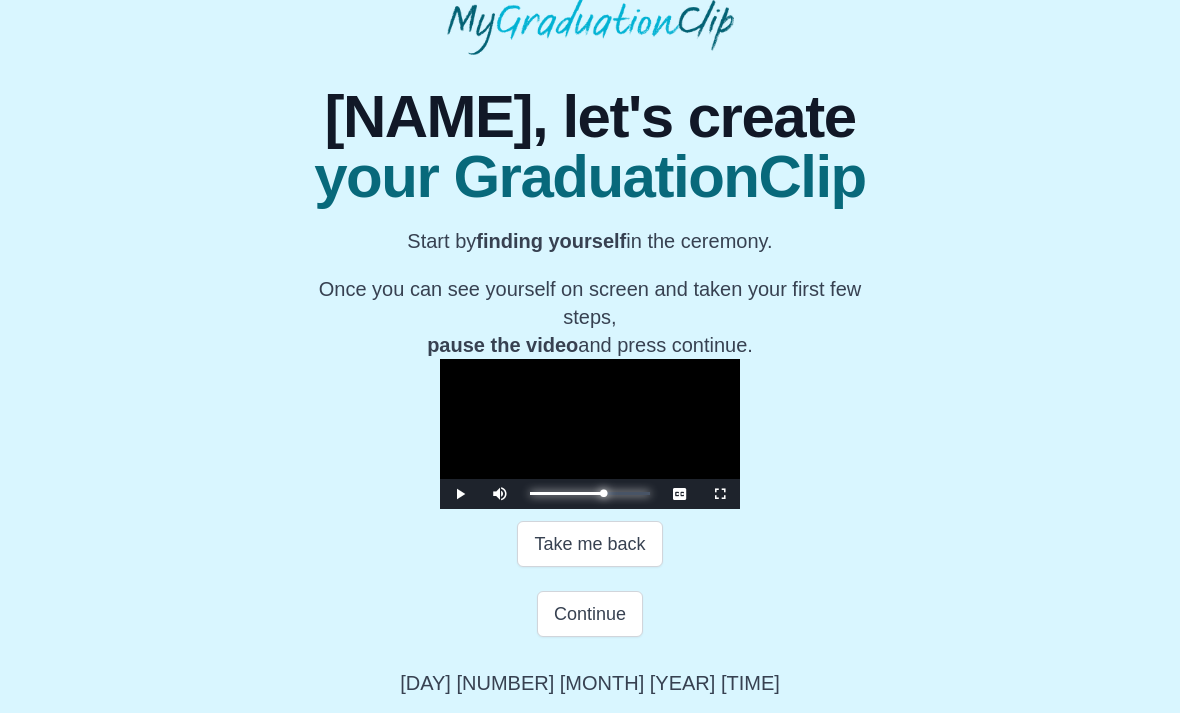 click on "Loaded : 0% 0:54:50 0:53:08 Progress : 0%" at bounding box center (590, 493) 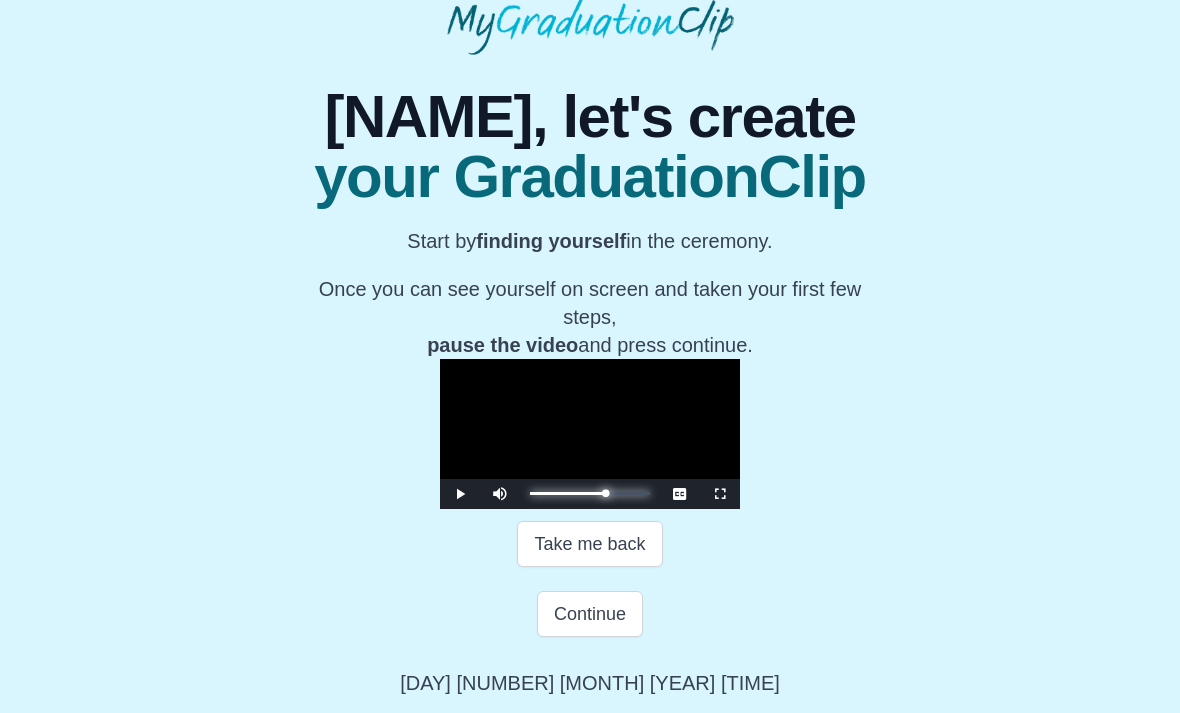 click on "0:54:37 Progress : 0%" at bounding box center (567, 493) 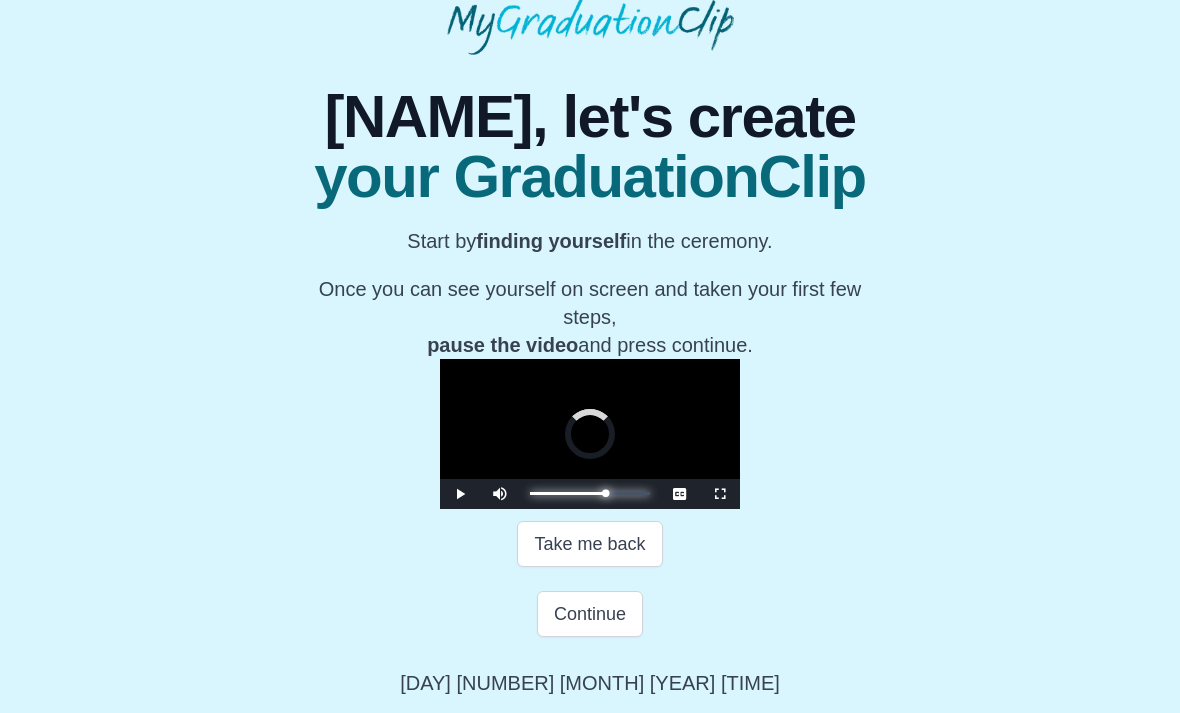 click on "Loaded : 0% 0:55:41 0:54:50 Progress : 0%" at bounding box center (590, 493) 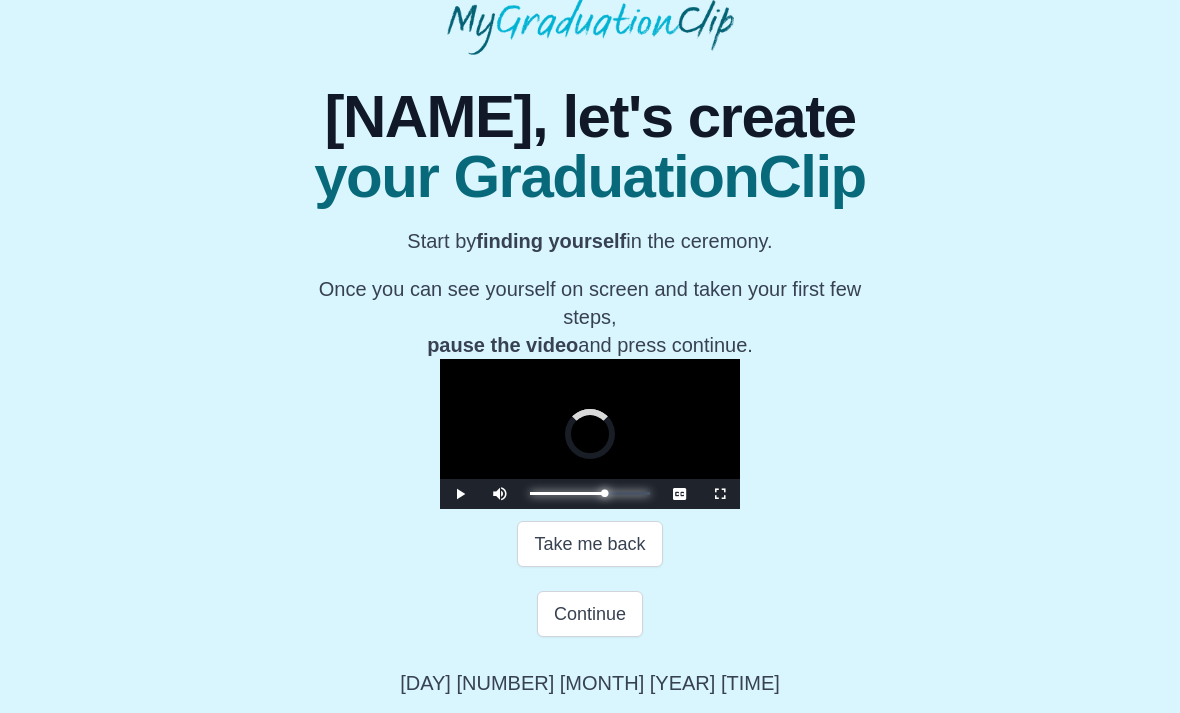 click on "Loaded : 0% 0:55:03 0:54:12 Progress : 0%" at bounding box center (590, 493) 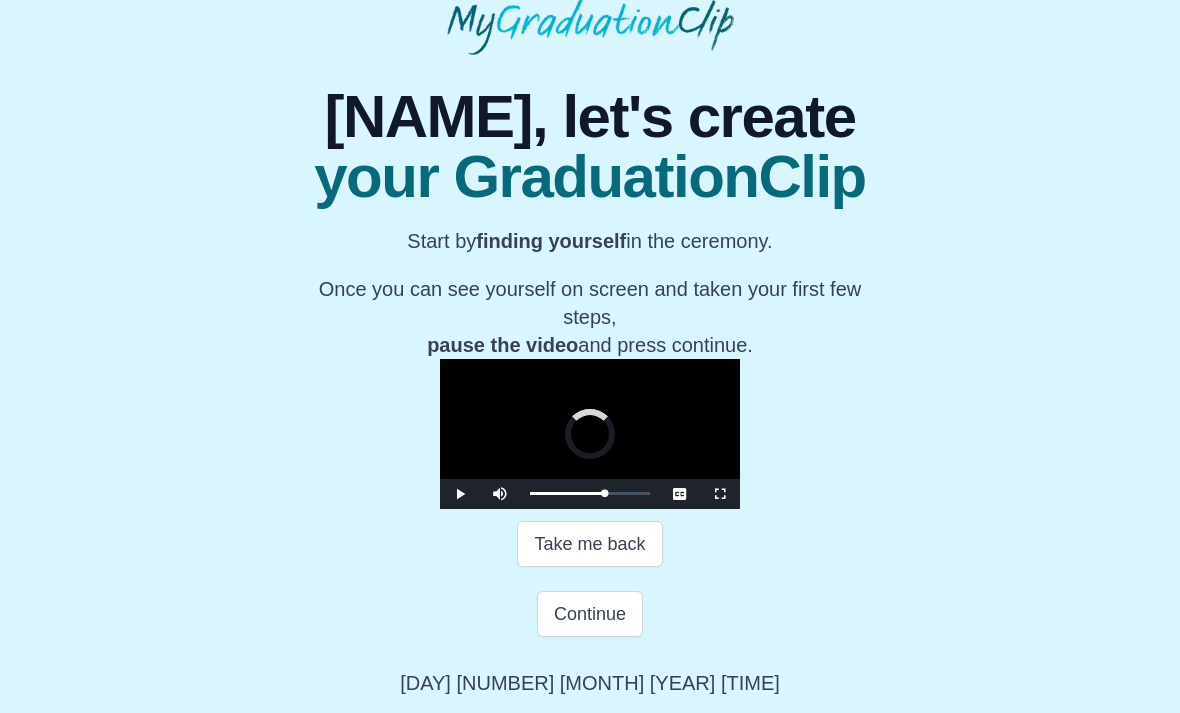 click on "Loaded : 0% 0:56:57 0:55:54 Progress : 0%" at bounding box center (590, 494) 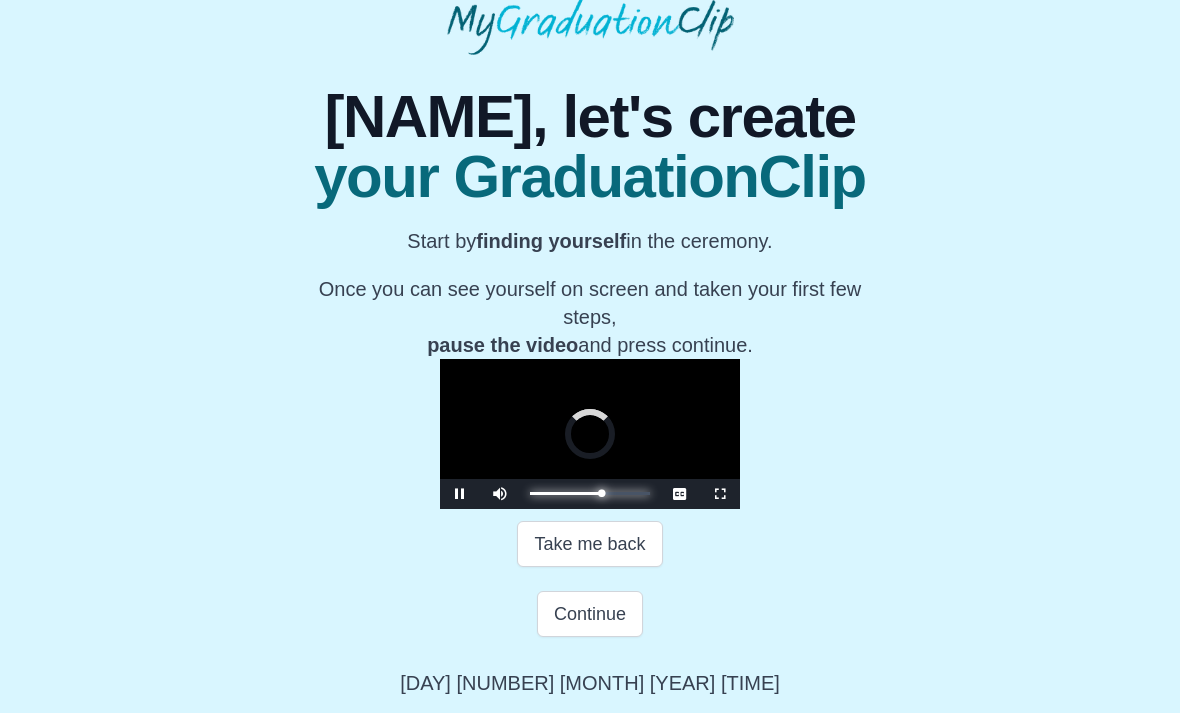 click on "Loaded : 0% 0:55:54 0:52:04 Progress : 0%" at bounding box center [590, 493] 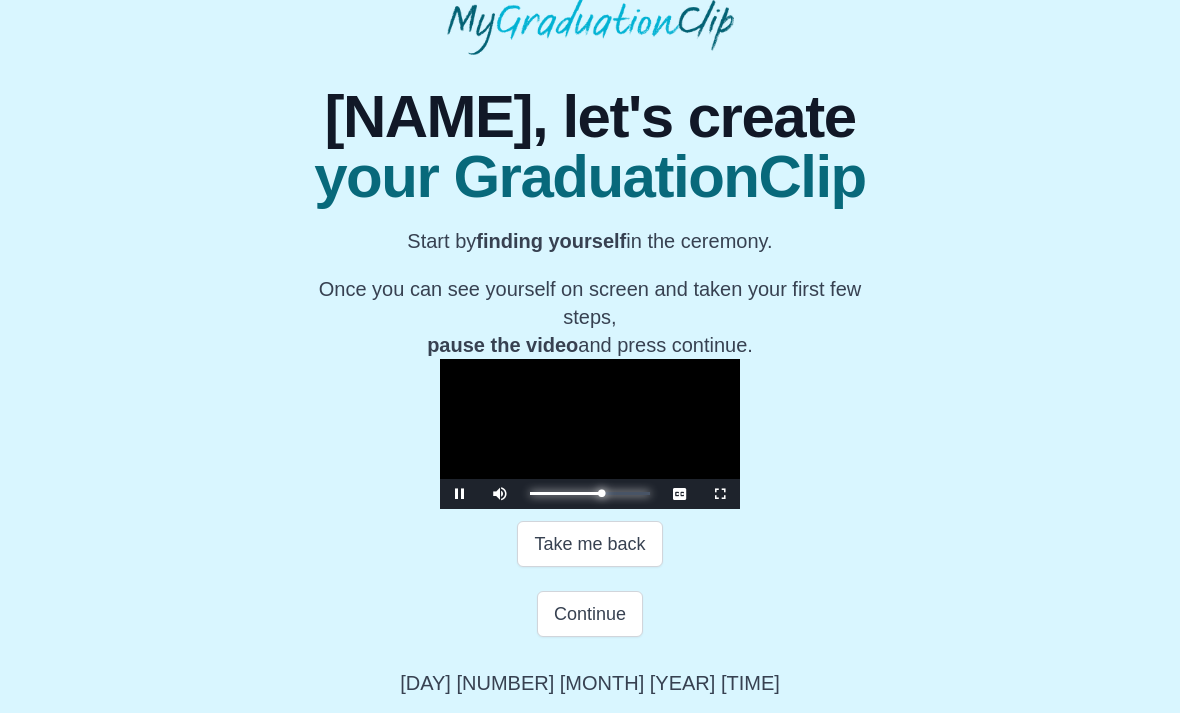click on "Loaded : 0% 0:55:15 0:52:04 Progress : 0%" at bounding box center [590, 493] 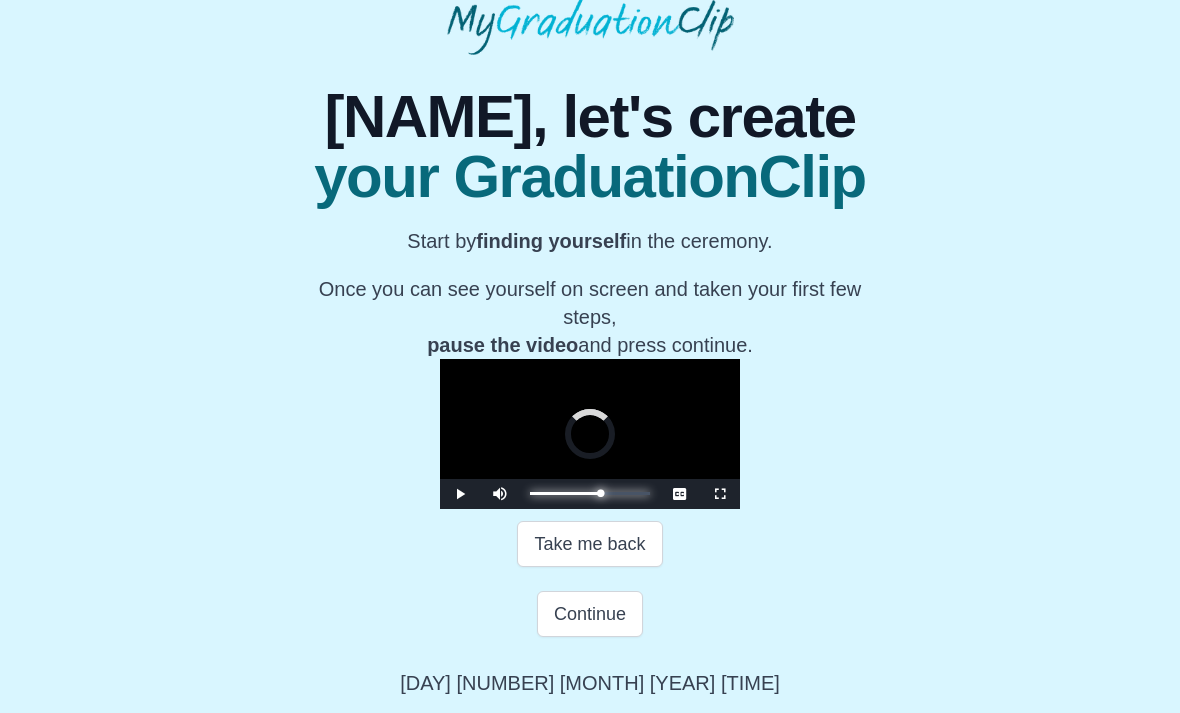 click on "0:52:42 Progress : 0%" at bounding box center [565, 493] 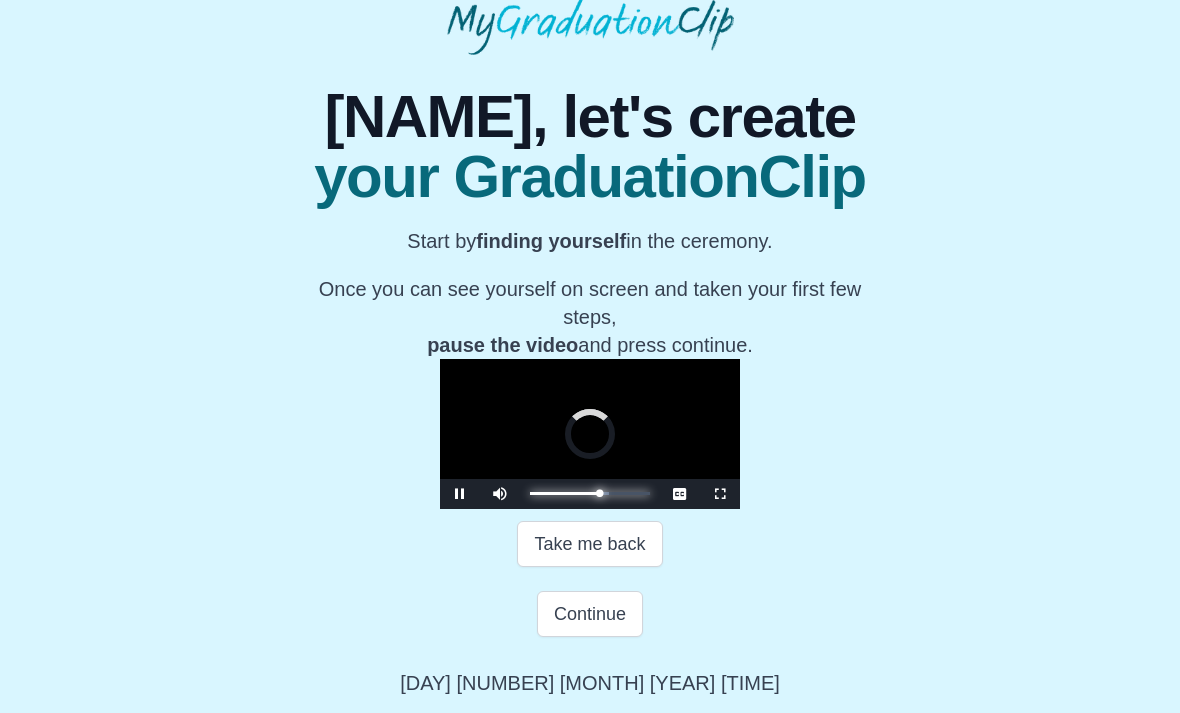 click at bounding box center (605, 493) 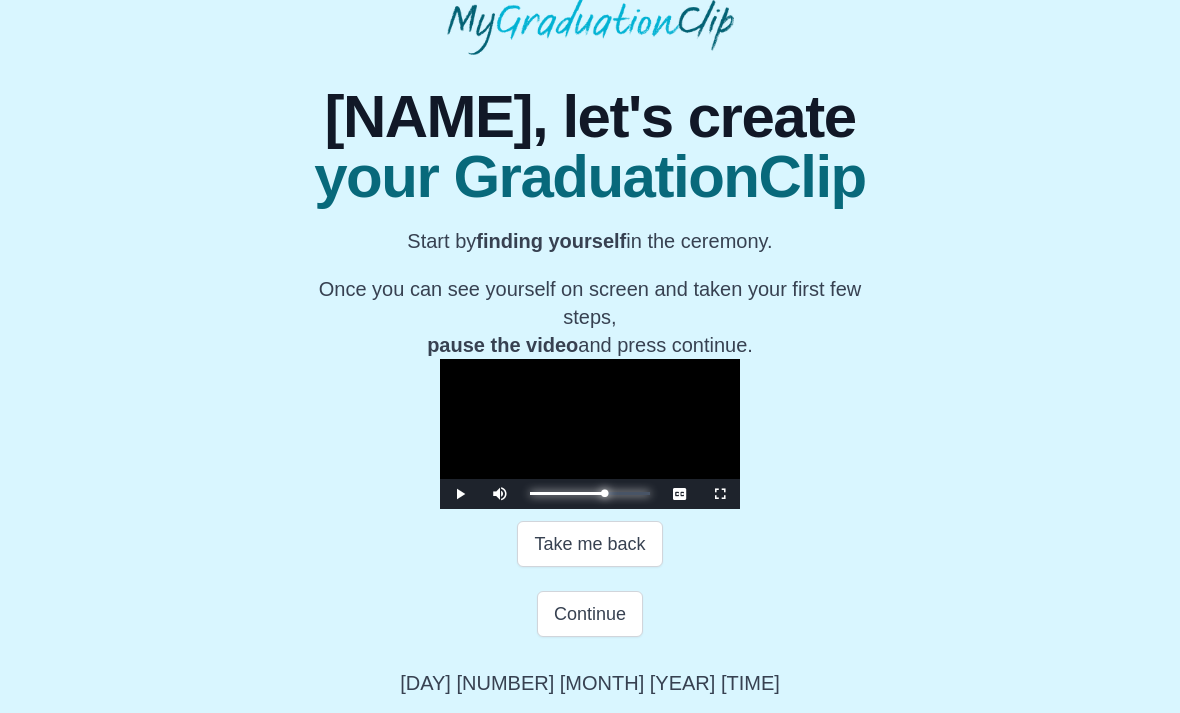 click on "0:53:46 Progress : 0%" at bounding box center (567, 493) 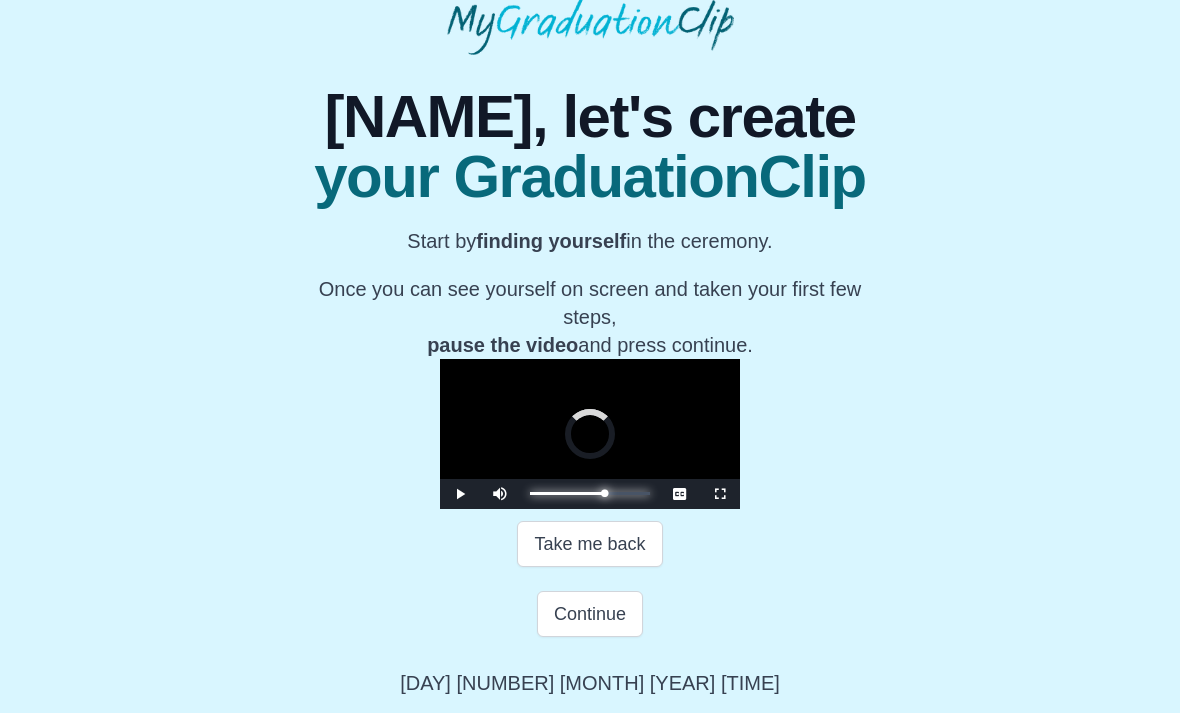 click on "0:54:12 Progress : 0%" at bounding box center [567, 493] 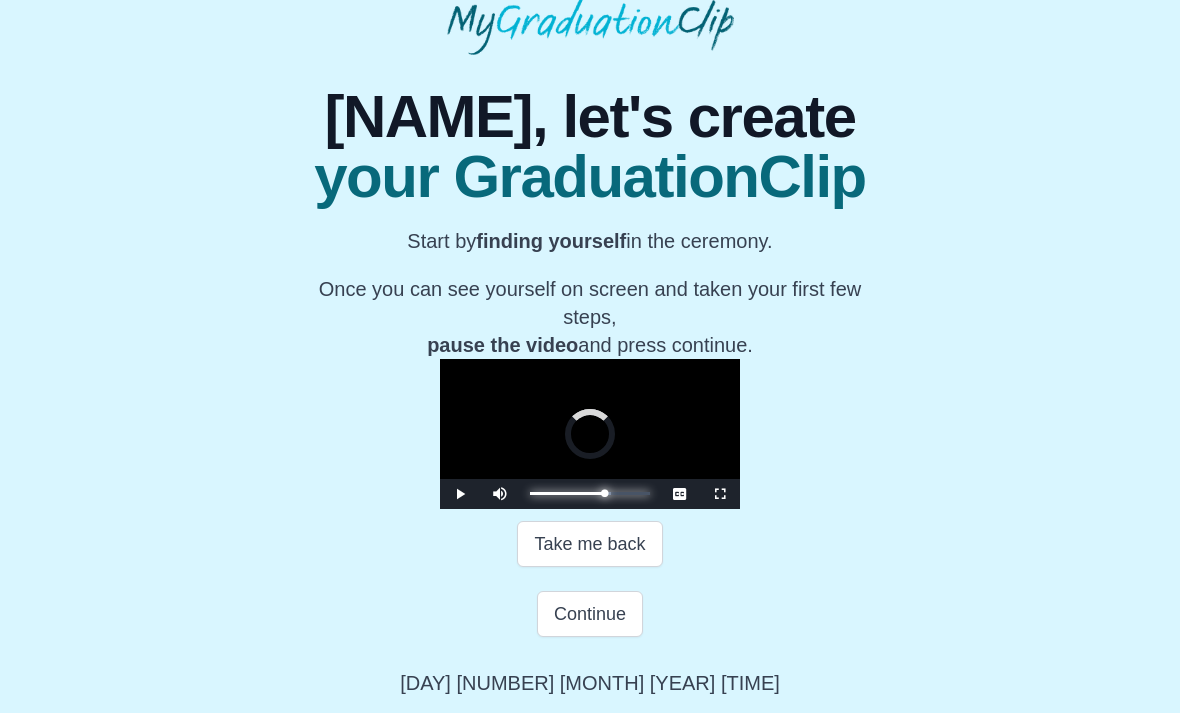 click on "0:55:03 Progress : 0%" at bounding box center [567, 493] 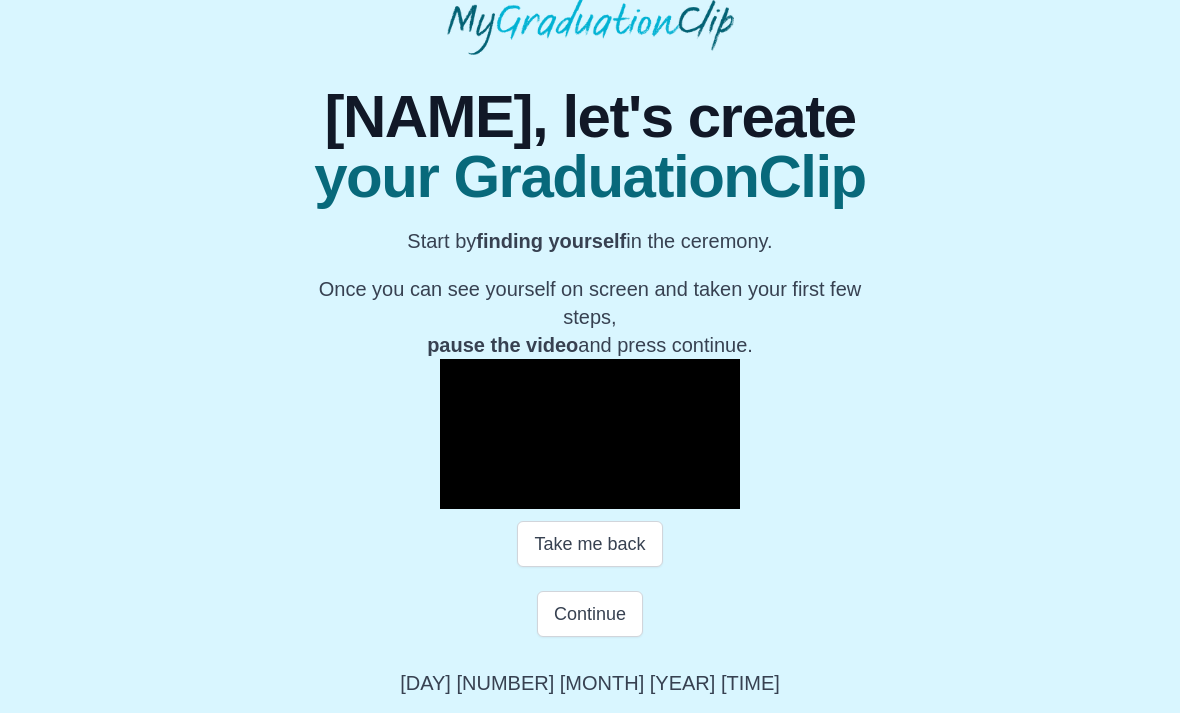 scroll, scrollTop: 136, scrollLeft: 0, axis: vertical 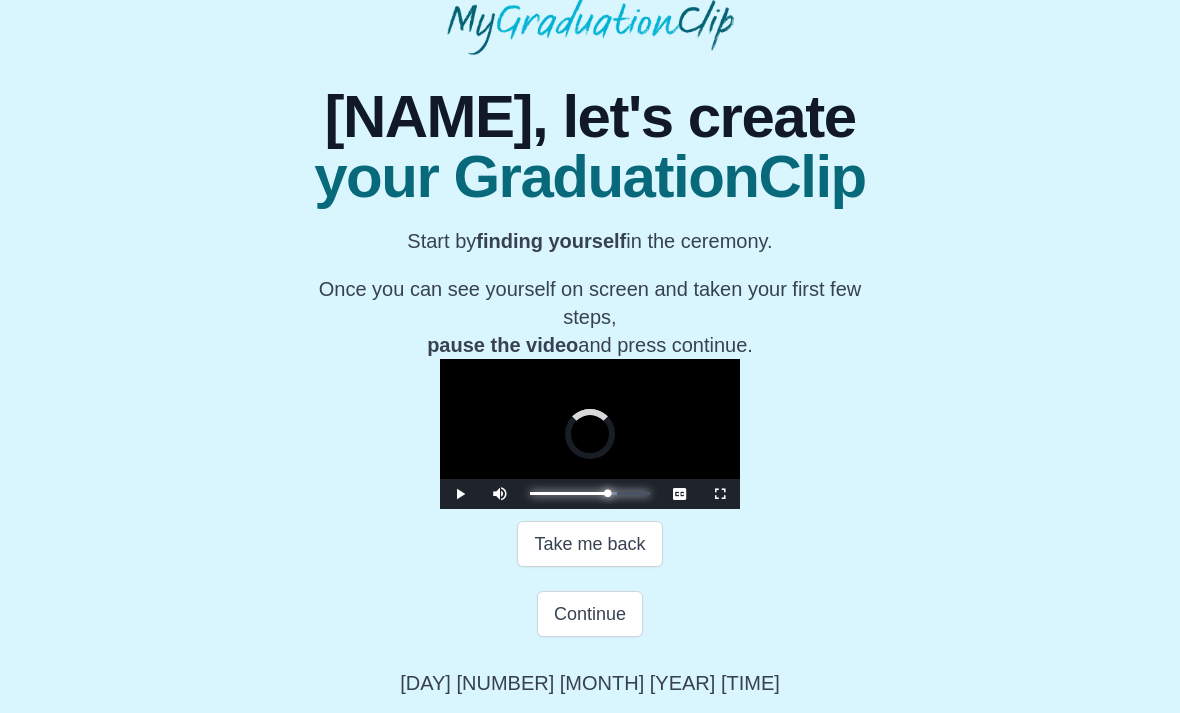 click on "Loaded : 0%" at bounding box center [573, 493] 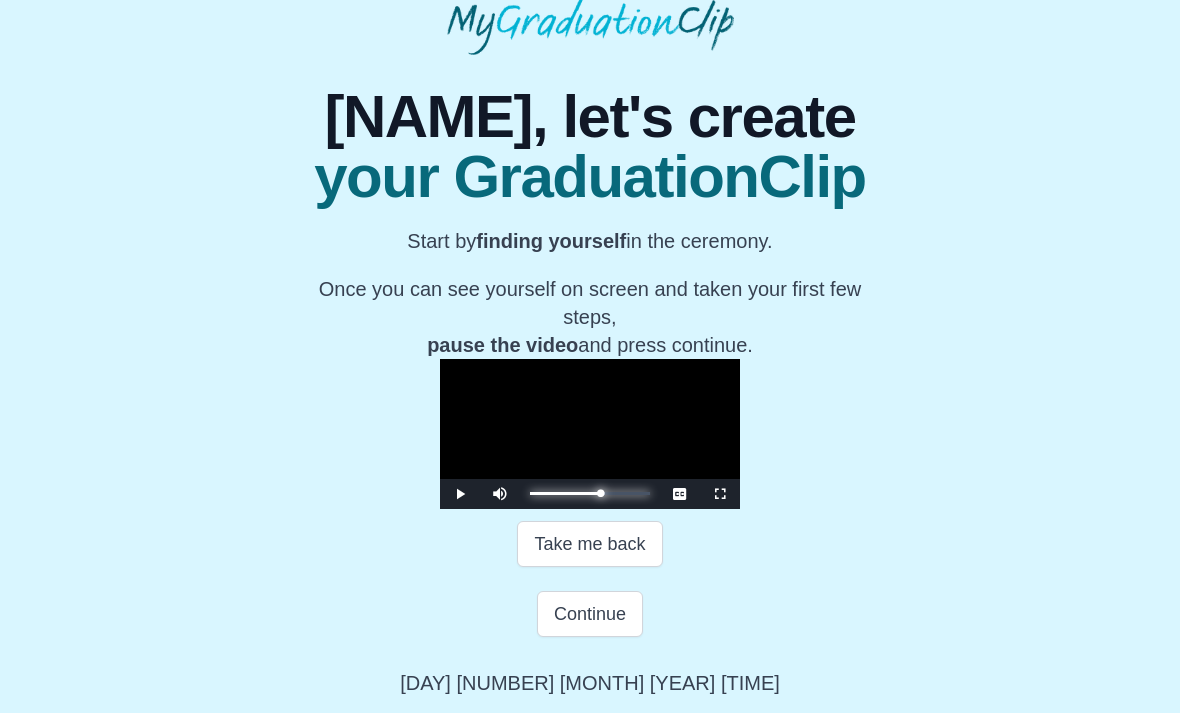 click on "Loaded : 0%" at bounding box center [567, 493] 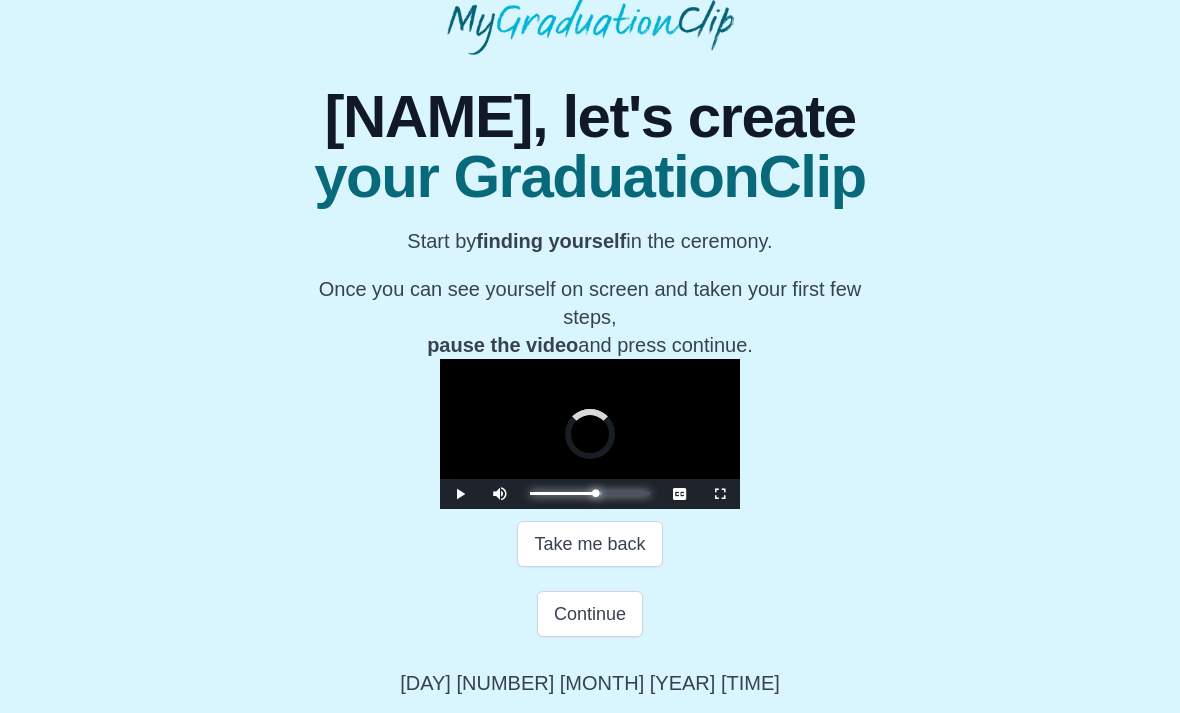 click on "0:47:38 Progress : 0%" at bounding box center (563, 493) 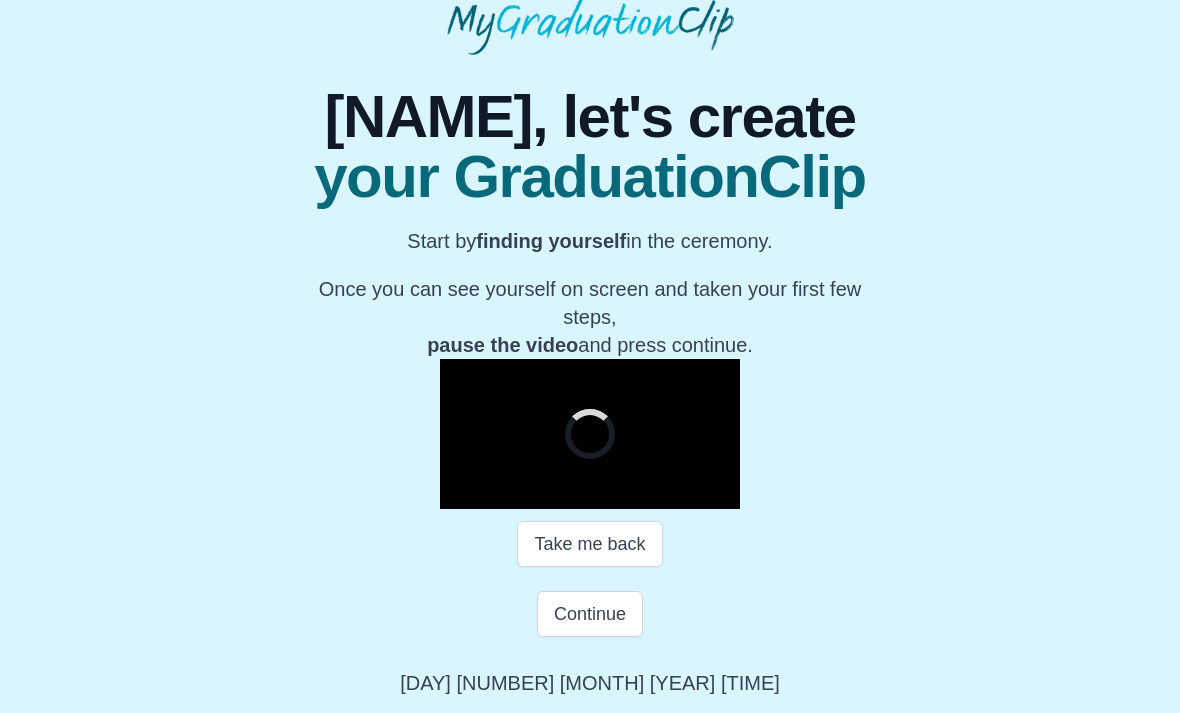 click on "0:51:13 Progress : 0%" at bounding box center [565, 493] 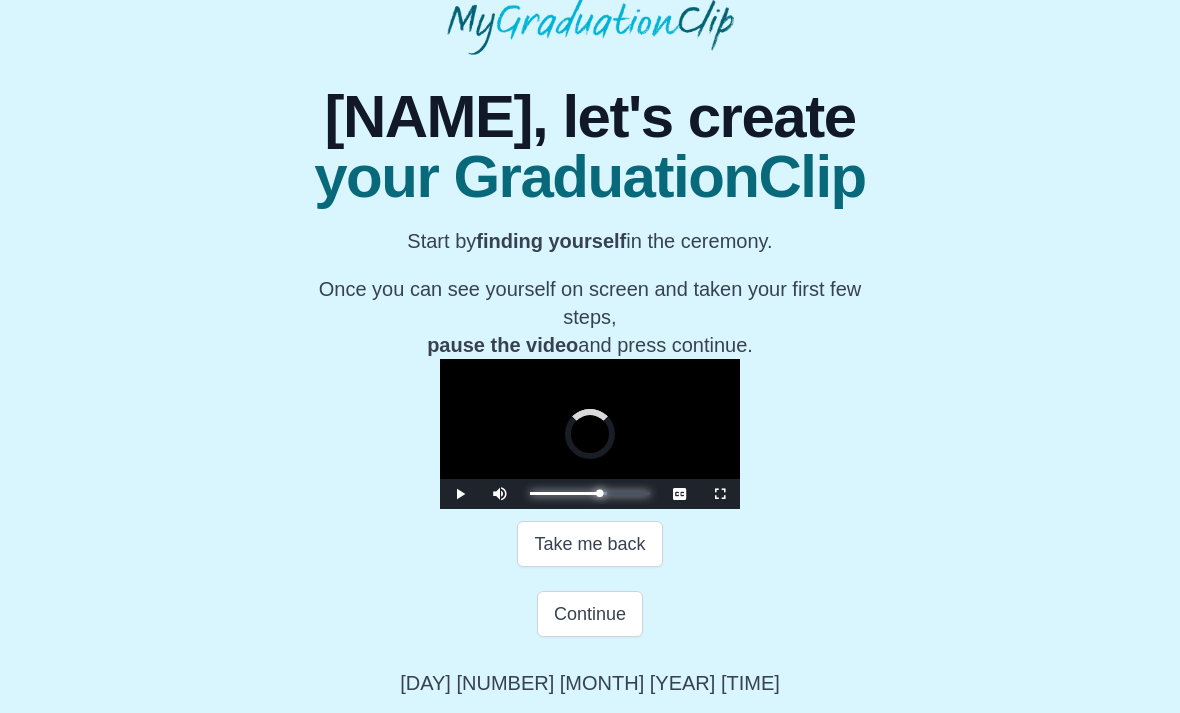 click on "0:50:48 Progress : 0%" at bounding box center (565, 493) 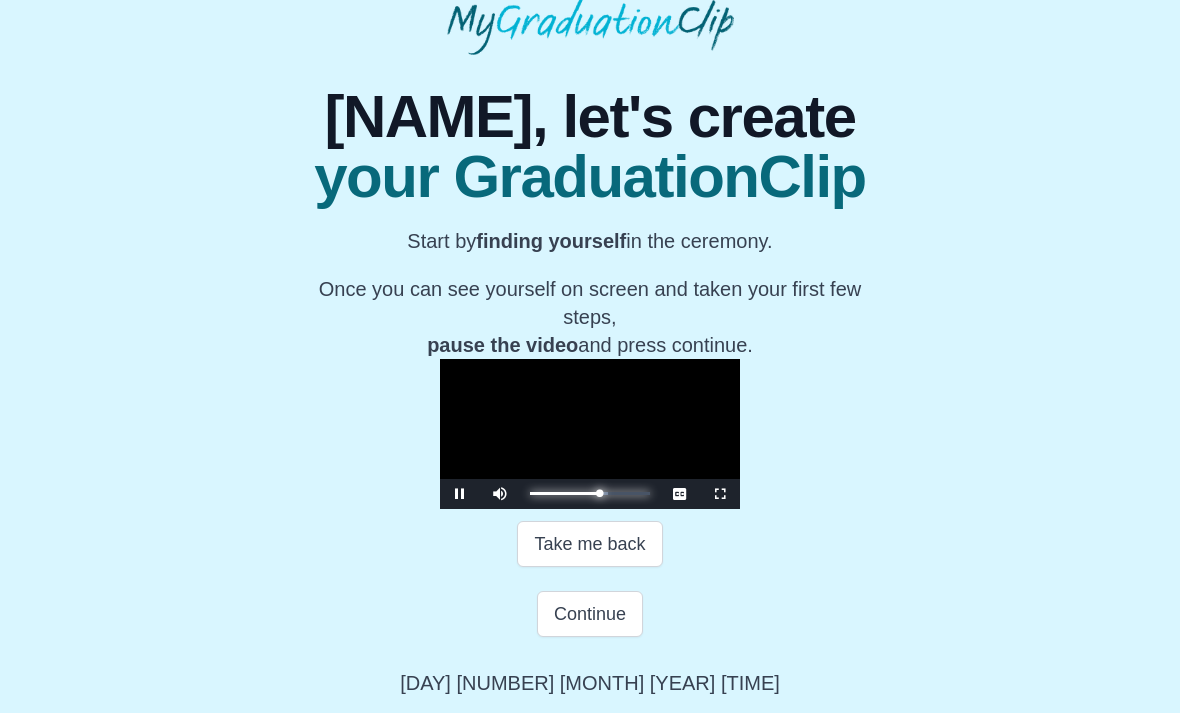 click on "0:50:49 Progress : 0%" at bounding box center (565, 493) 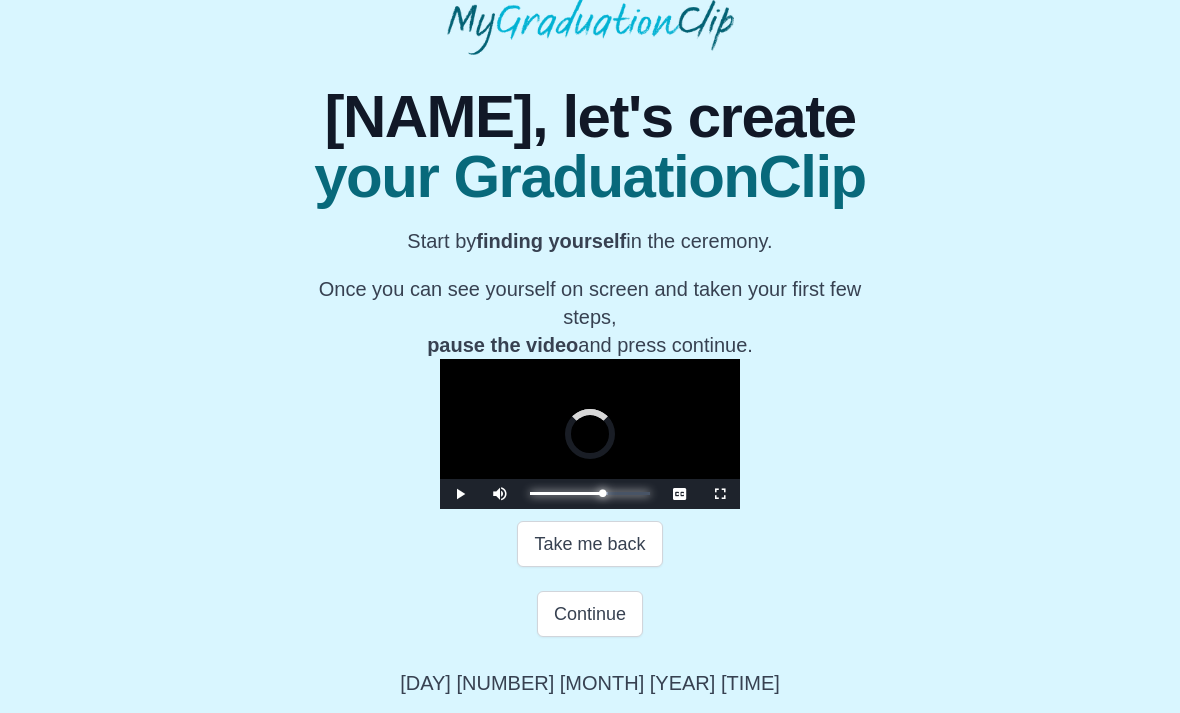 click on "0:54:37 Progress : 0%" at bounding box center [566, 493] 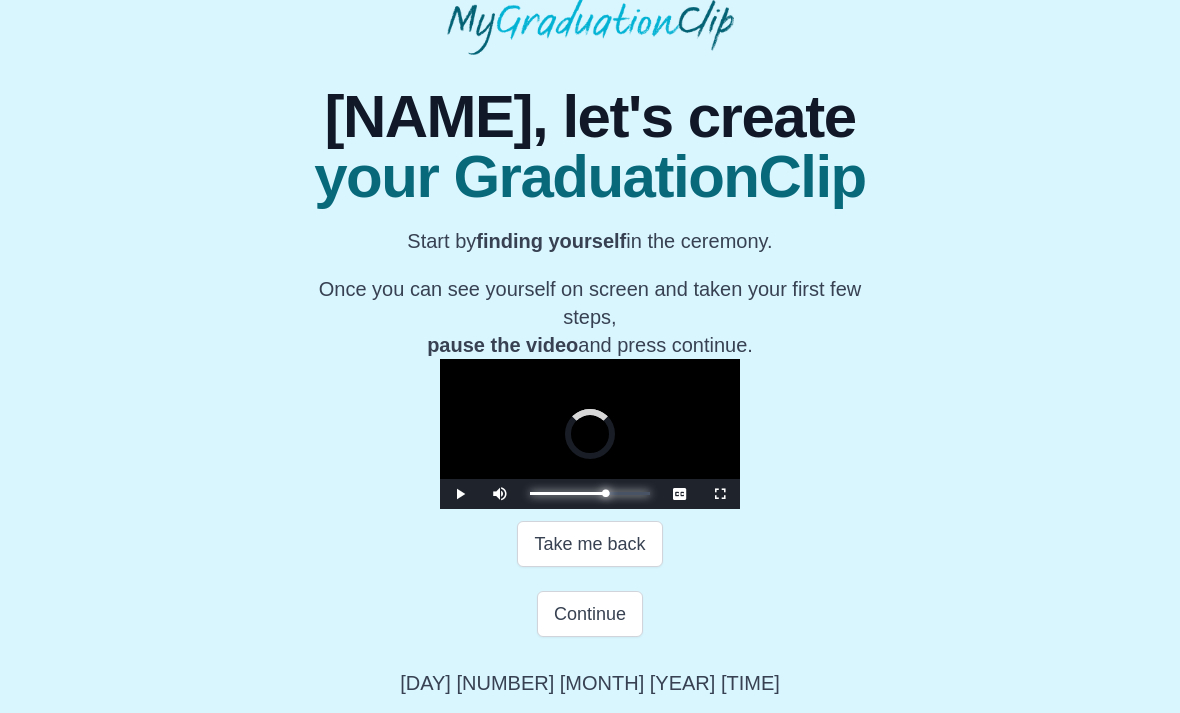 click on "0:54:39 Progress : 0%" at bounding box center (567, 493) 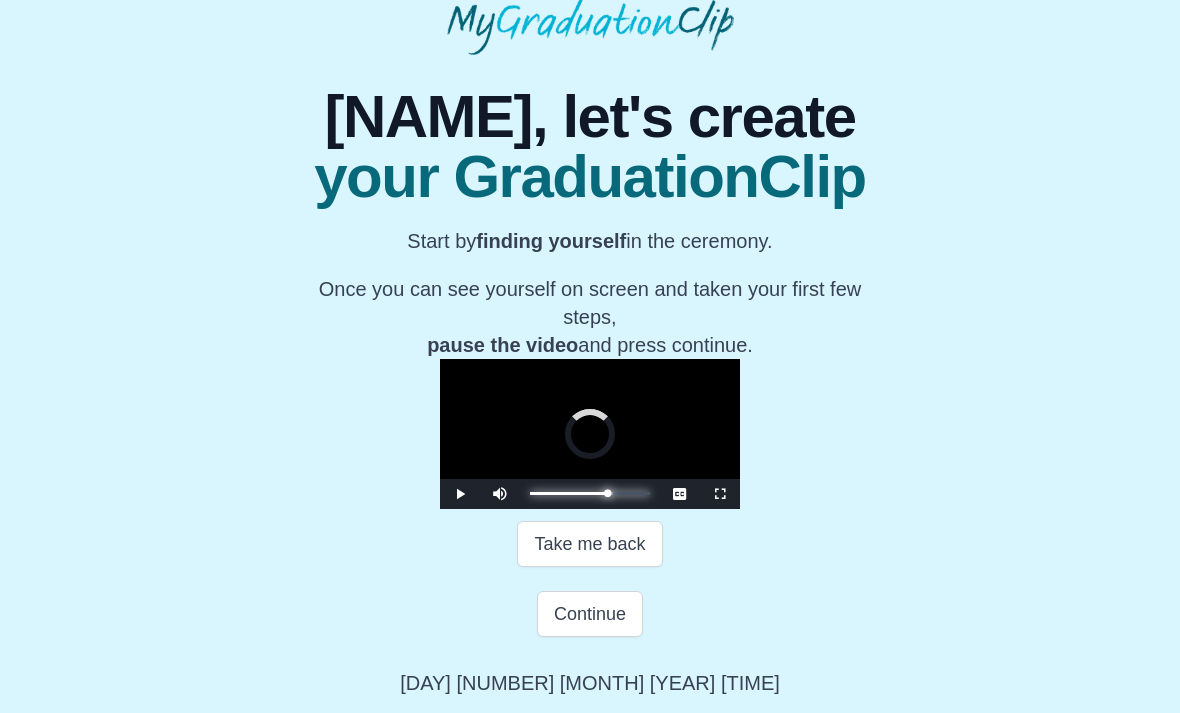 click on "0:56:09 Progress : 0%" at bounding box center (568, 493) 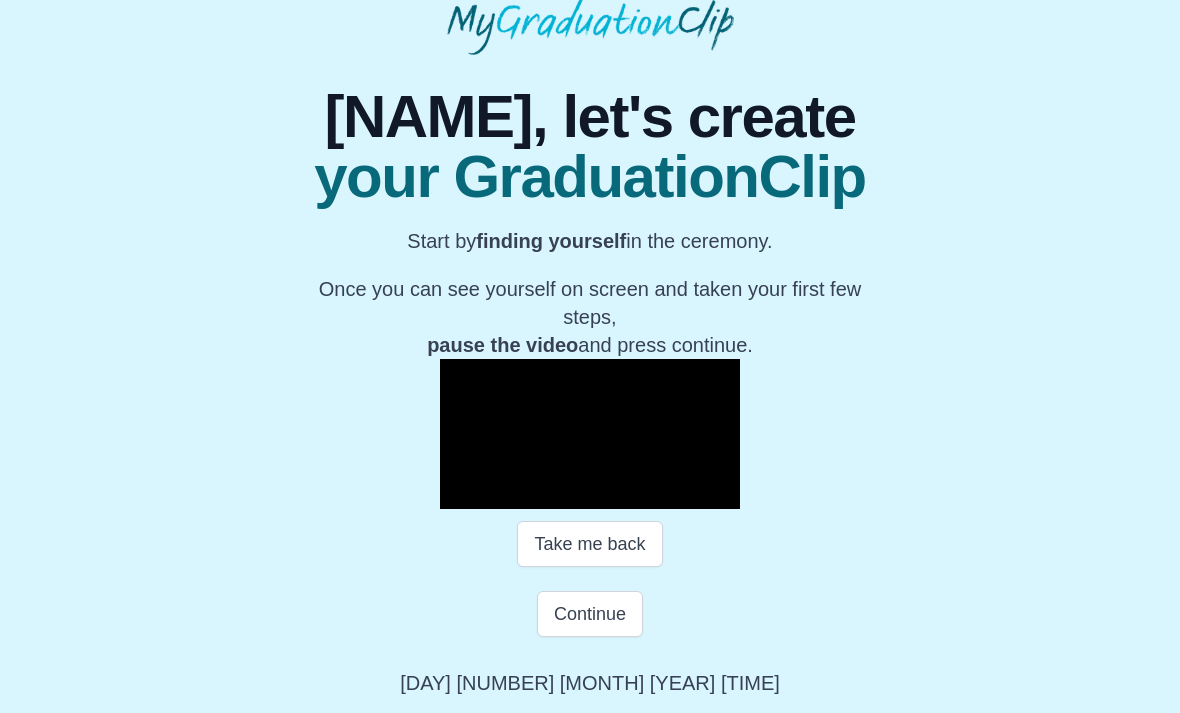 click on "0:57:38 Progress : 0%" at bounding box center [569, 493] 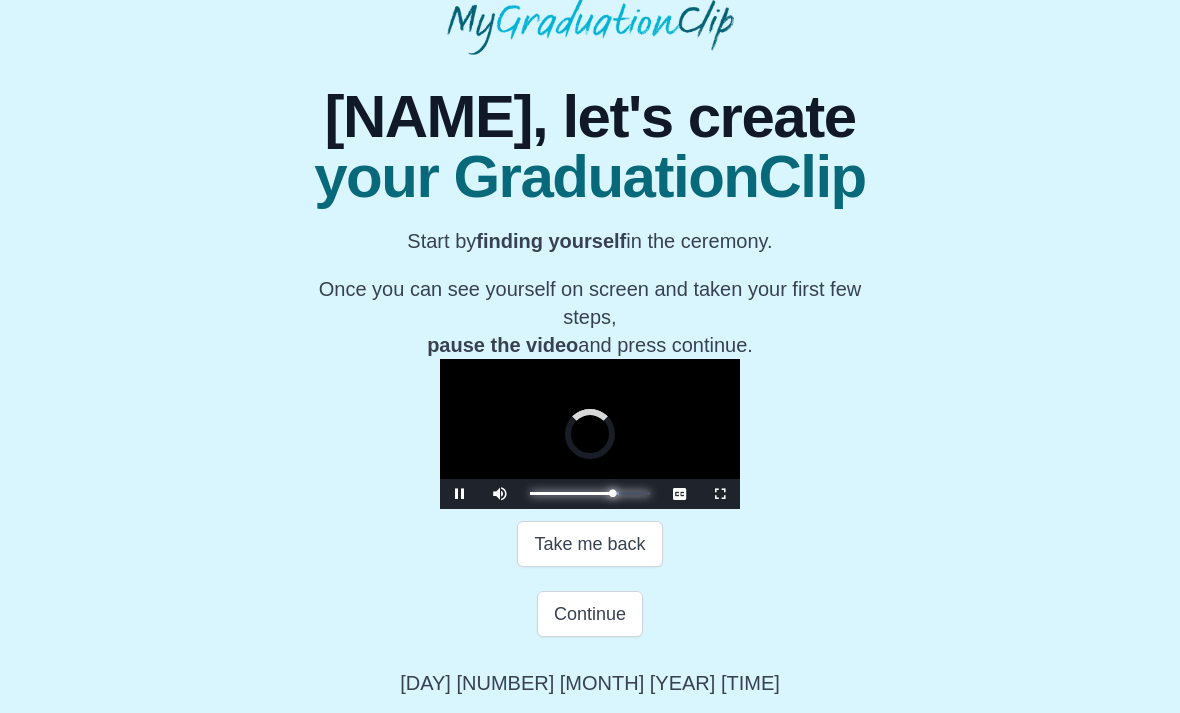 click on "0:59:43 Progress : 0%" at bounding box center (571, 493) 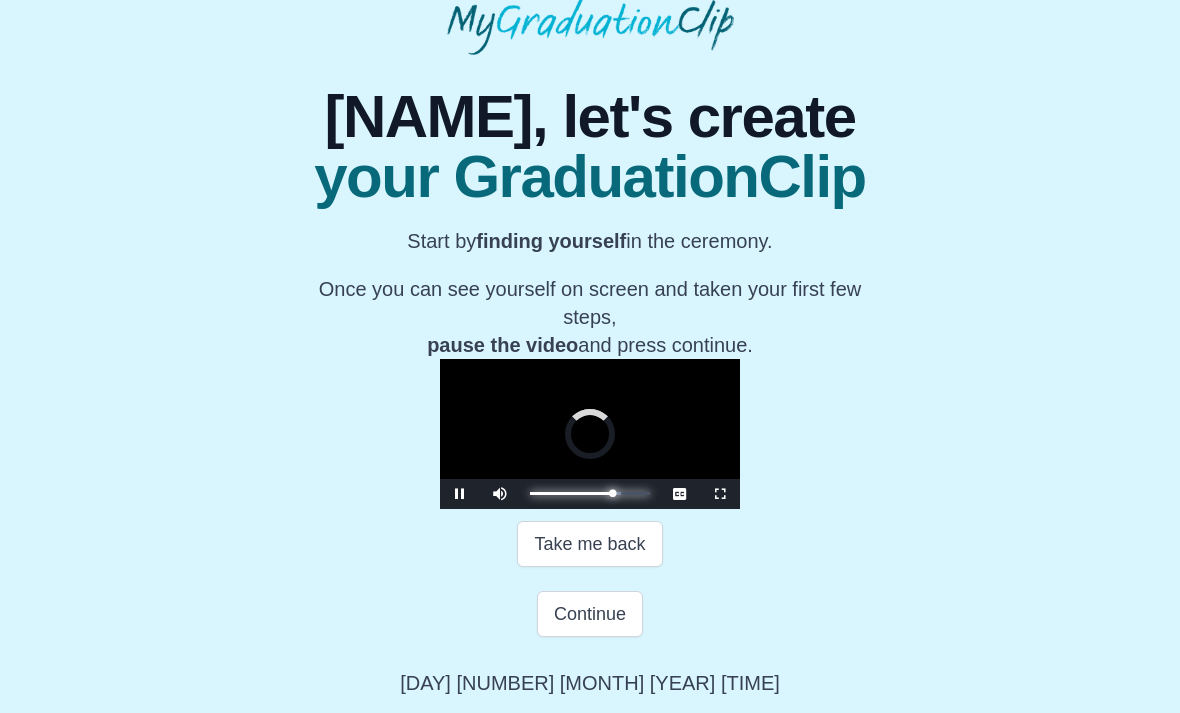 click on "1:00:09 Progress : 0%" at bounding box center [571, 493] 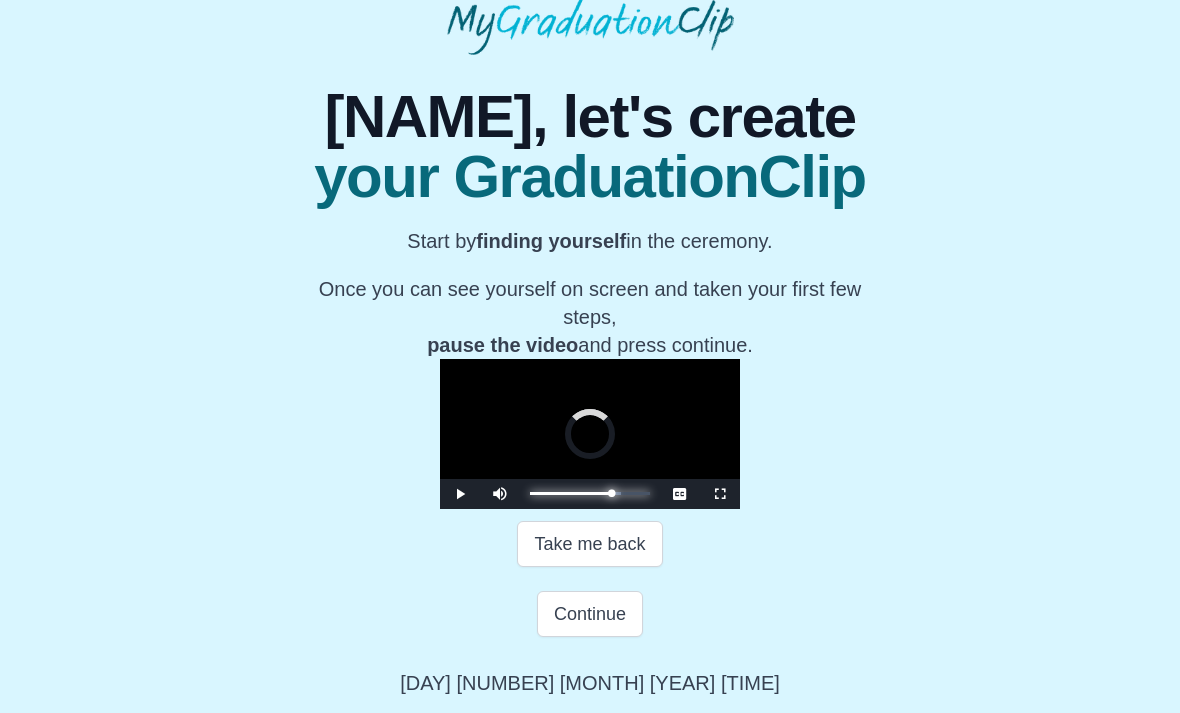 click on "0:59:31 Progress : 0%" at bounding box center [571, 493] 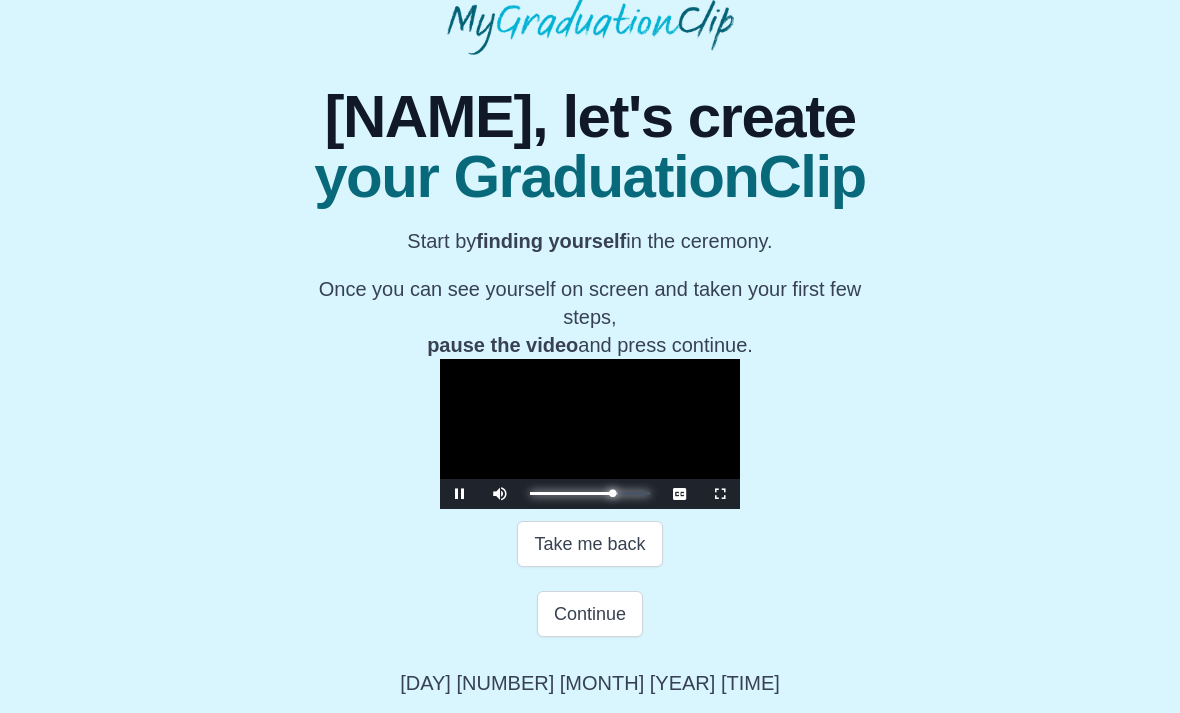 click on "0:59:36 Progress : 0%" at bounding box center [571, 493] 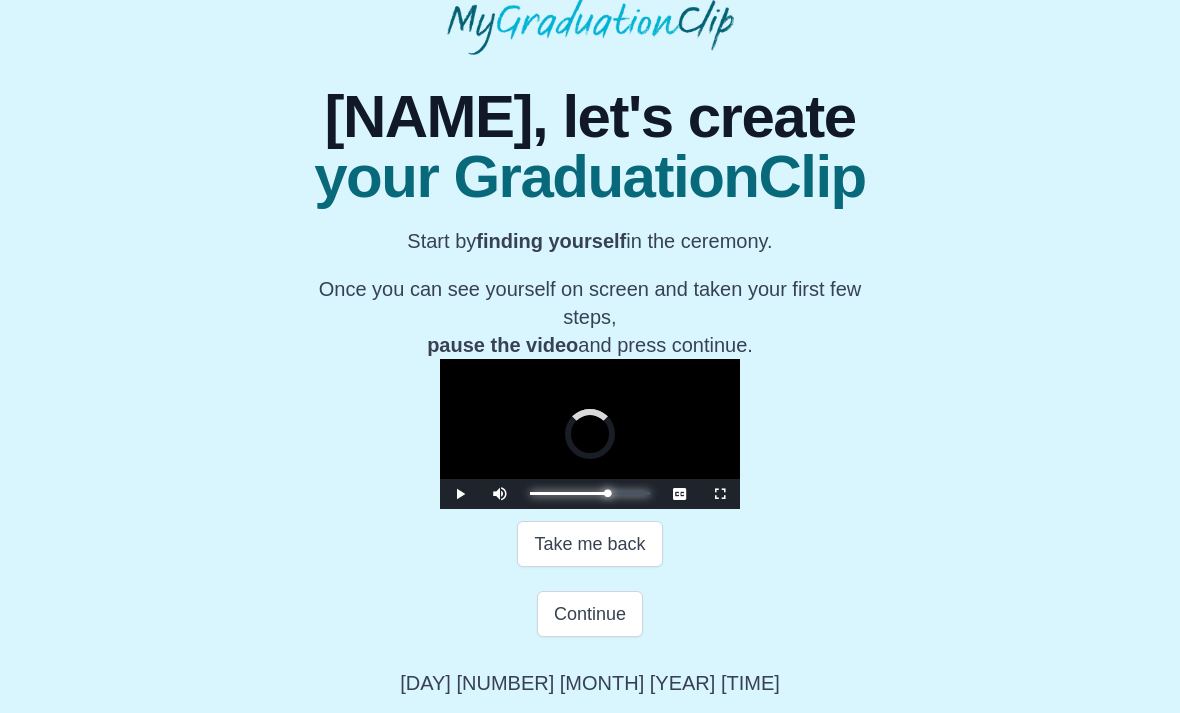 click on "0:56:45 Progress : 0%" at bounding box center [569, 493] 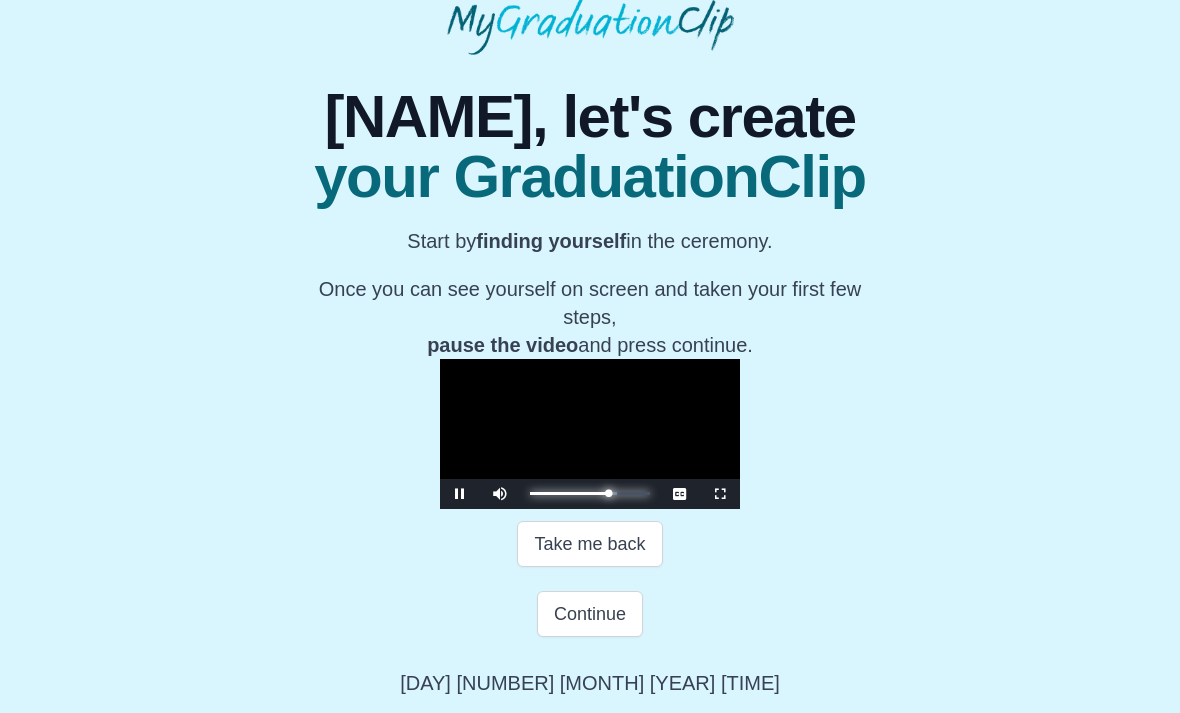 click on "0:56:45 Progress : 0%" at bounding box center [569, 493] 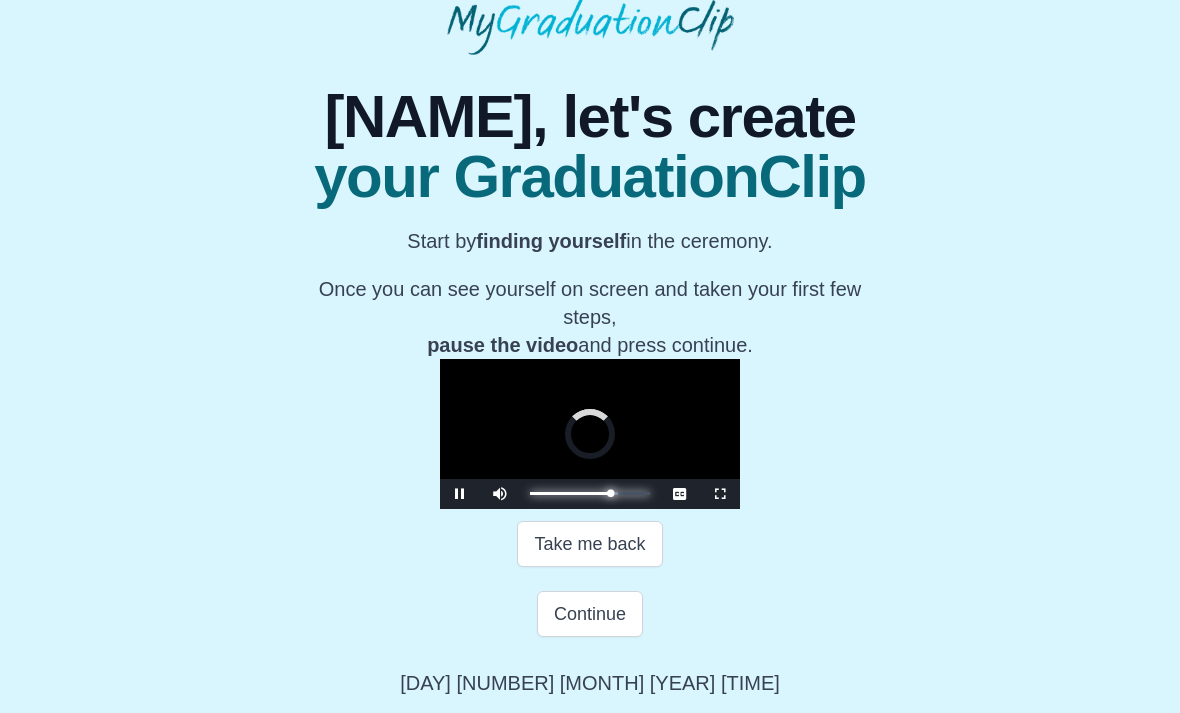 click on "0:58:14 Progress : 0%" at bounding box center [570, 493] 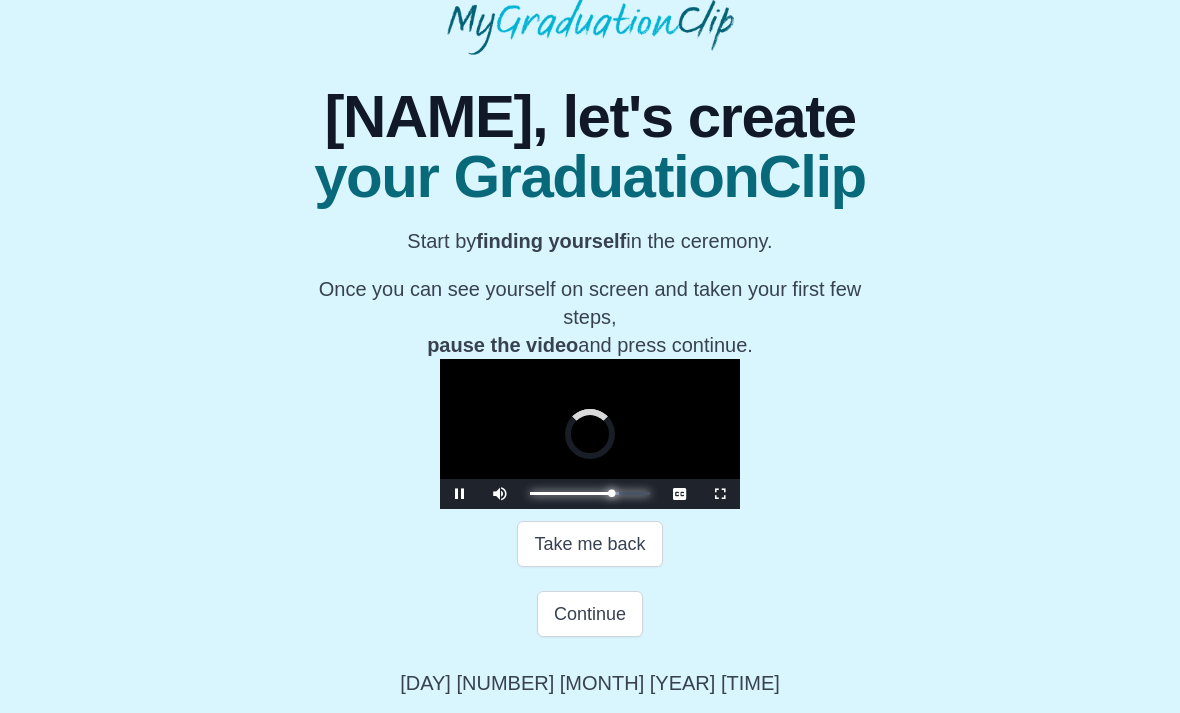 click on "0:59:18 Progress : 0%" at bounding box center (571, 493) 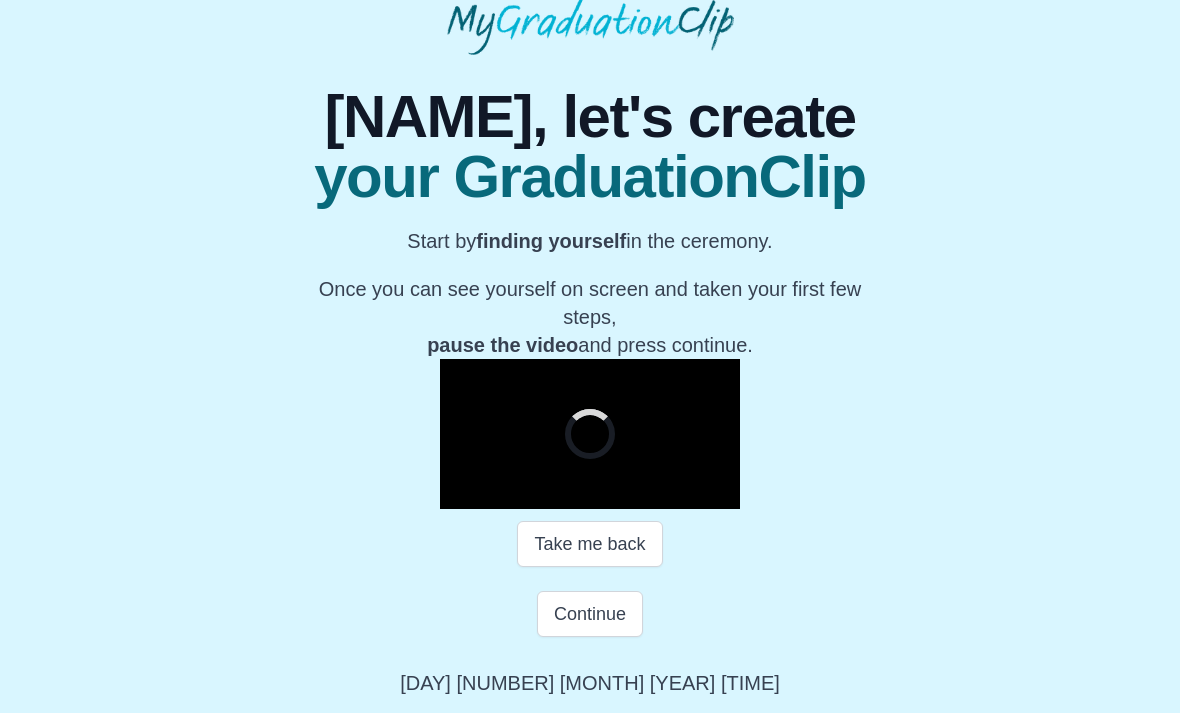 click on "0:57:23 Progress : 0%" at bounding box center (569, 493) 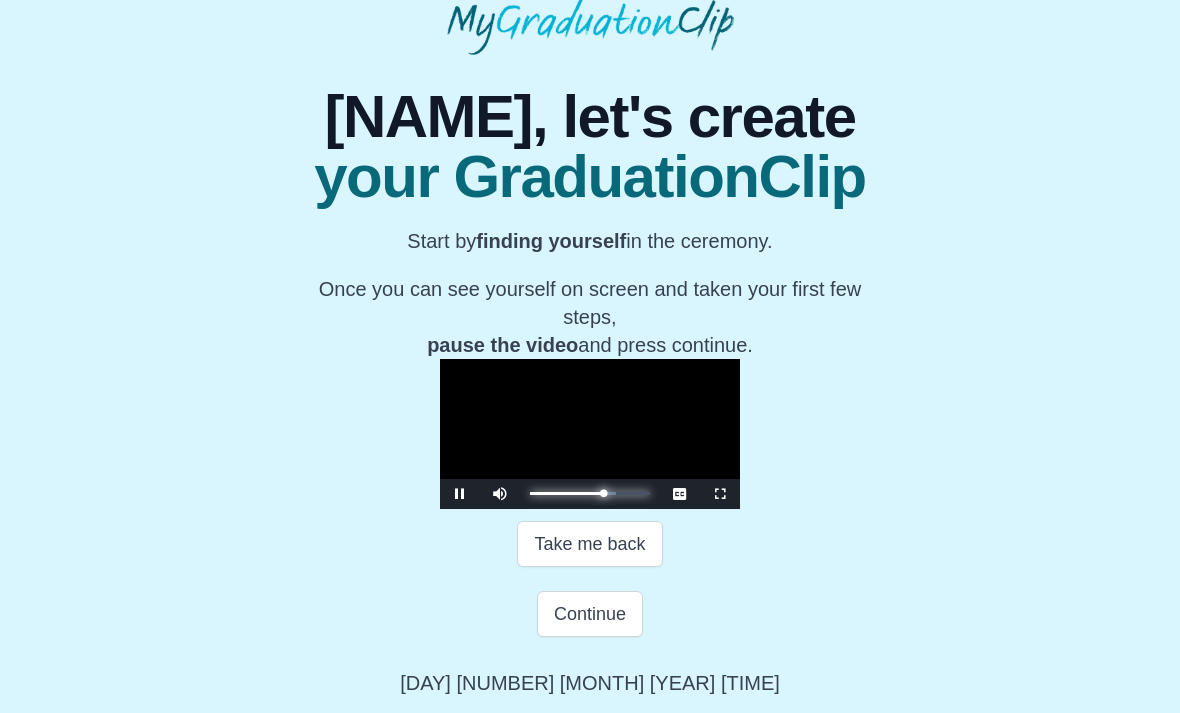 click at bounding box center [611, 493] 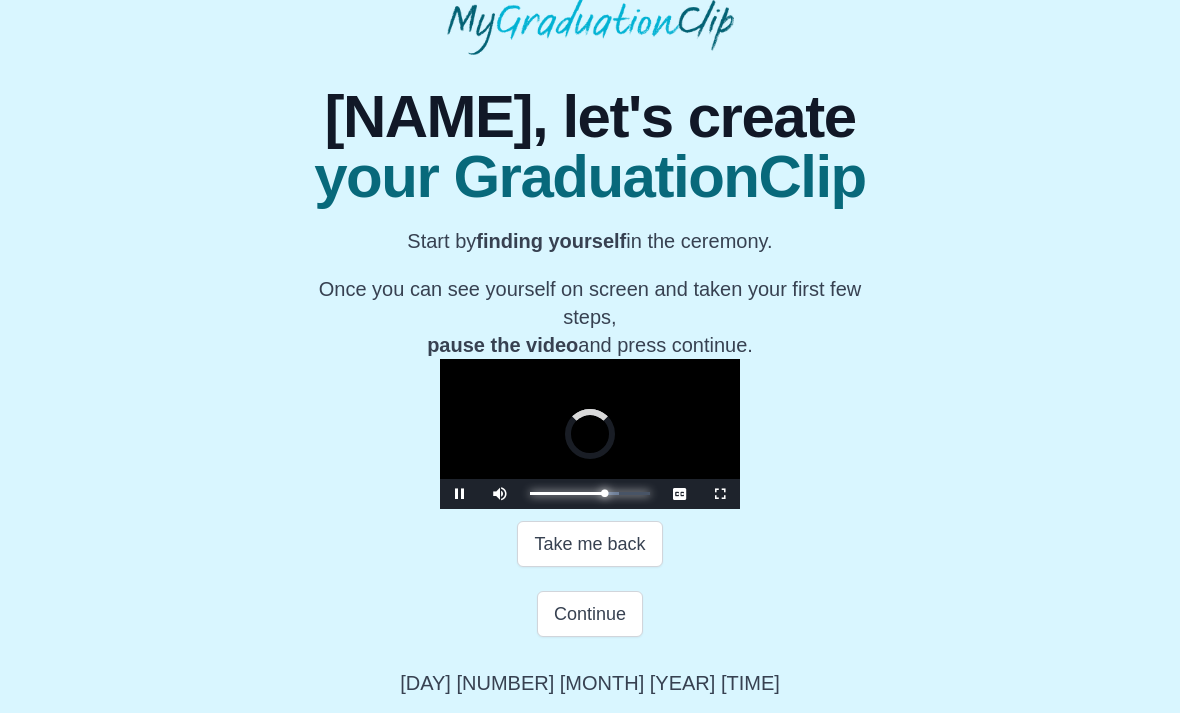 click at bounding box center (613, 493) 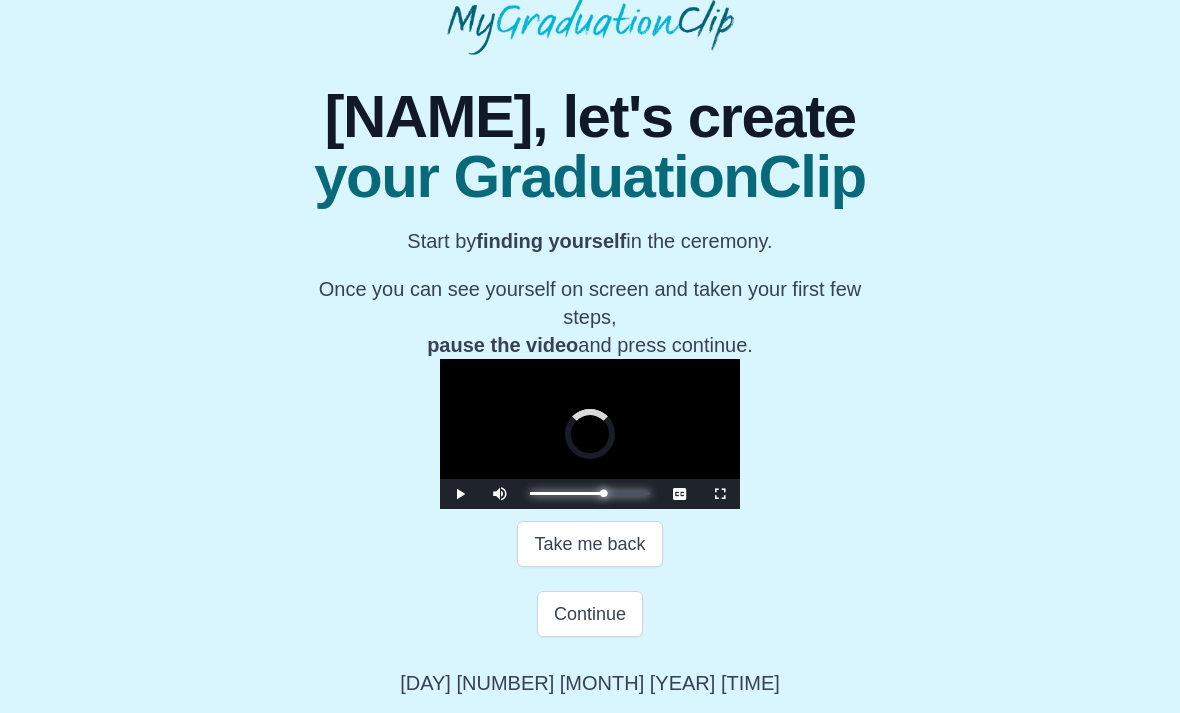 click on "0:57:23" at bounding box center (0, 0) 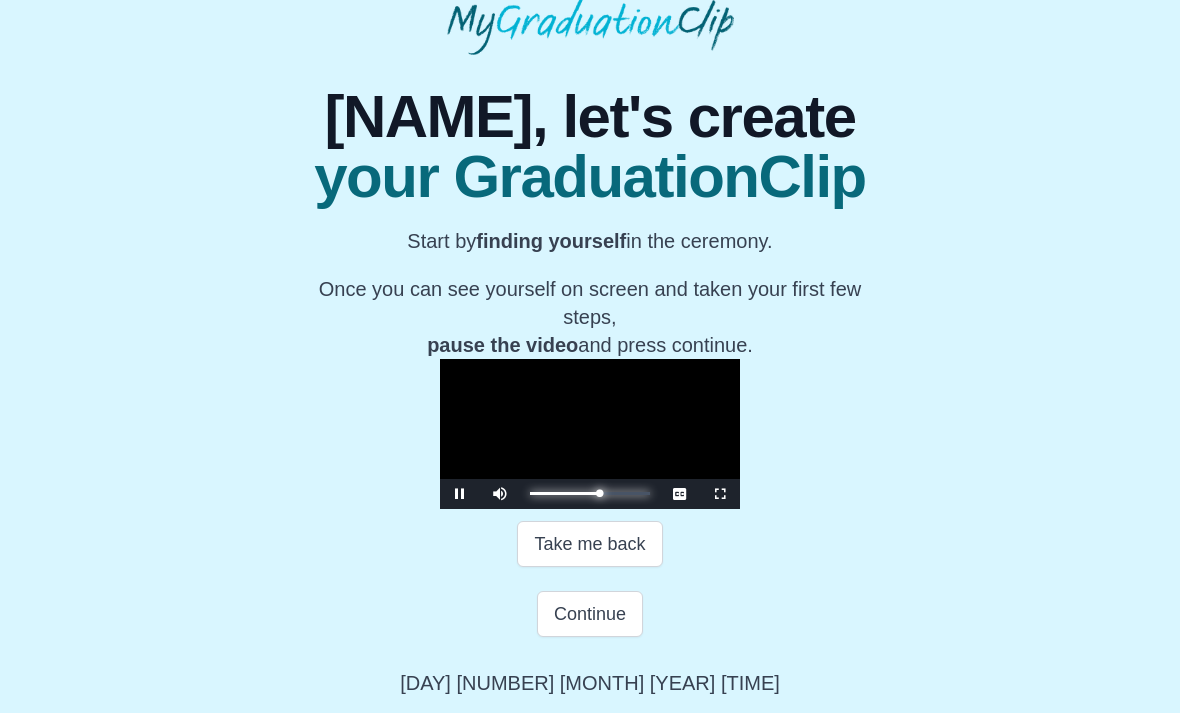 click on "0:50:10 Progress : 0%" at bounding box center [564, 493] 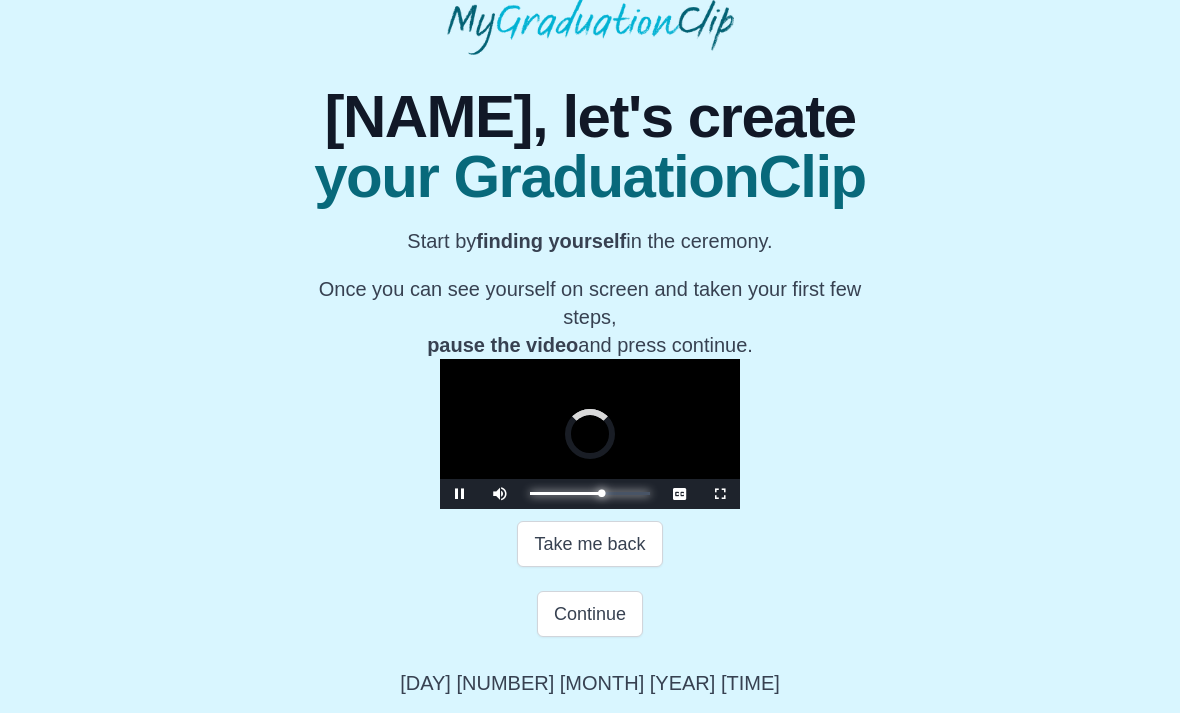 click on "0:52:04 Progress : 0%" at bounding box center [566, 493] 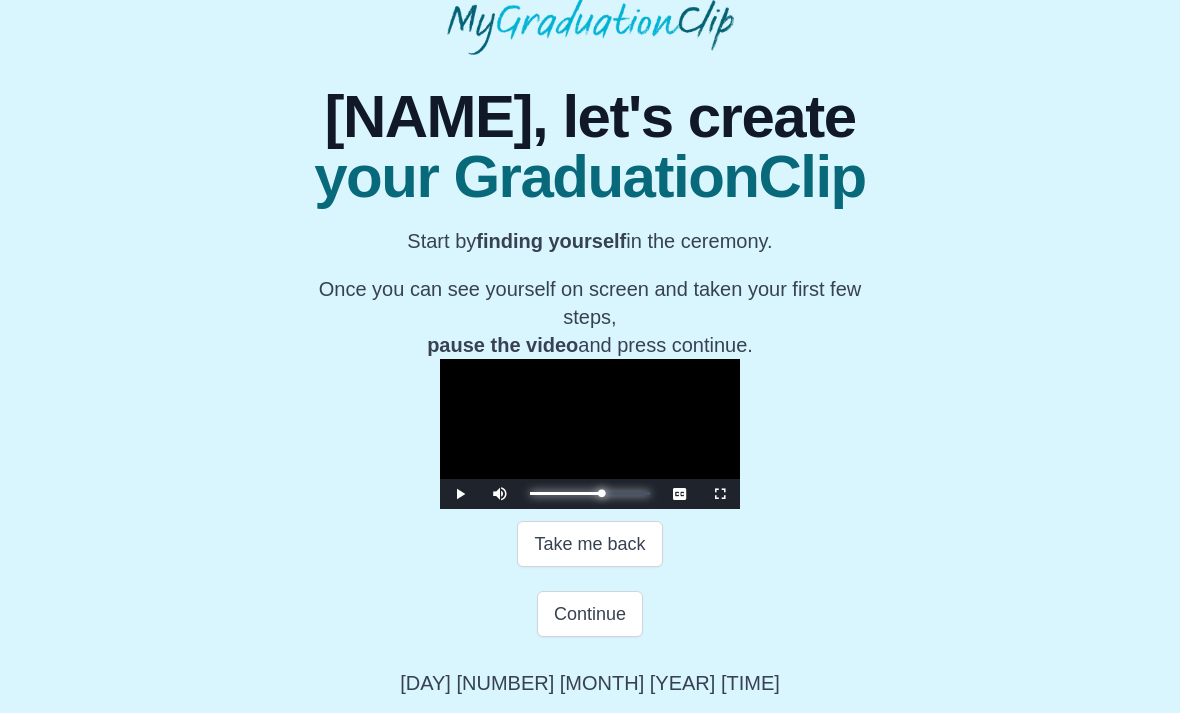 click on "0:52:06 Progress : 0%" at bounding box center [566, 493] 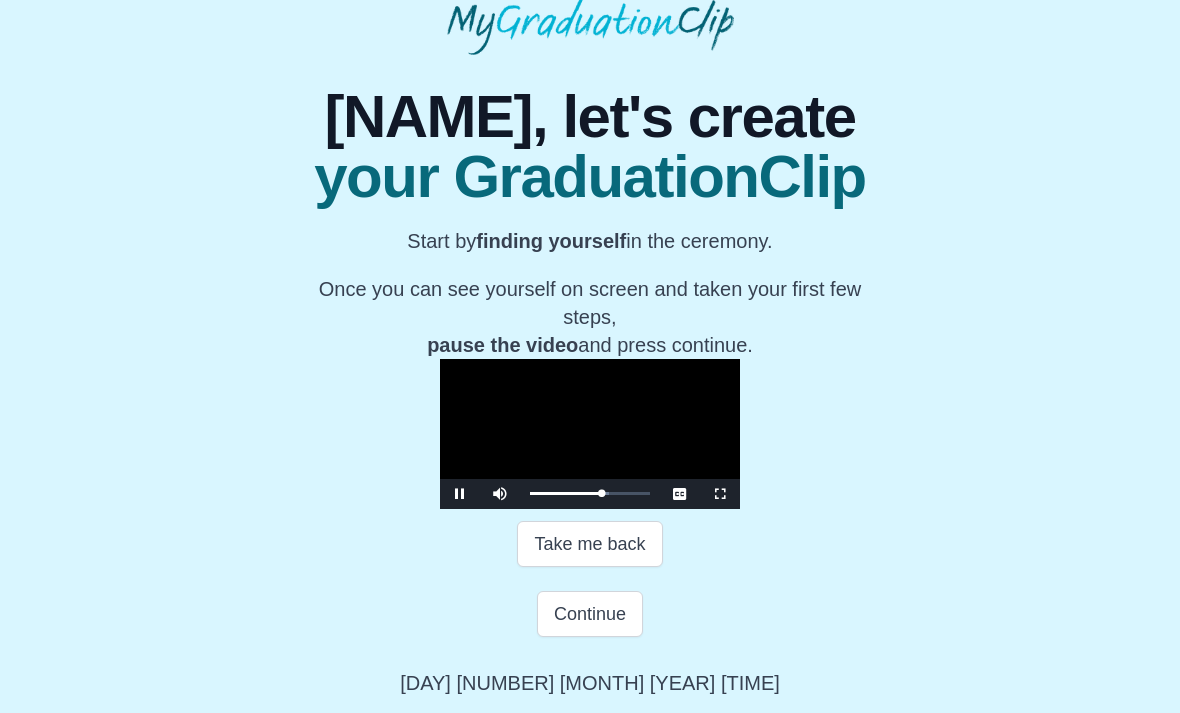 click at bounding box center [460, 494] 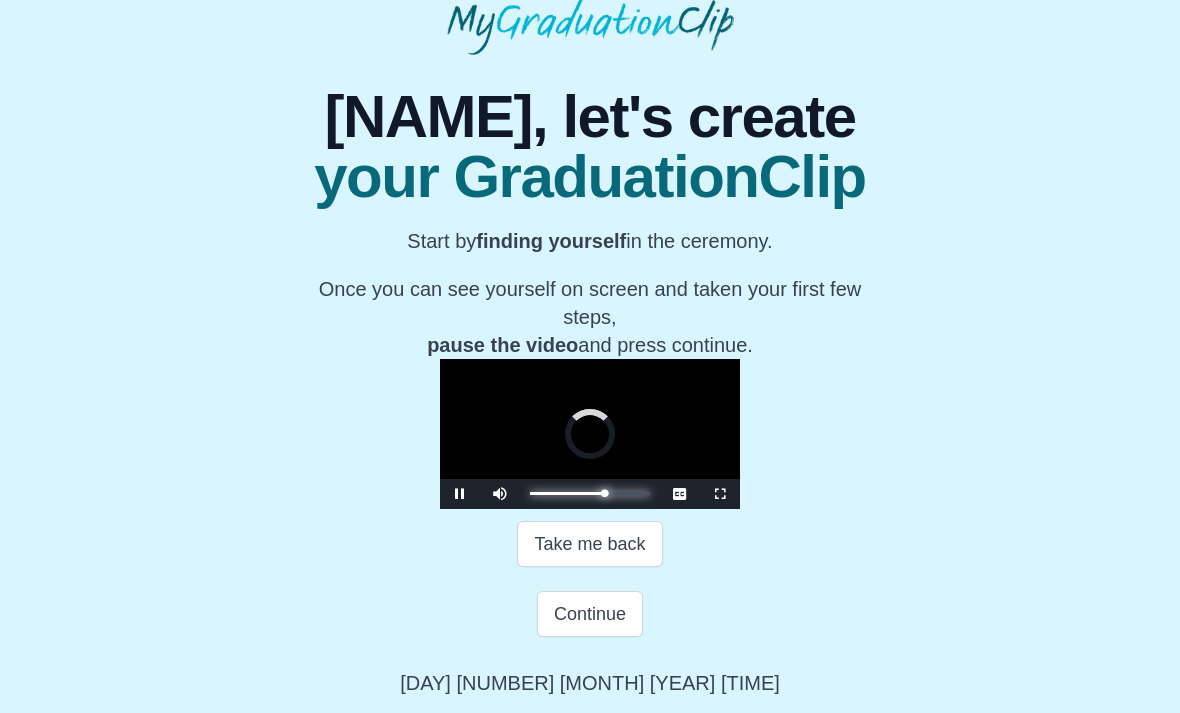 click on "0:54:24 Progress : 0%" at bounding box center [567, 493] 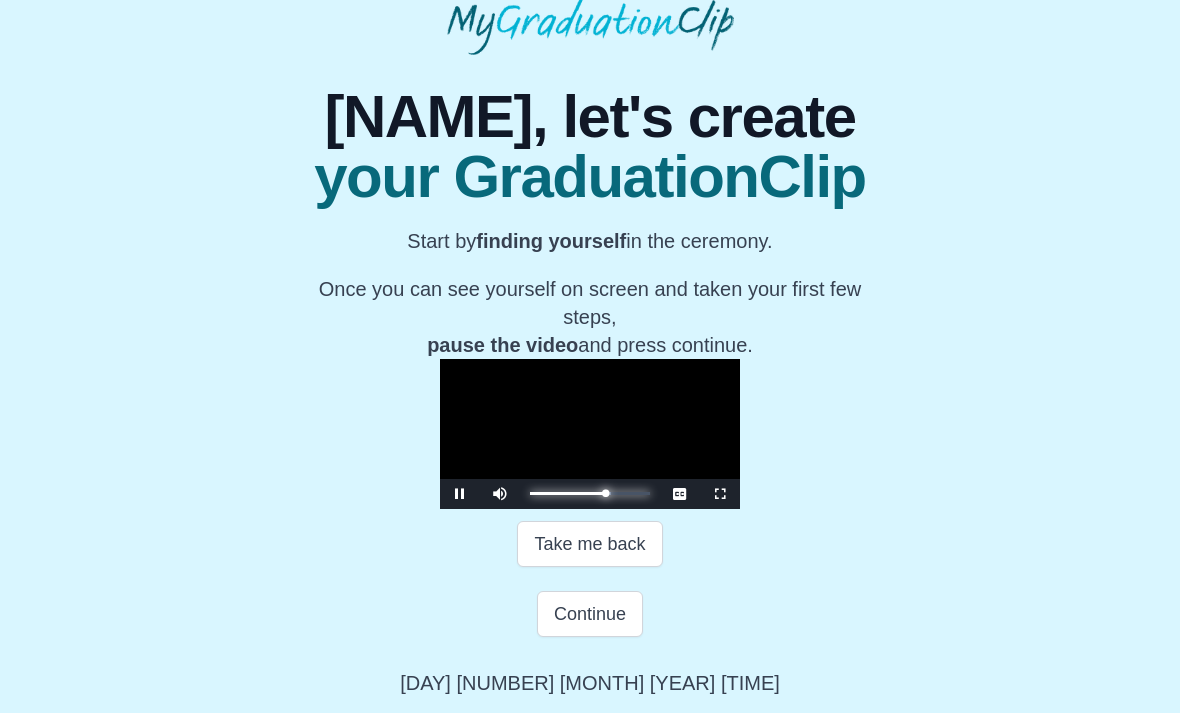 click at bounding box center [607, 493] 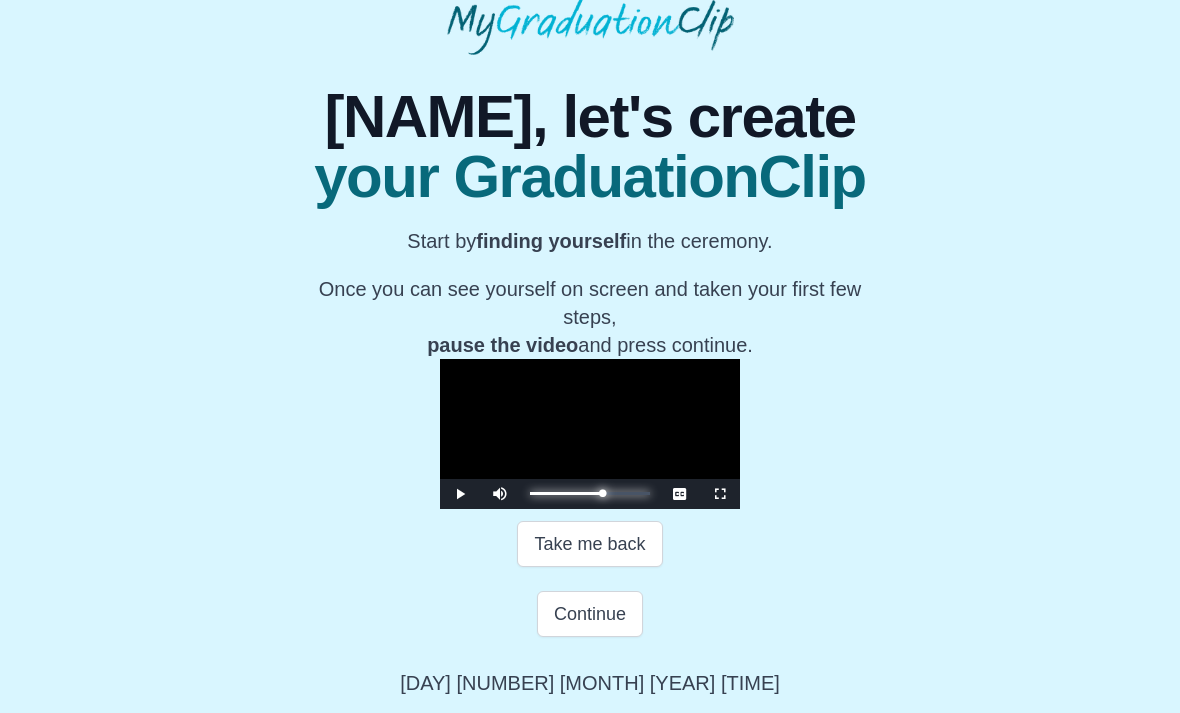 click on "0:52:21 Progress : 0%" at bounding box center [566, 493] 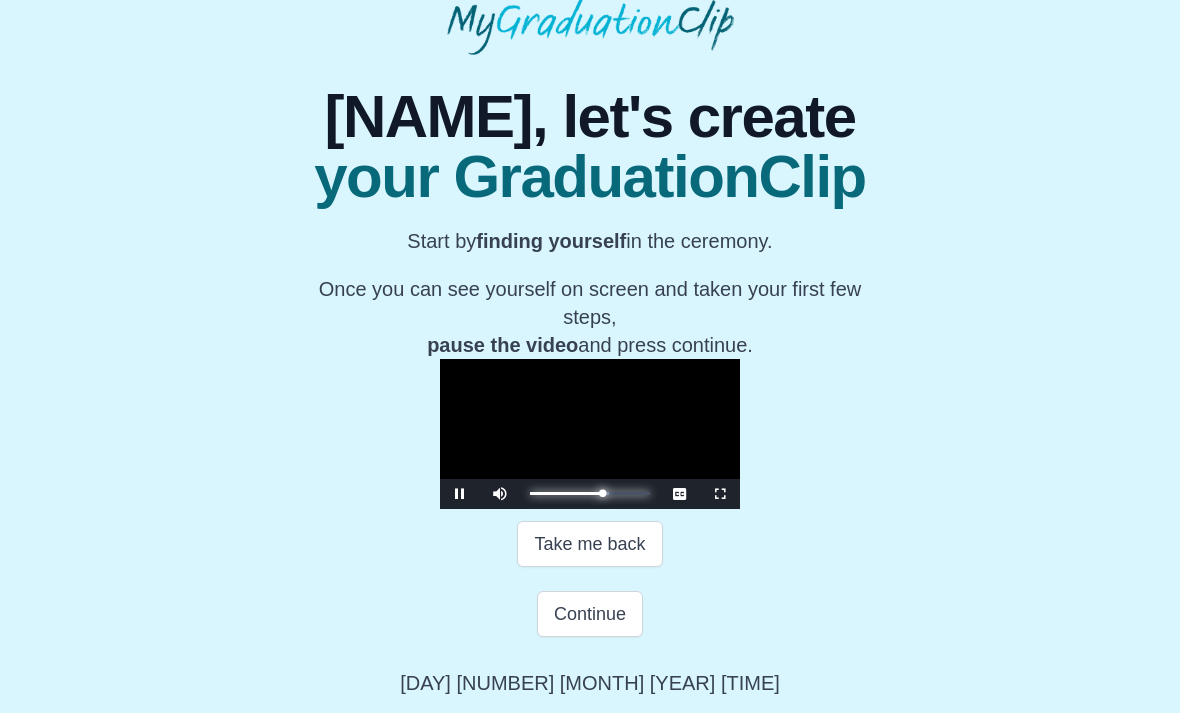 click on "0:52:47 Progress : 0%" at bounding box center (566, 493) 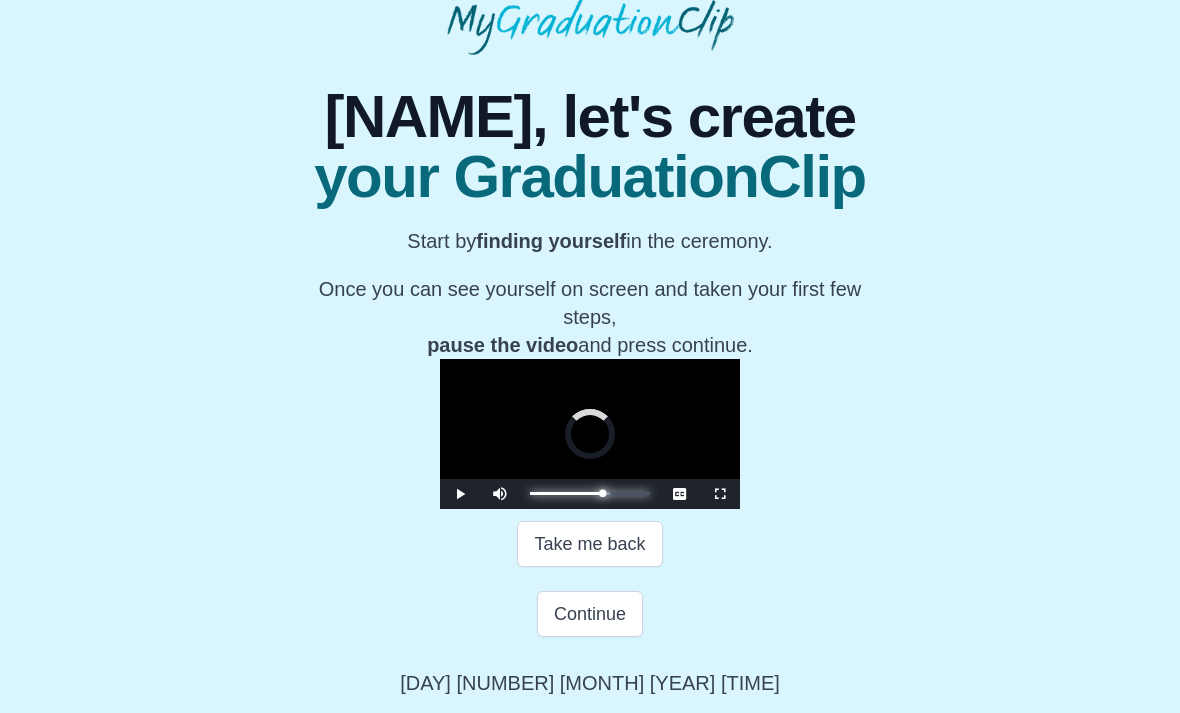 click at bounding box center (606, 493) 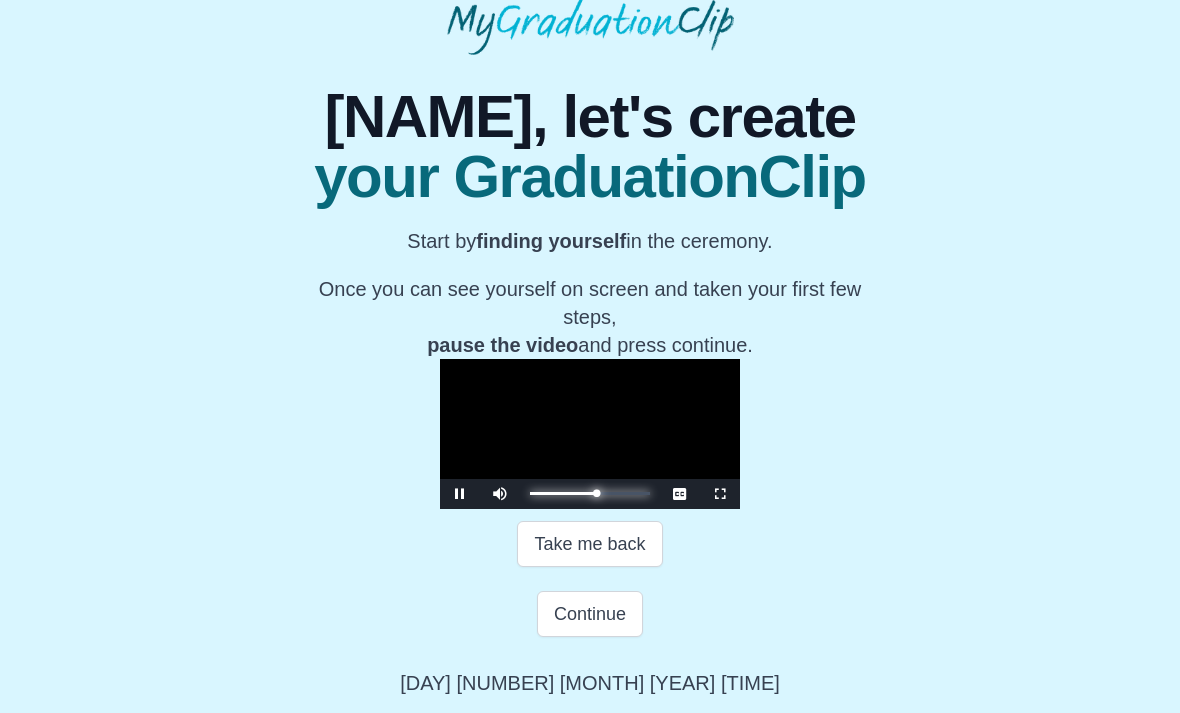 click on "0:48:15 Progress : 0%" at bounding box center (563, 493) 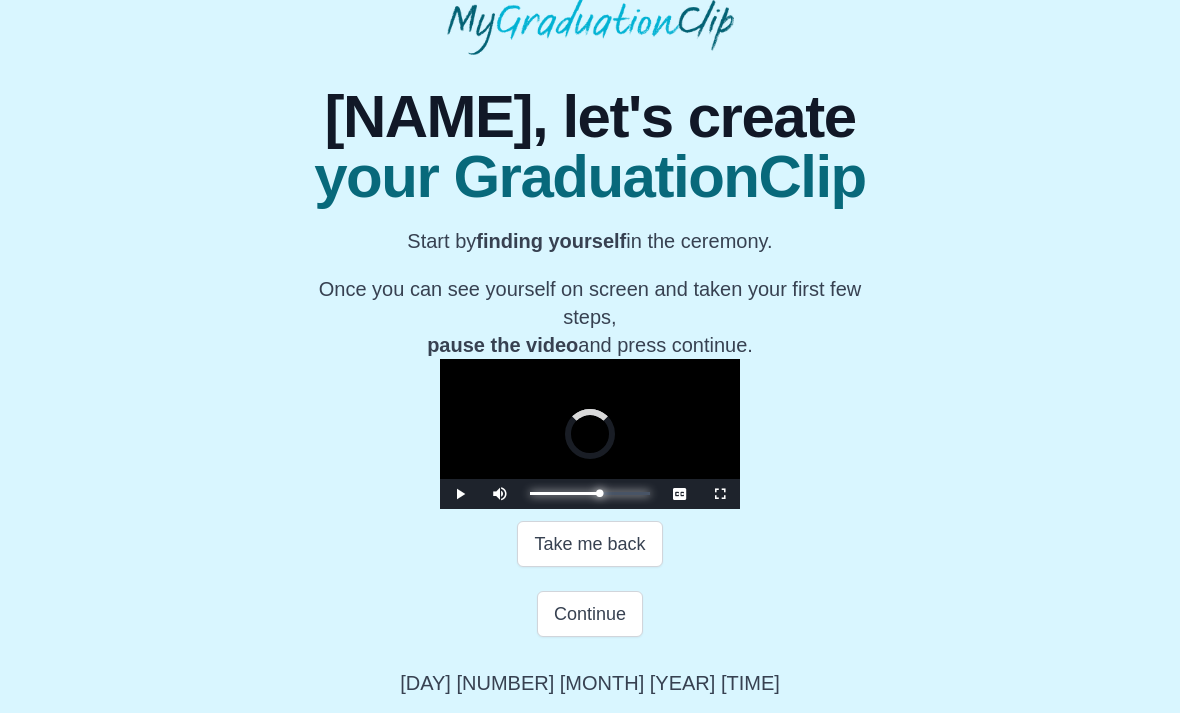 click on "0:51:26 Progress : 0%" at bounding box center (564, 493) 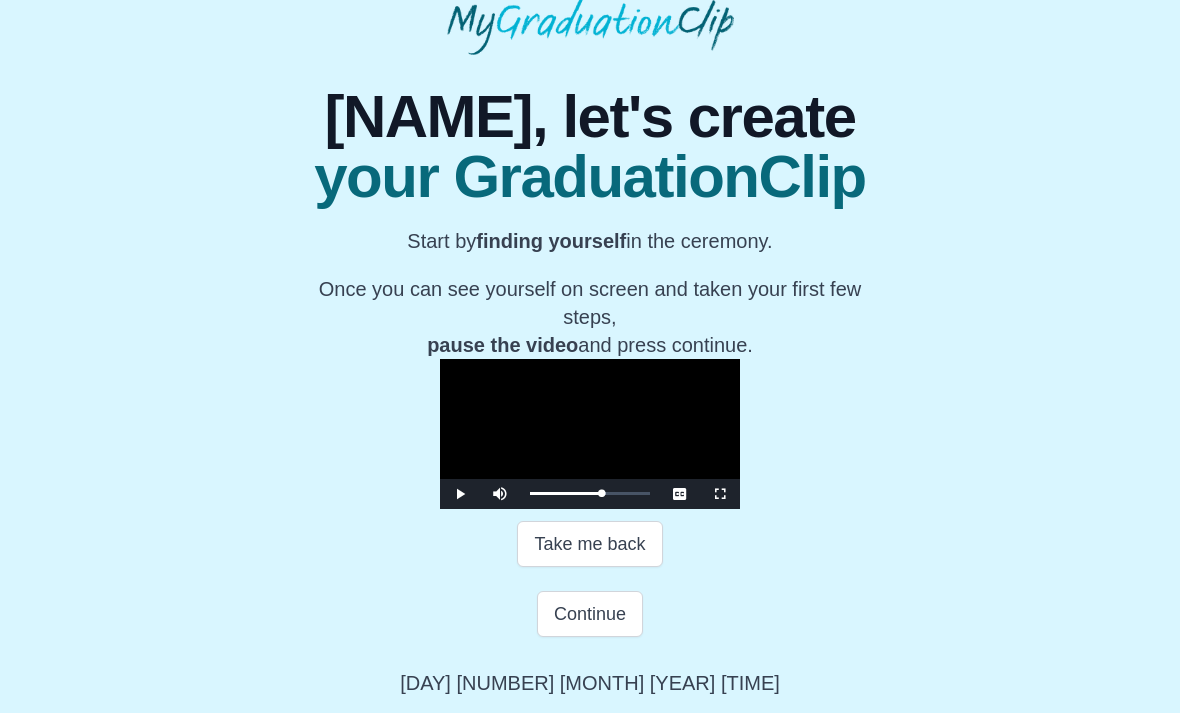 click on "Continue" at bounding box center [590, 614] 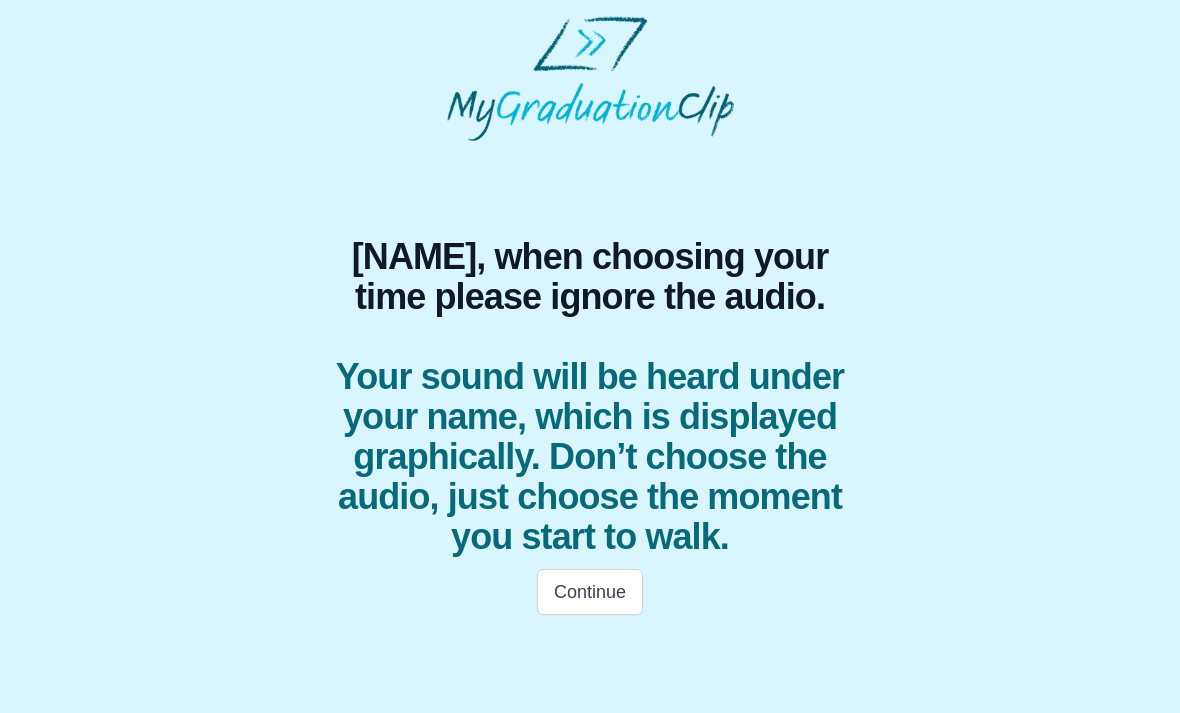 scroll, scrollTop: 0, scrollLeft: 0, axis: both 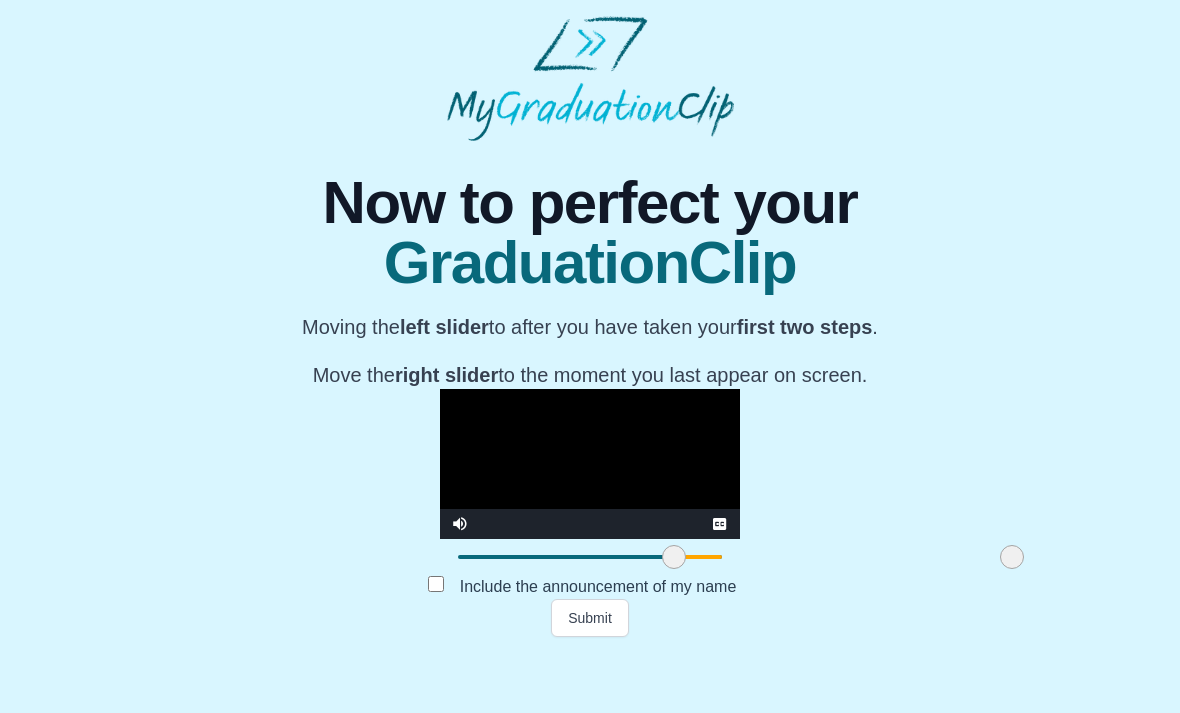 click on "Submit" at bounding box center [590, 618] 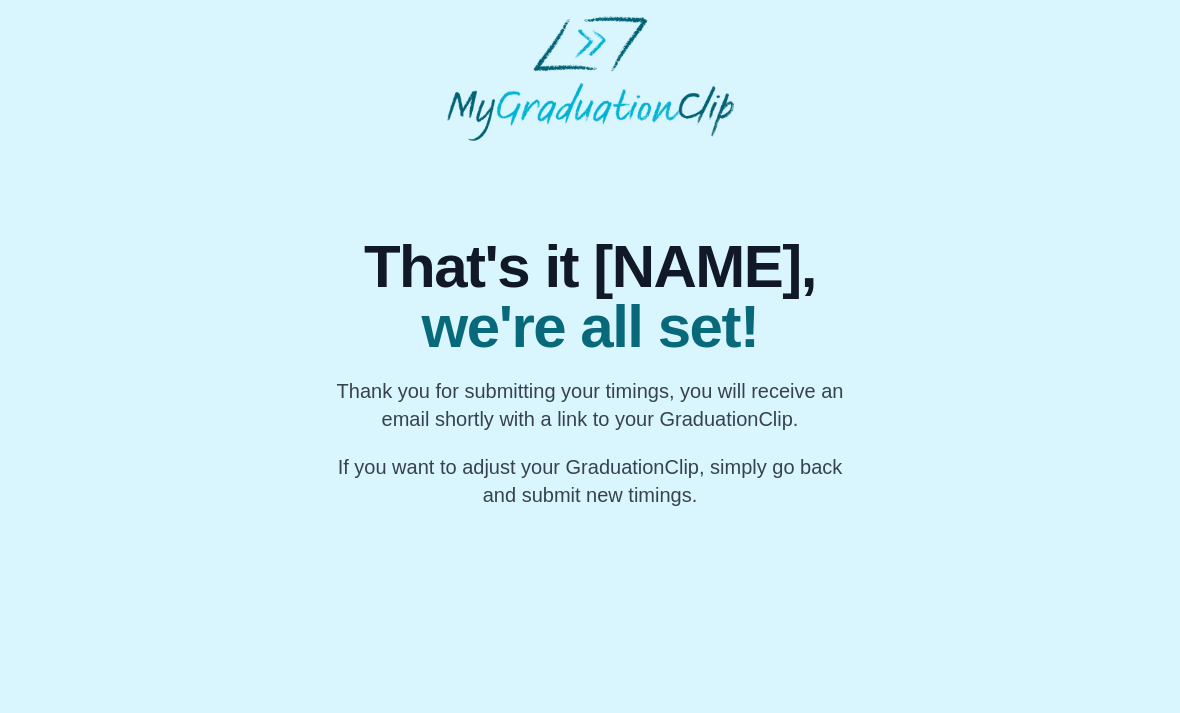 scroll, scrollTop: 0, scrollLeft: 0, axis: both 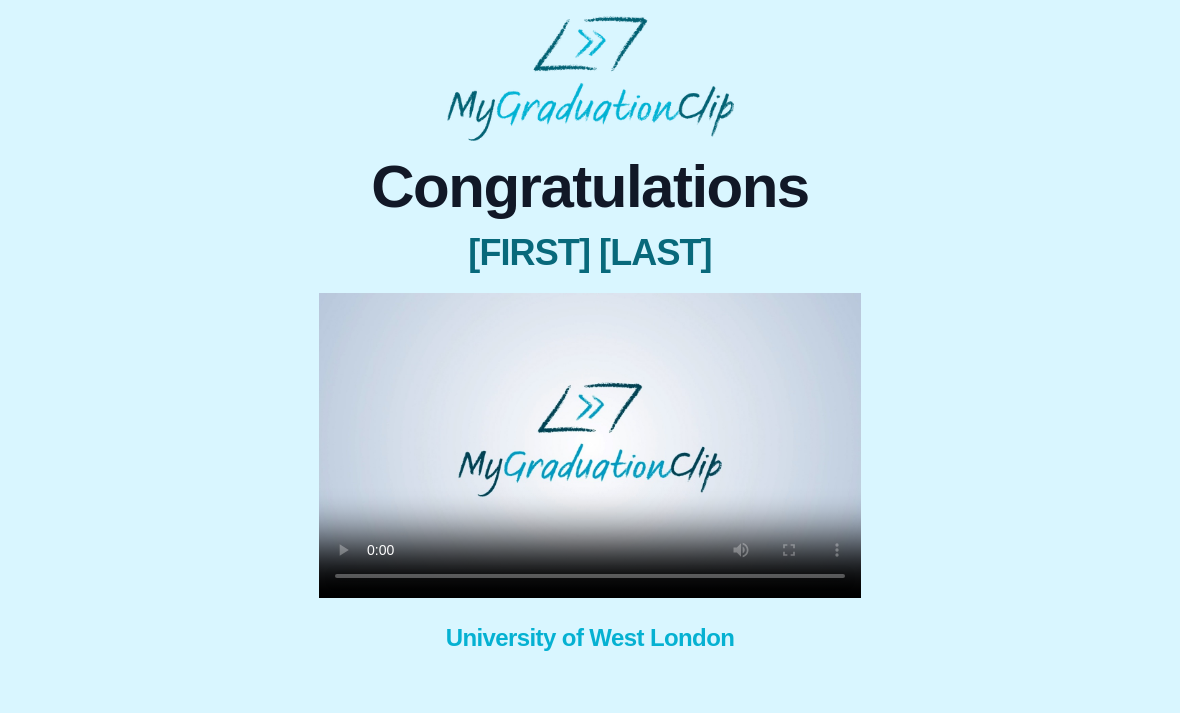 click at bounding box center (590, 445) 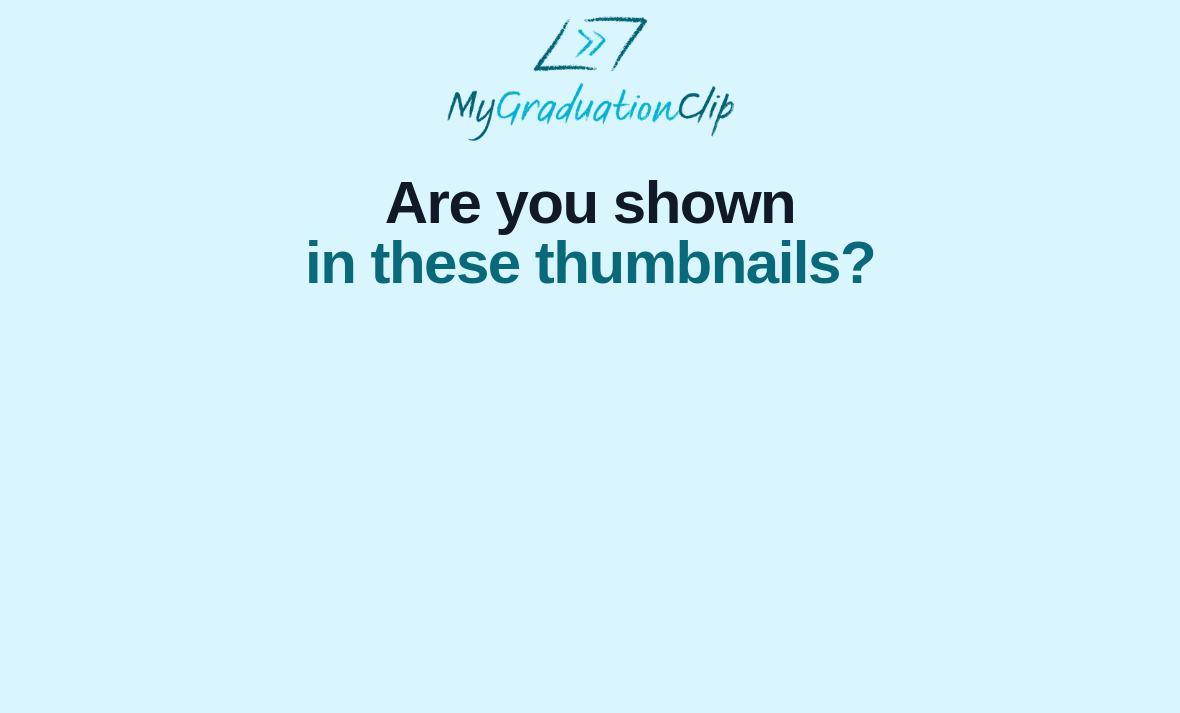 scroll, scrollTop: 0, scrollLeft: 0, axis: both 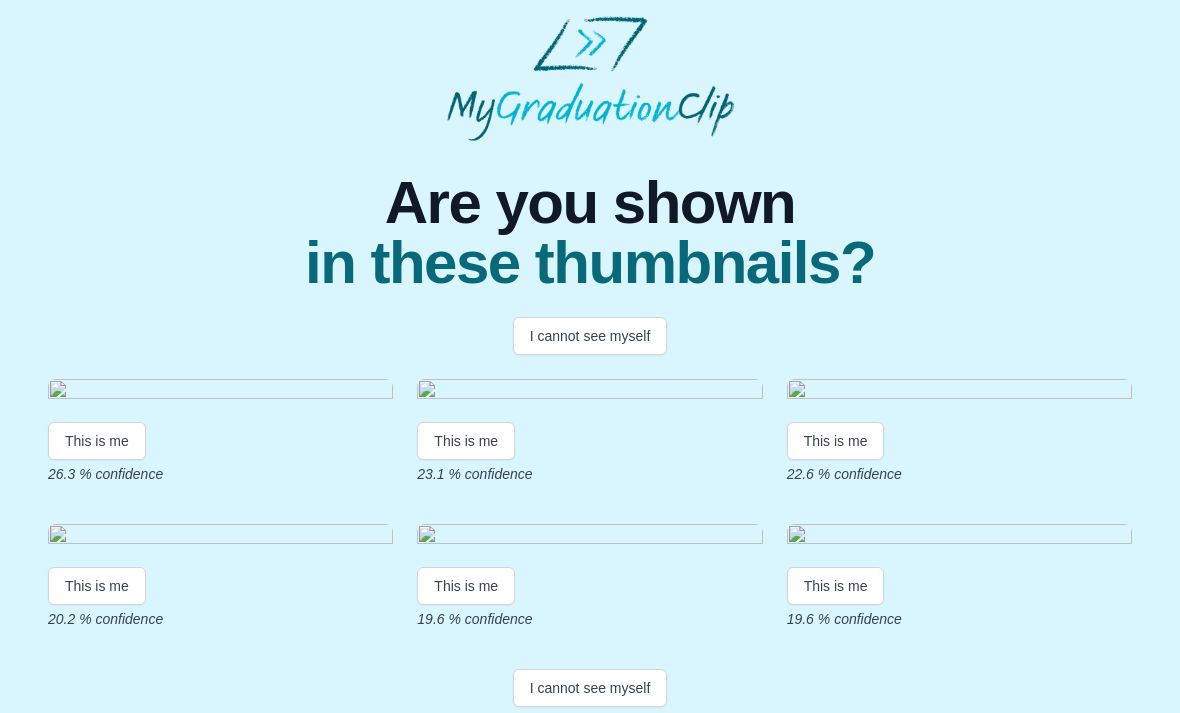 click on "I cannot see myself" at bounding box center [590, 336] 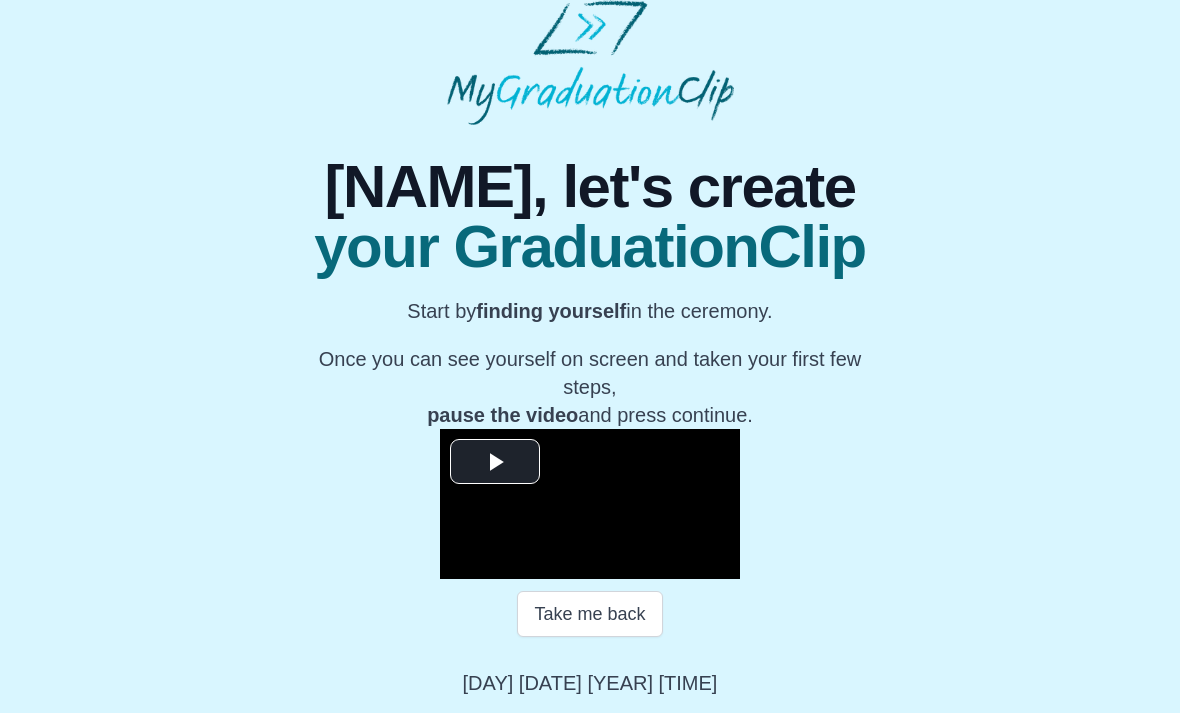 scroll, scrollTop: 134, scrollLeft: 0, axis: vertical 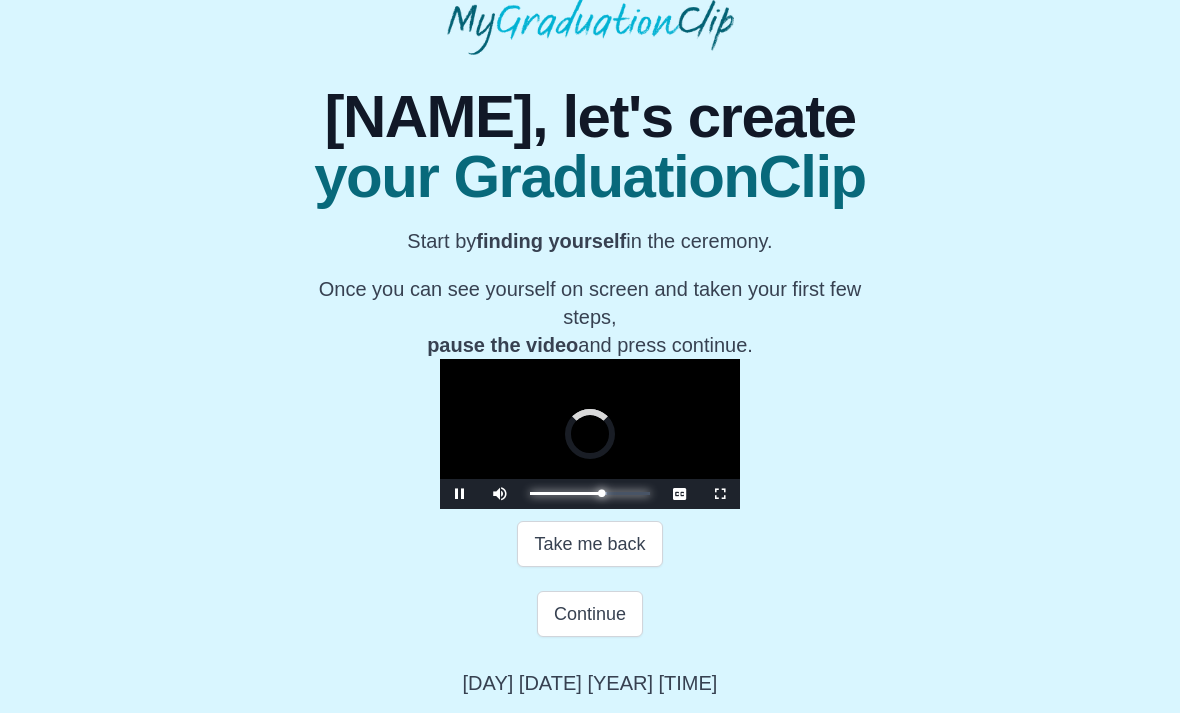 click on "0:51:51 Progress : 0%" at bounding box center [565, 493] 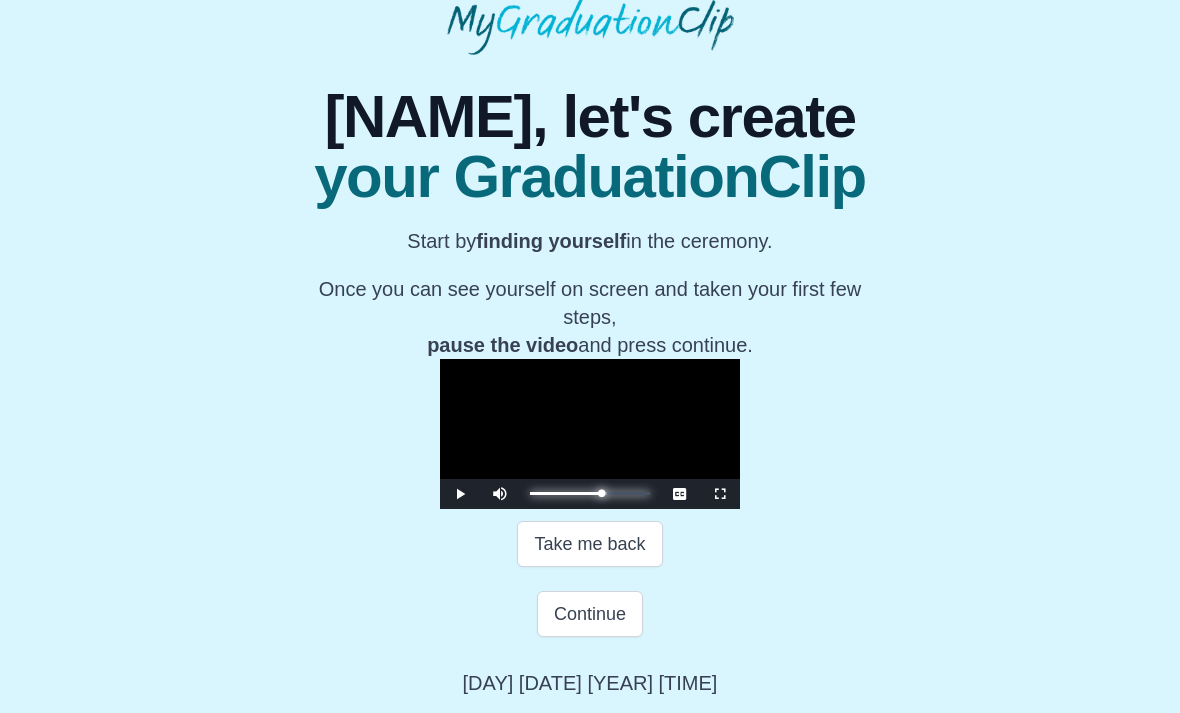 click on "0:52:02 Progress : 0%" at bounding box center [566, 493] 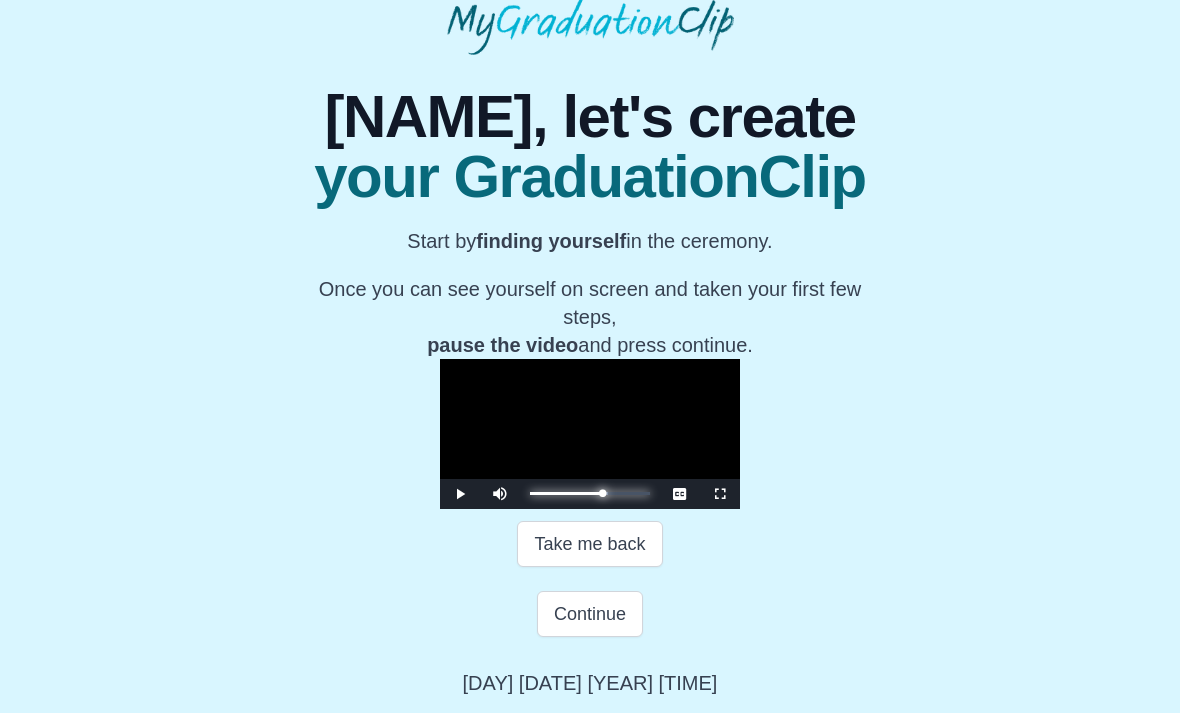 click on "0:52:59 Progress : 0%" at bounding box center [566, 493] 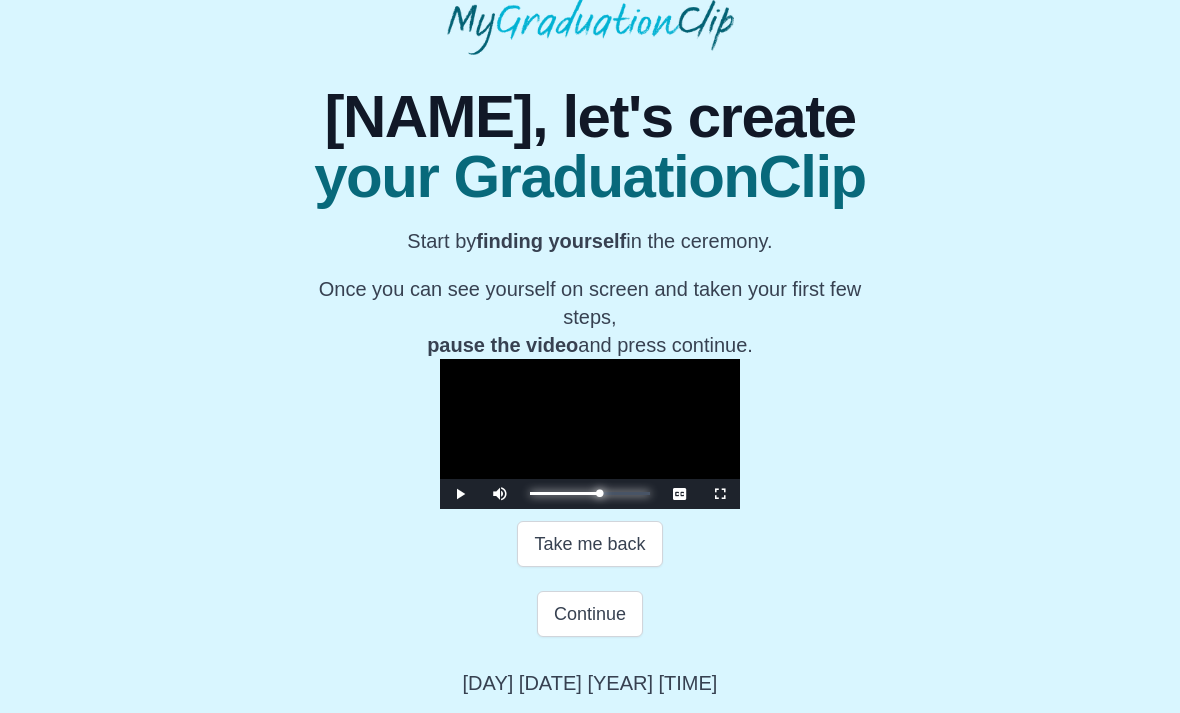 click on "0:50:35 Progress : 0%" at bounding box center (565, 493) 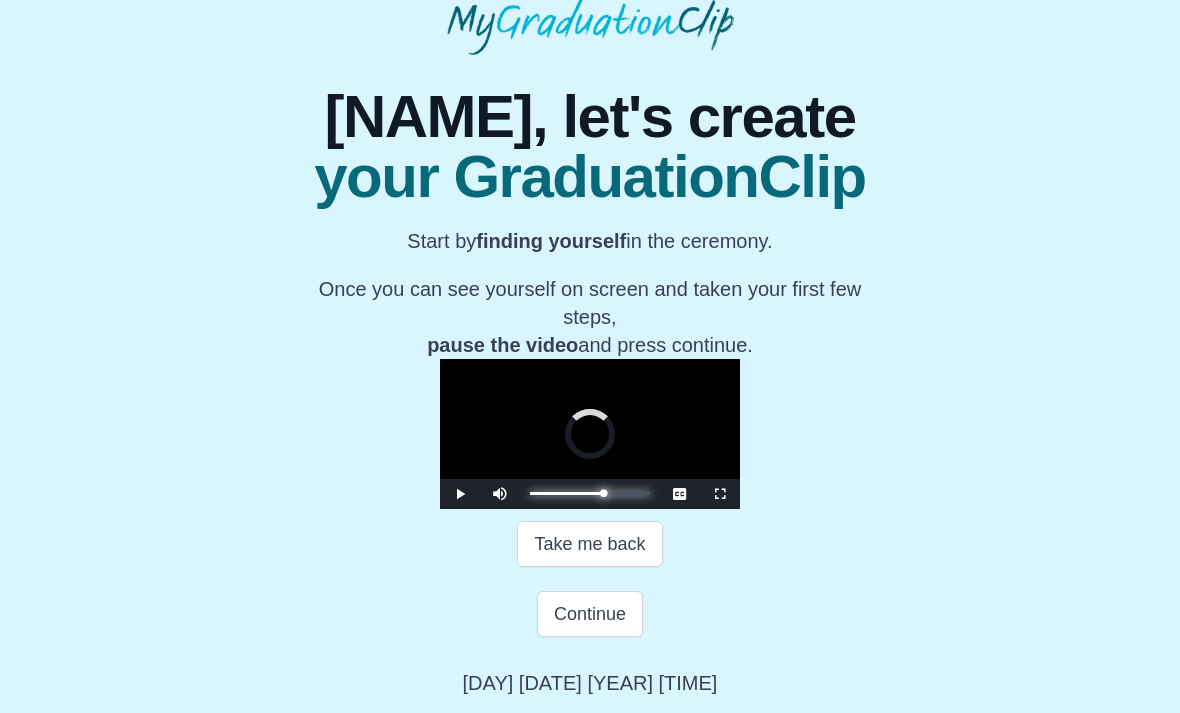 click on "0:53:08 Progress : 0%" at bounding box center (566, 493) 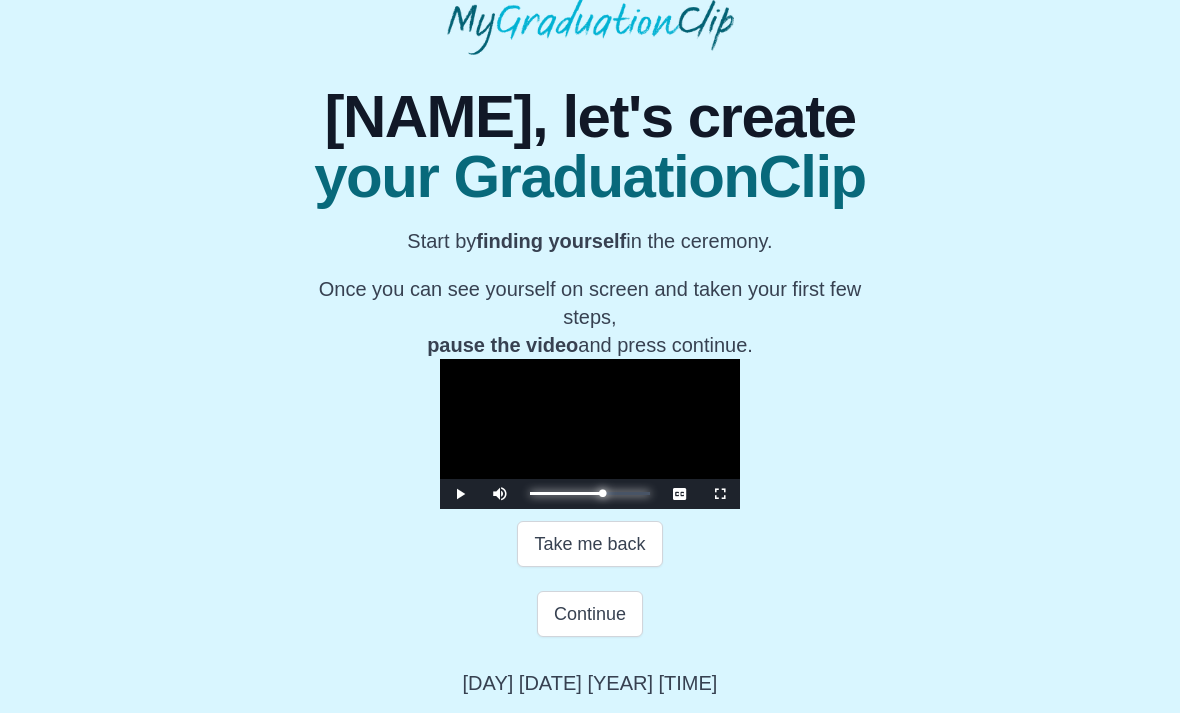 click on "0:52:55 Progress : 0%" at bounding box center (566, 493) 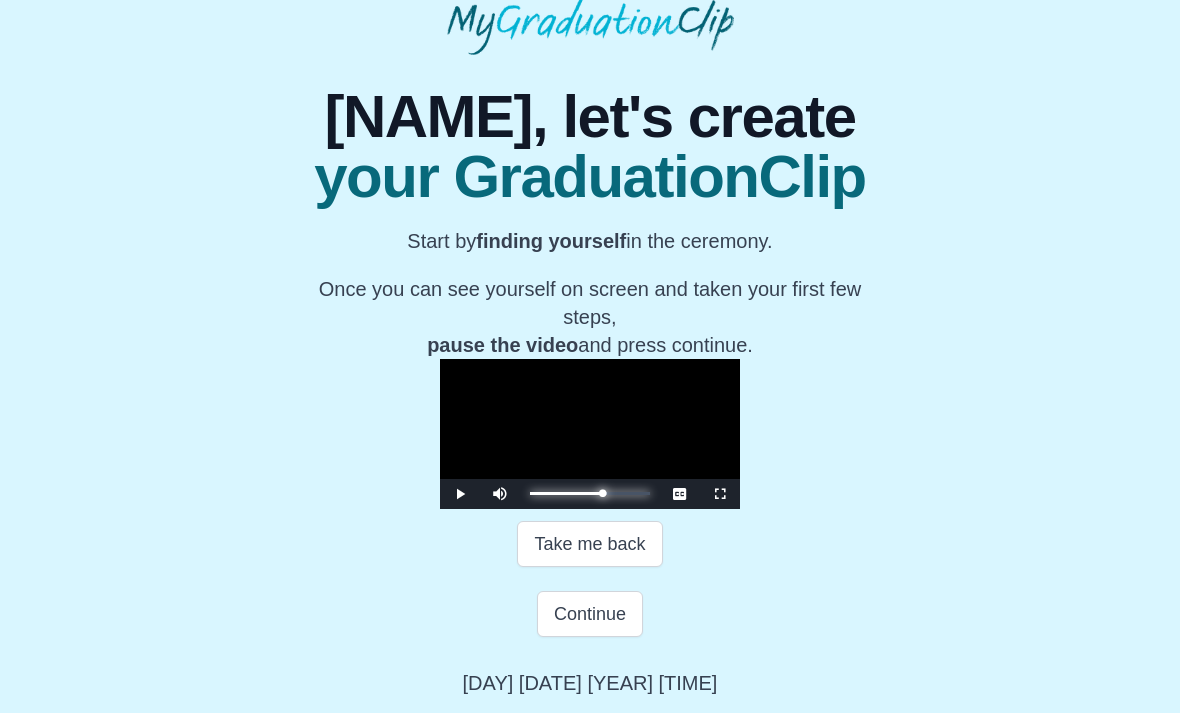click on "0:52:04" at bounding box center [0, 0] 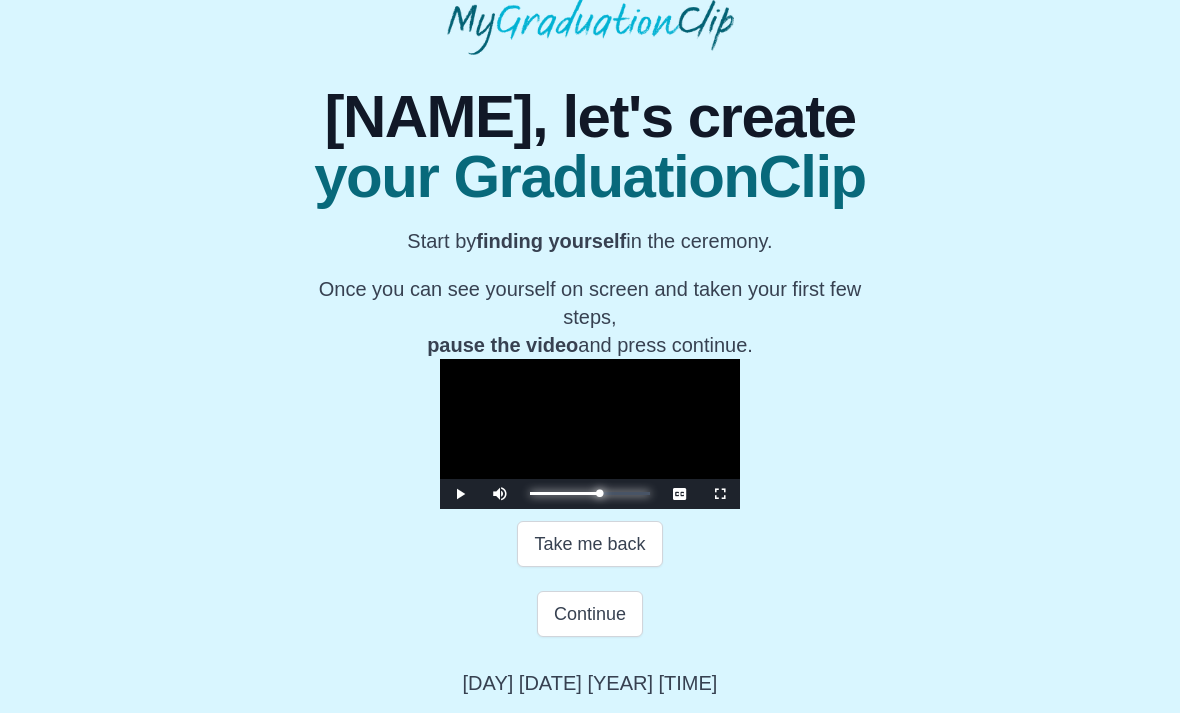 click on "0:50:35 Progress : 0%" at bounding box center (565, 493) 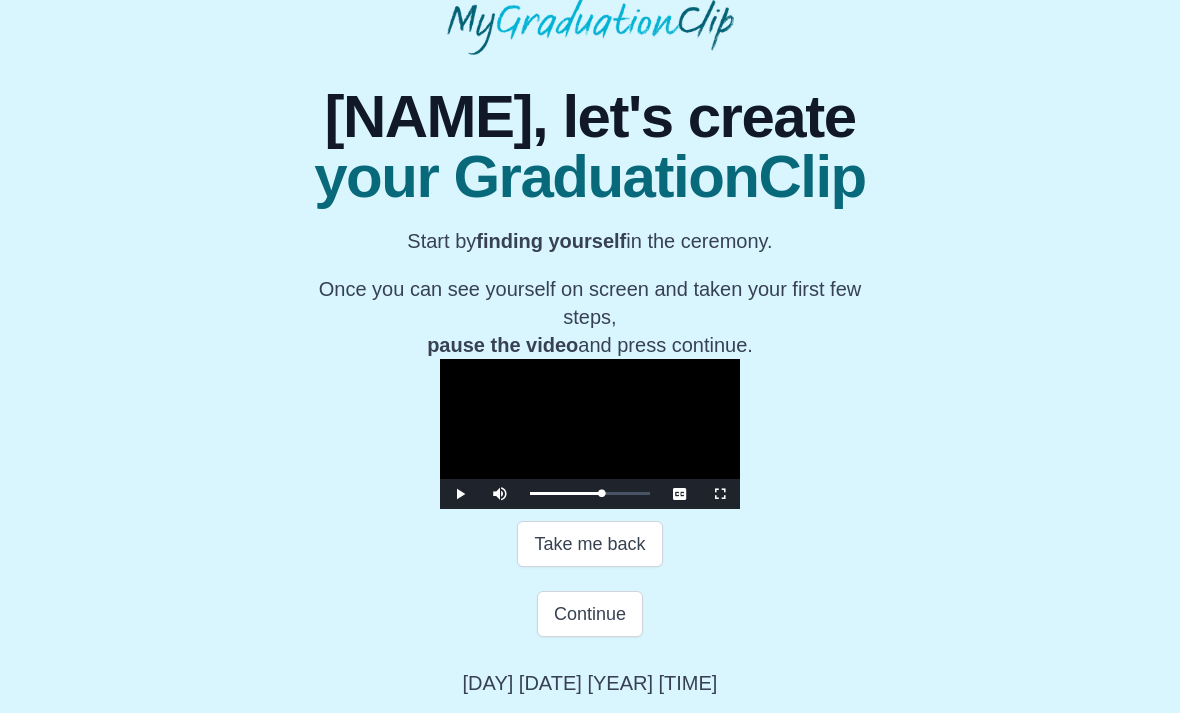 click on "Continue" at bounding box center [590, 614] 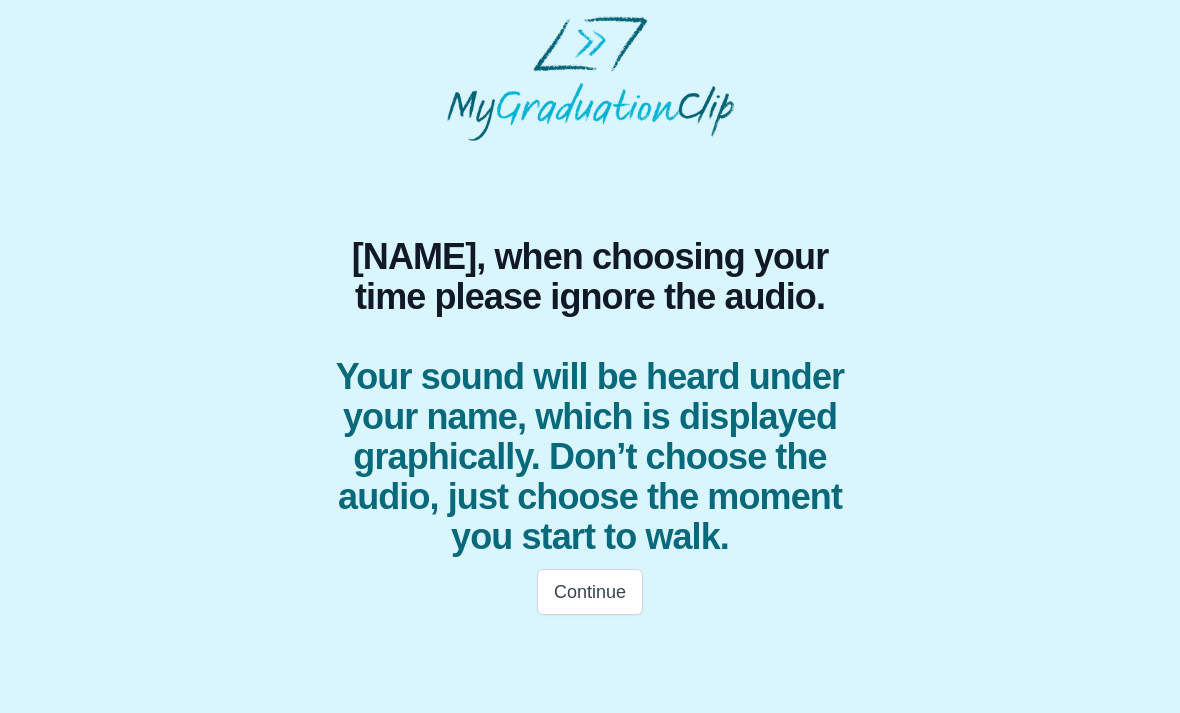scroll, scrollTop: 0, scrollLeft: 0, axis: both 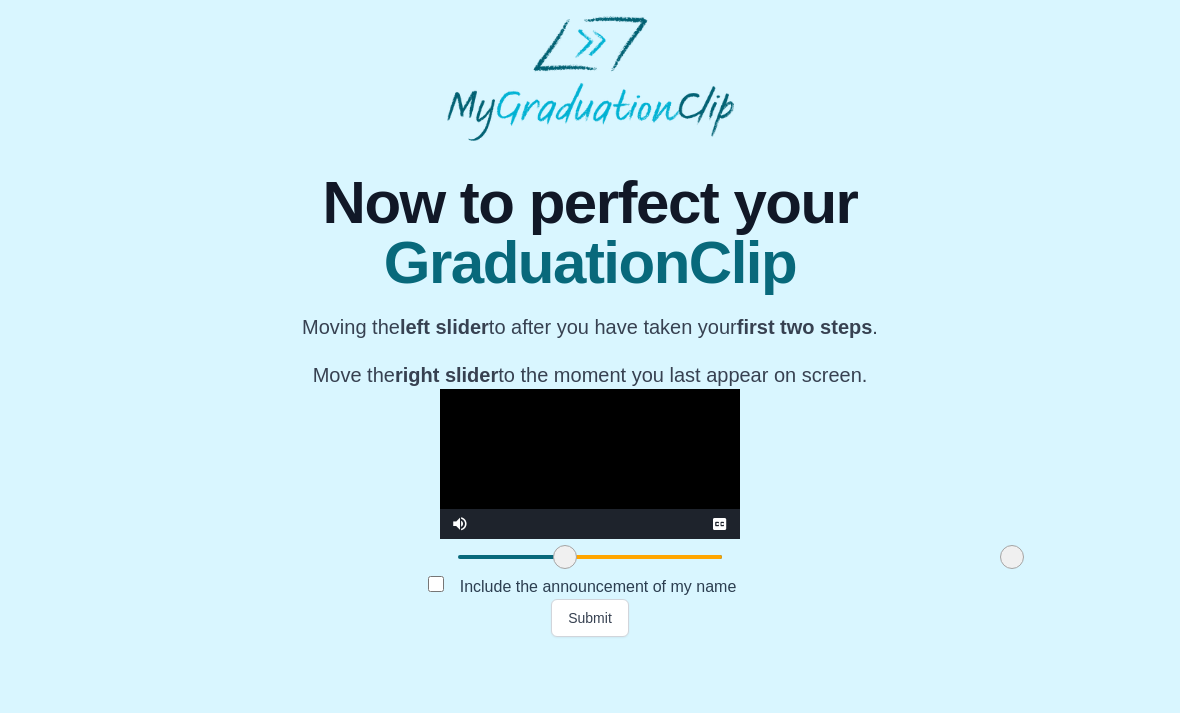click on "Submit" at bounding box center [590, 618] 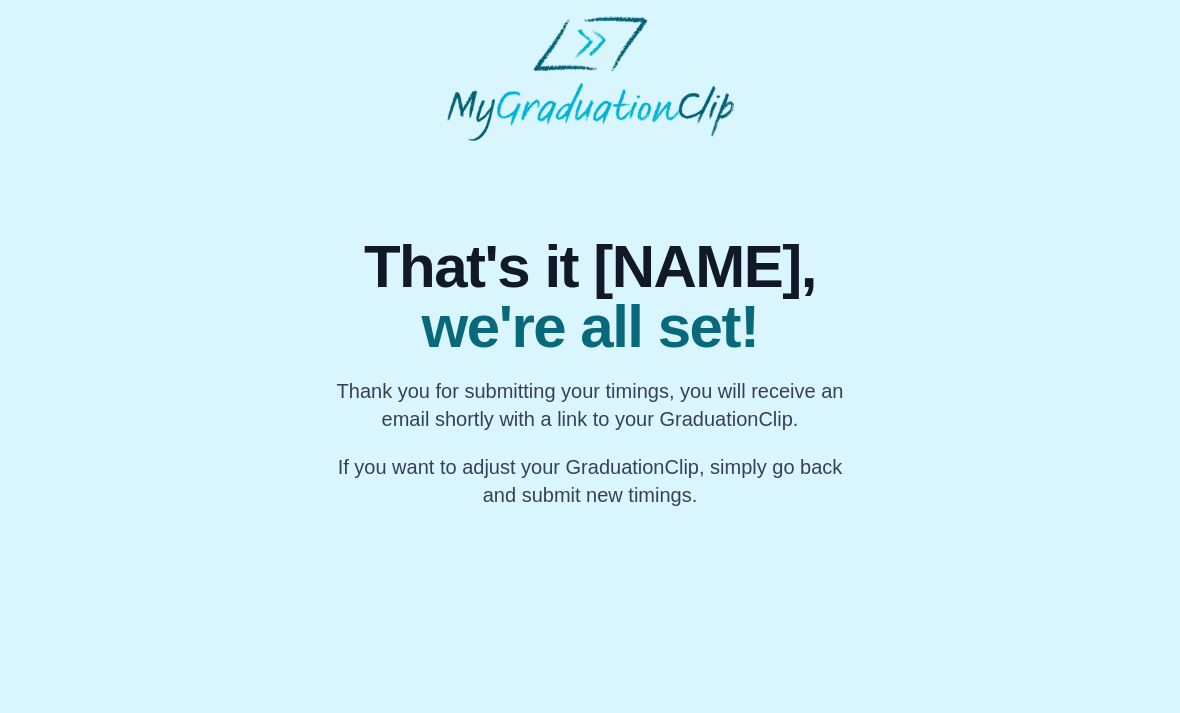 scroll, scrollTop: 0, scrollLeft: 0, axis: both 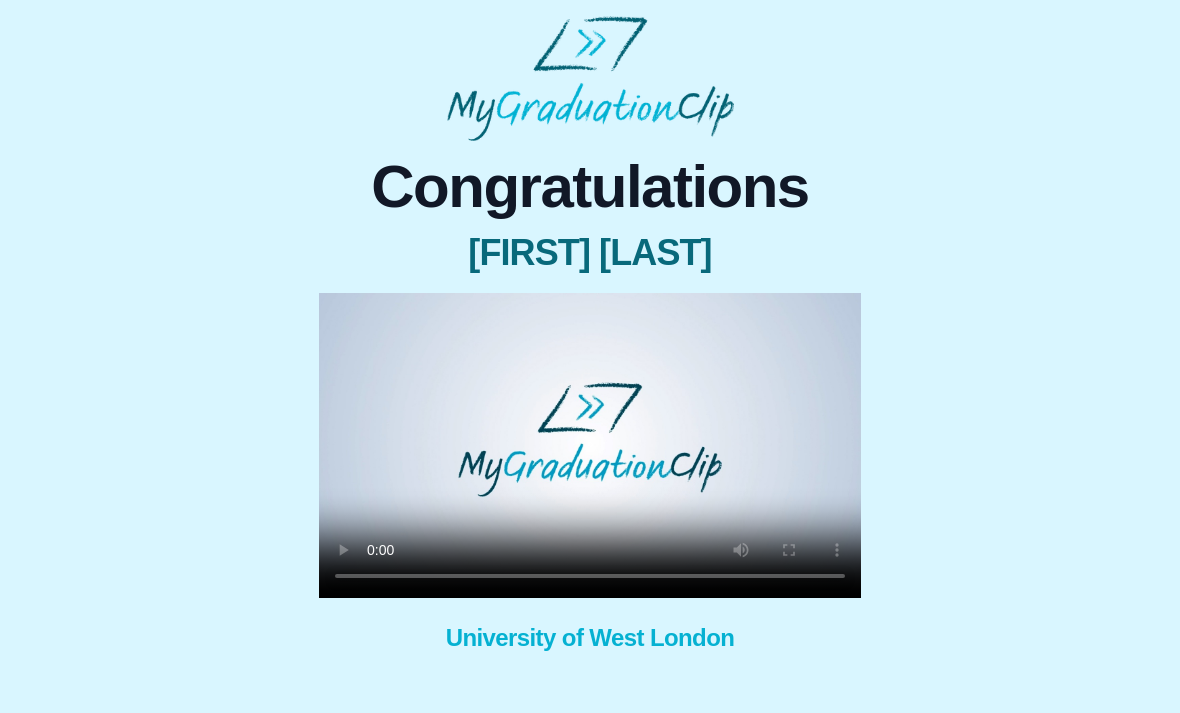 click at bounding box center [590, 445] 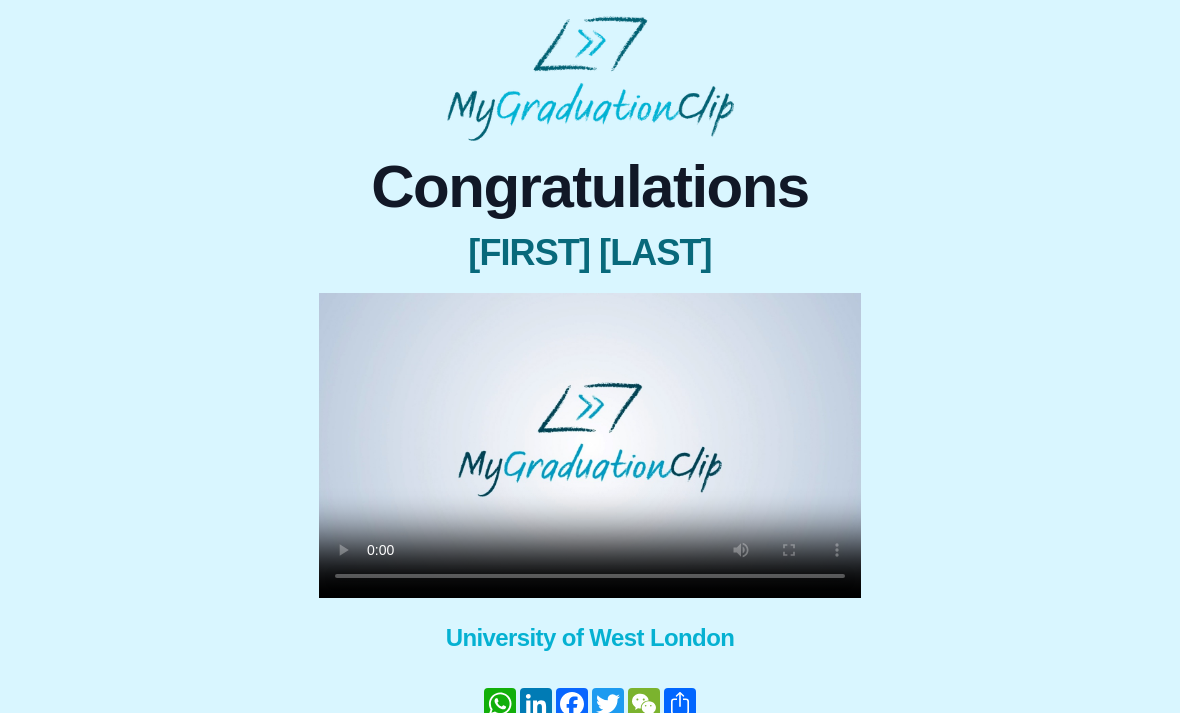 type 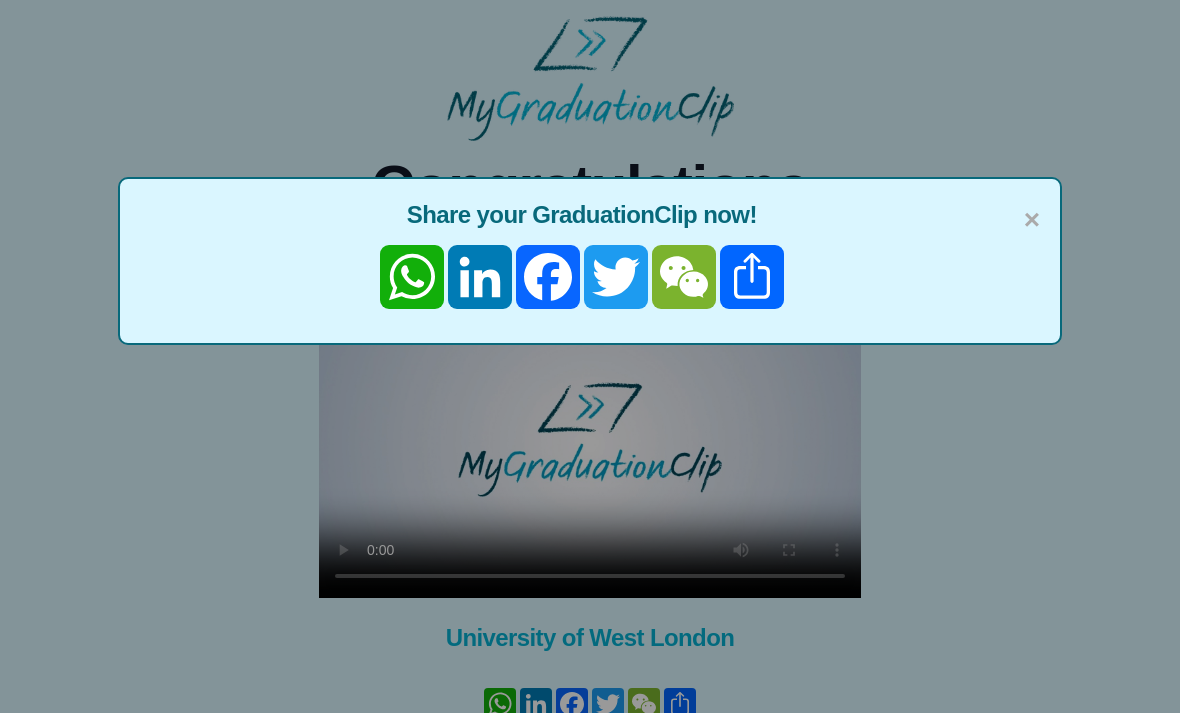 click on "×" at bounding box center (1032, 220) 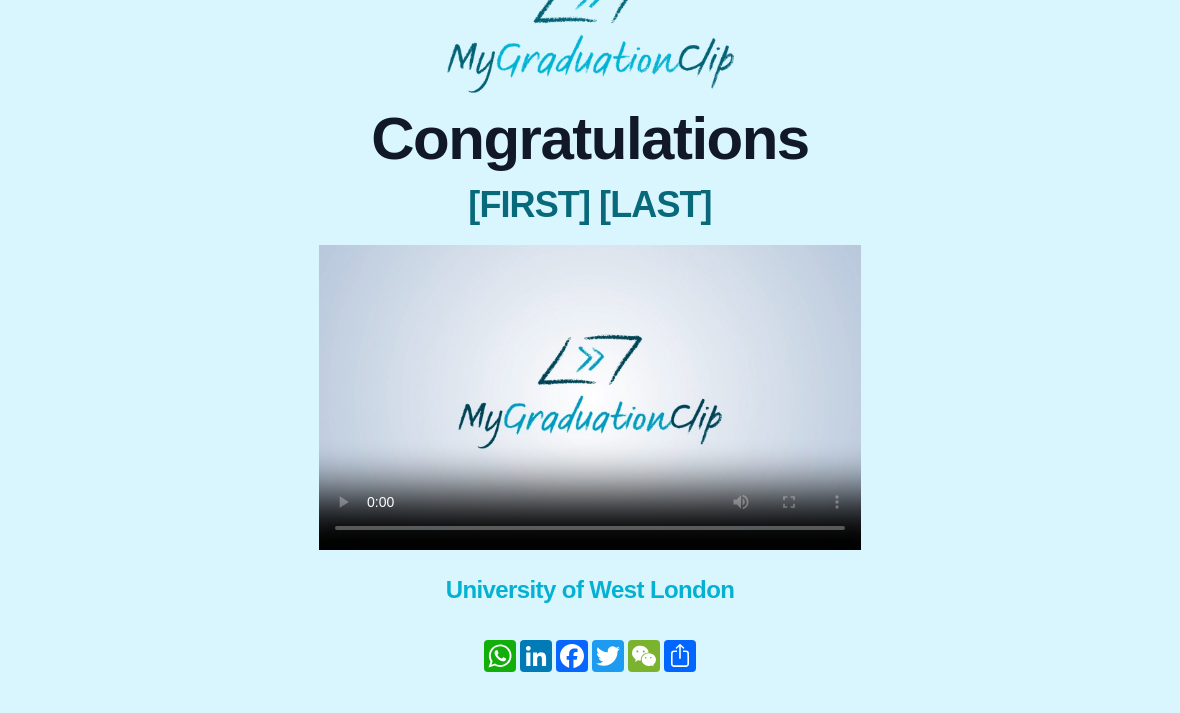 scroll, scrollTop: 48, scrollLeft: 0, axis: vertical 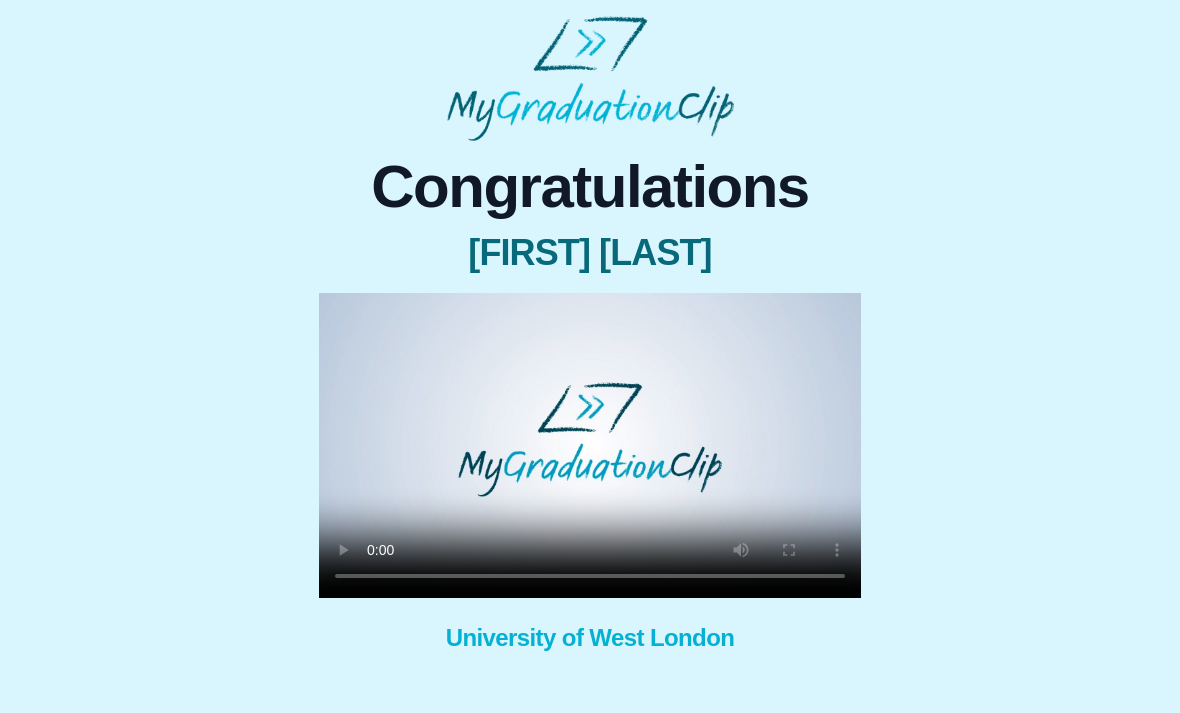 click at bounding box center (590, 445) 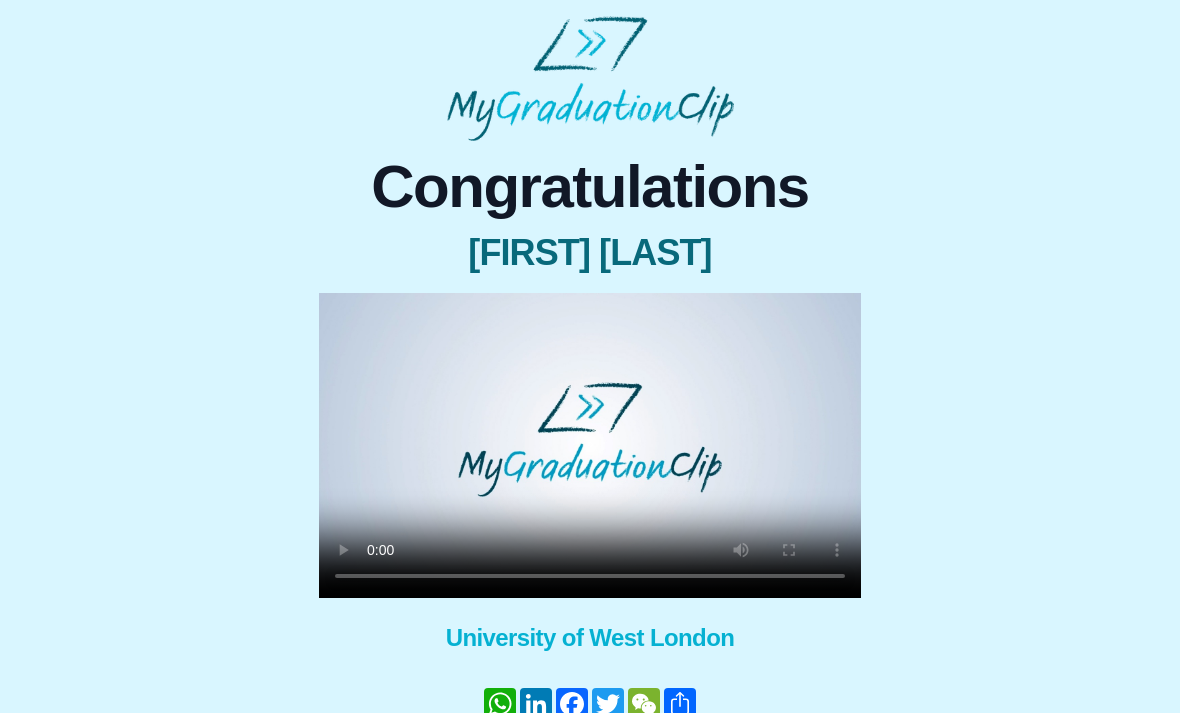 click at bounding box center [590, 445] 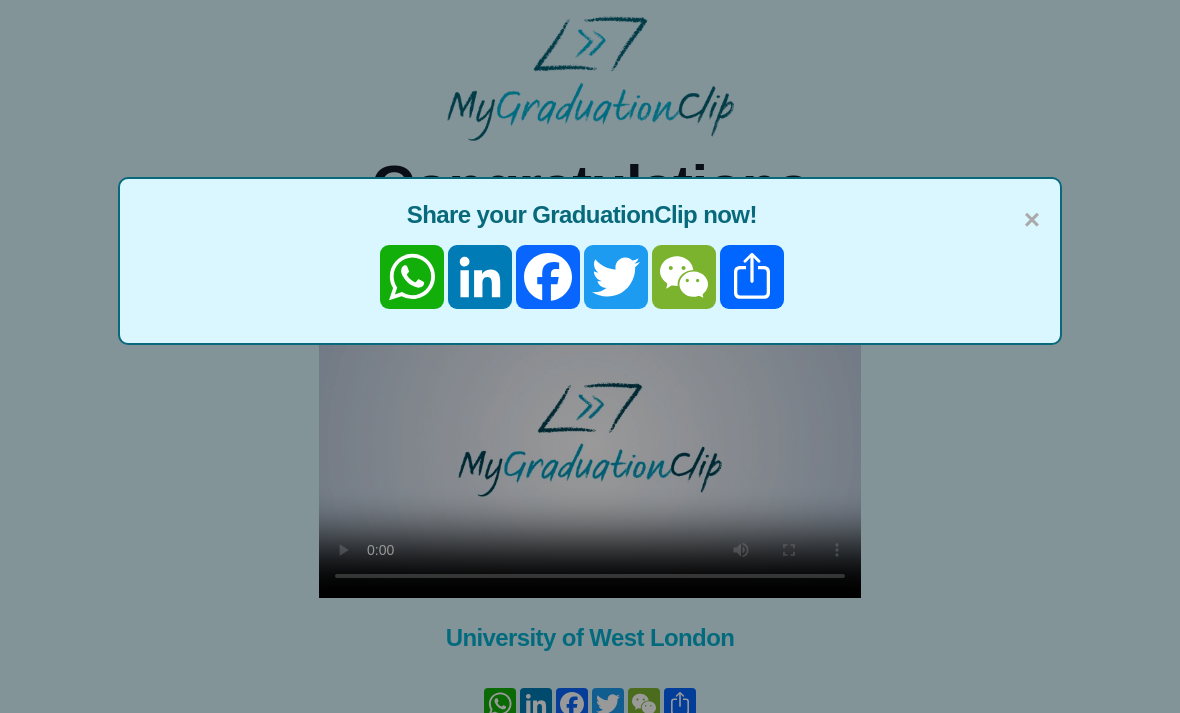click on "× Share your GraduationClip now! WhatsApp LinkedIn Facebook Twitter WeChat Share" at bounding box center [590, 356] 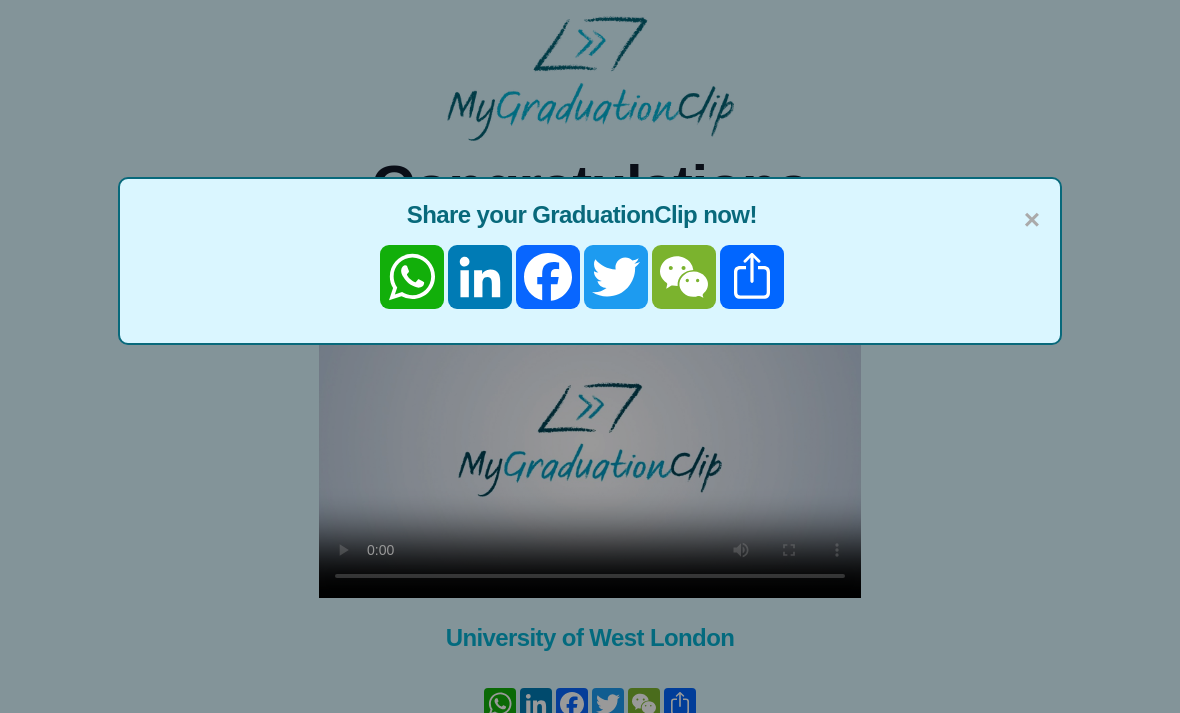 click on "×" at bounding box center [1032, 220] 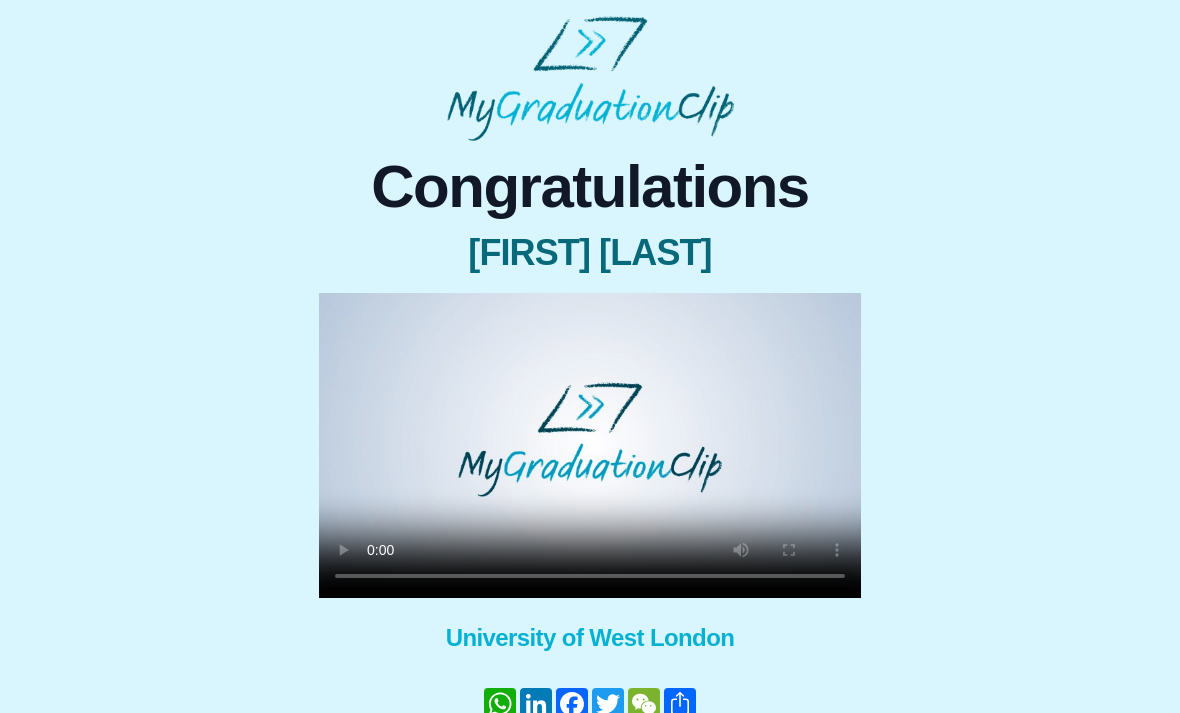 click at bounding box center [590, 445] 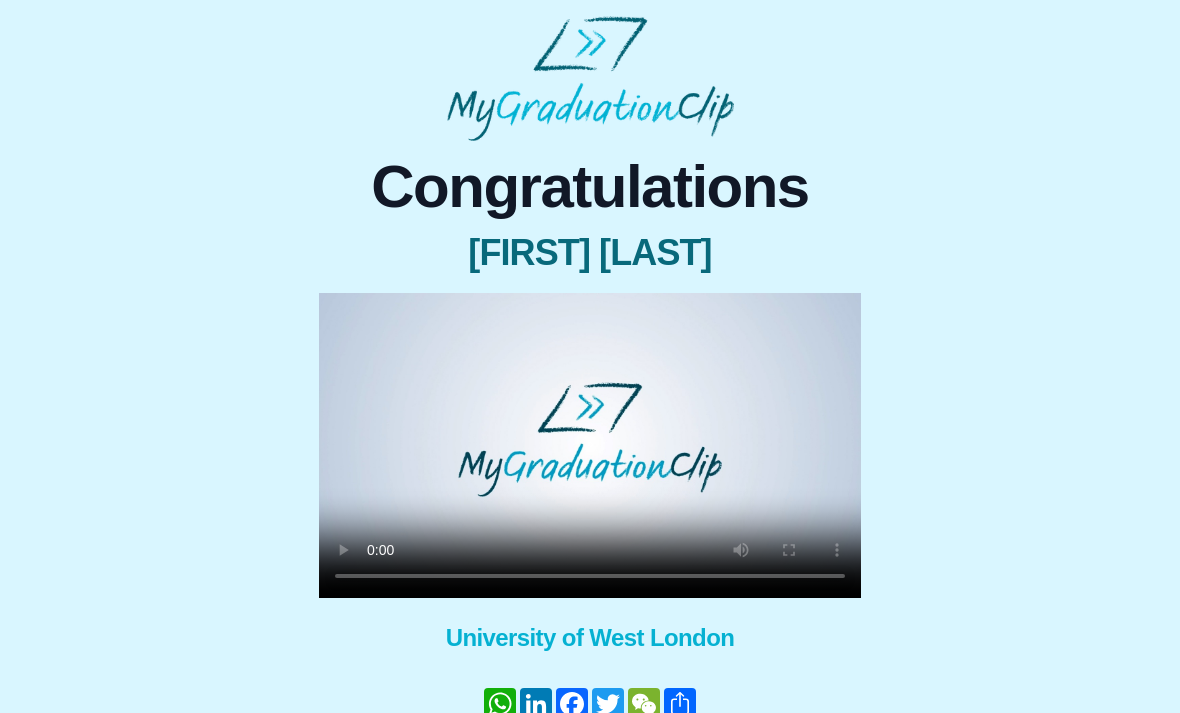 click at bounding box center (590, 445) 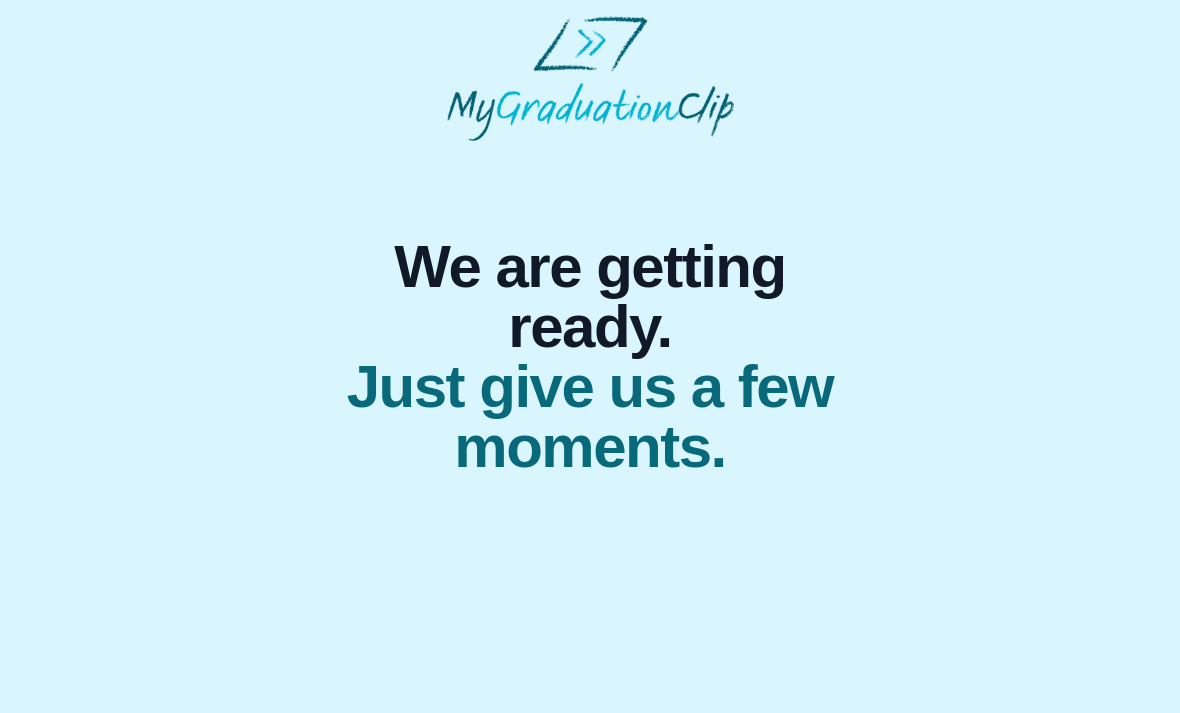scroll, scrollTop: 0, scrollLeft: 0, axis: both 